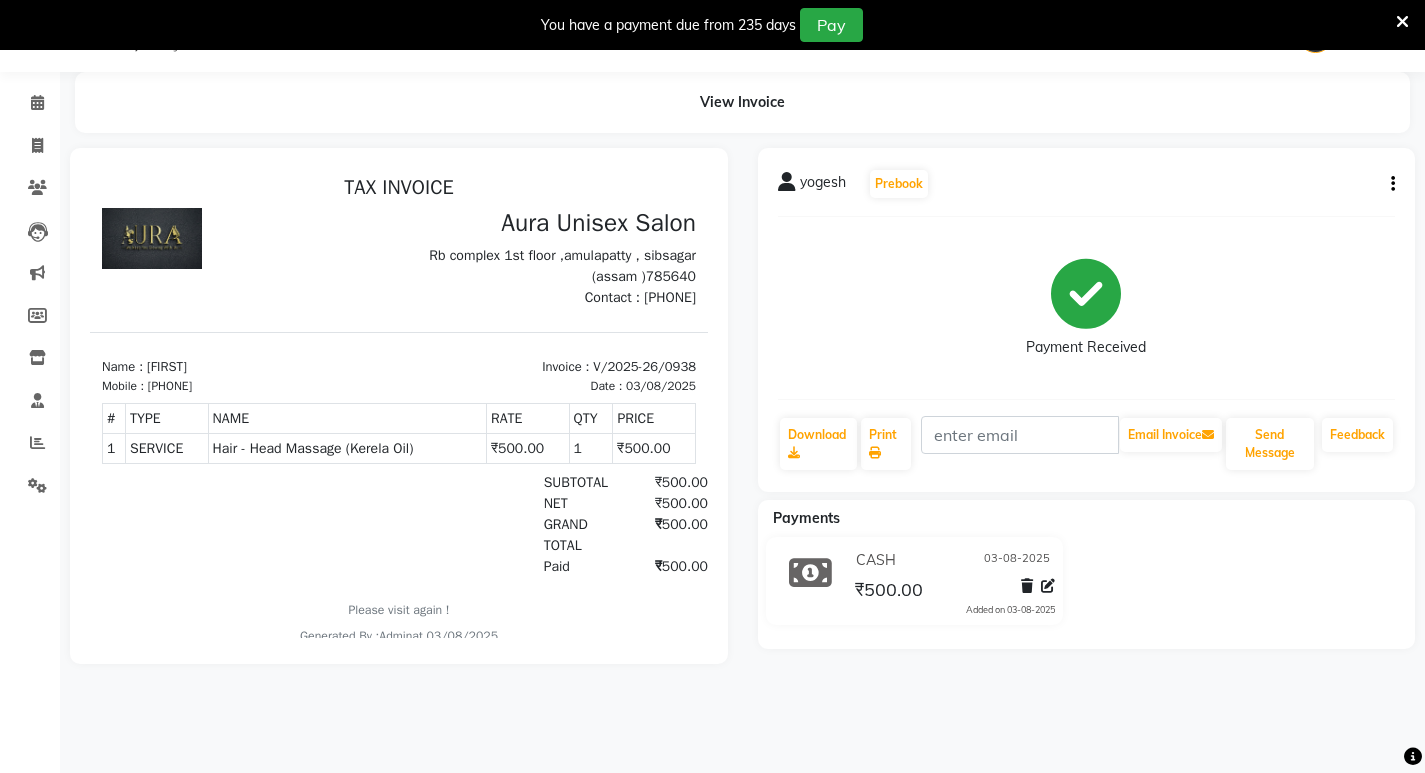 scroll, scrollTop: 50, scrollLeft: 0, axis: vertical 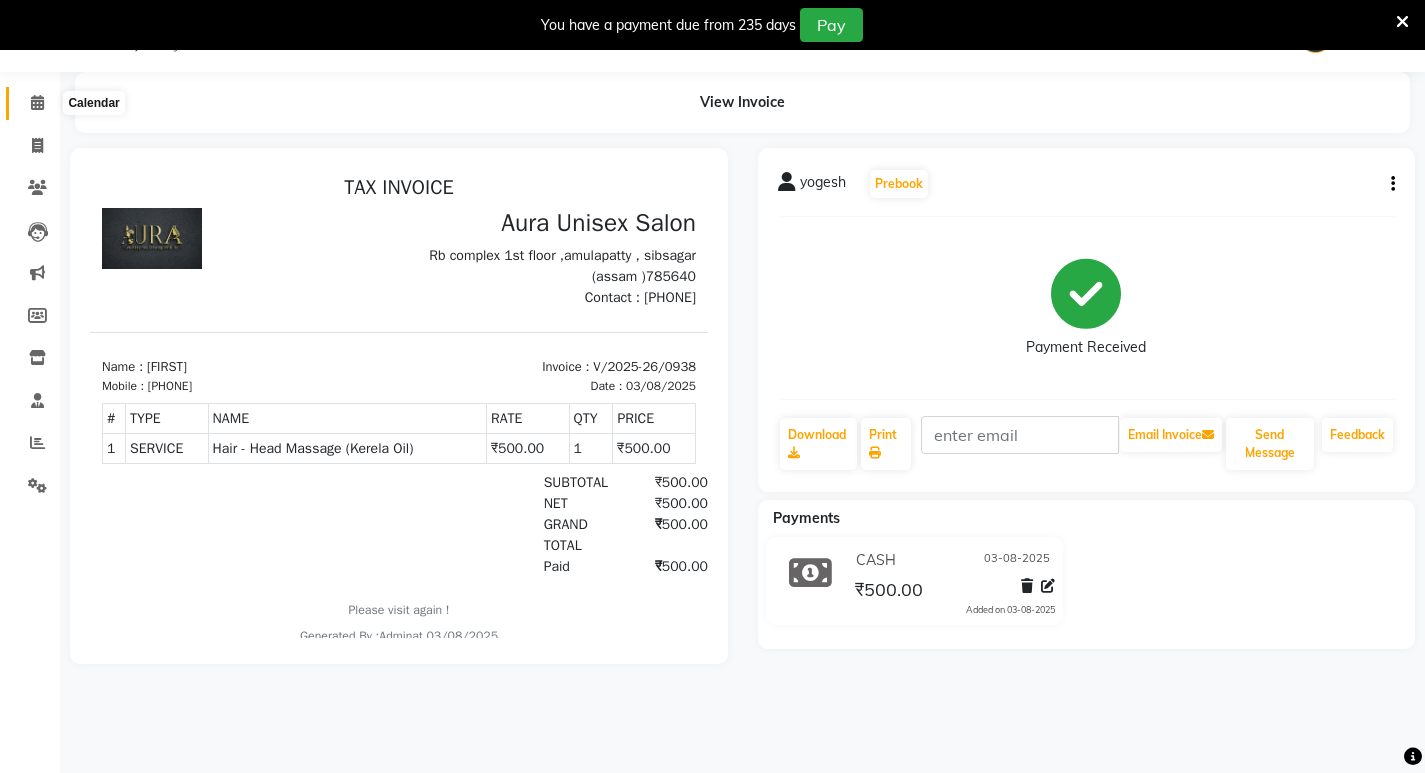 click 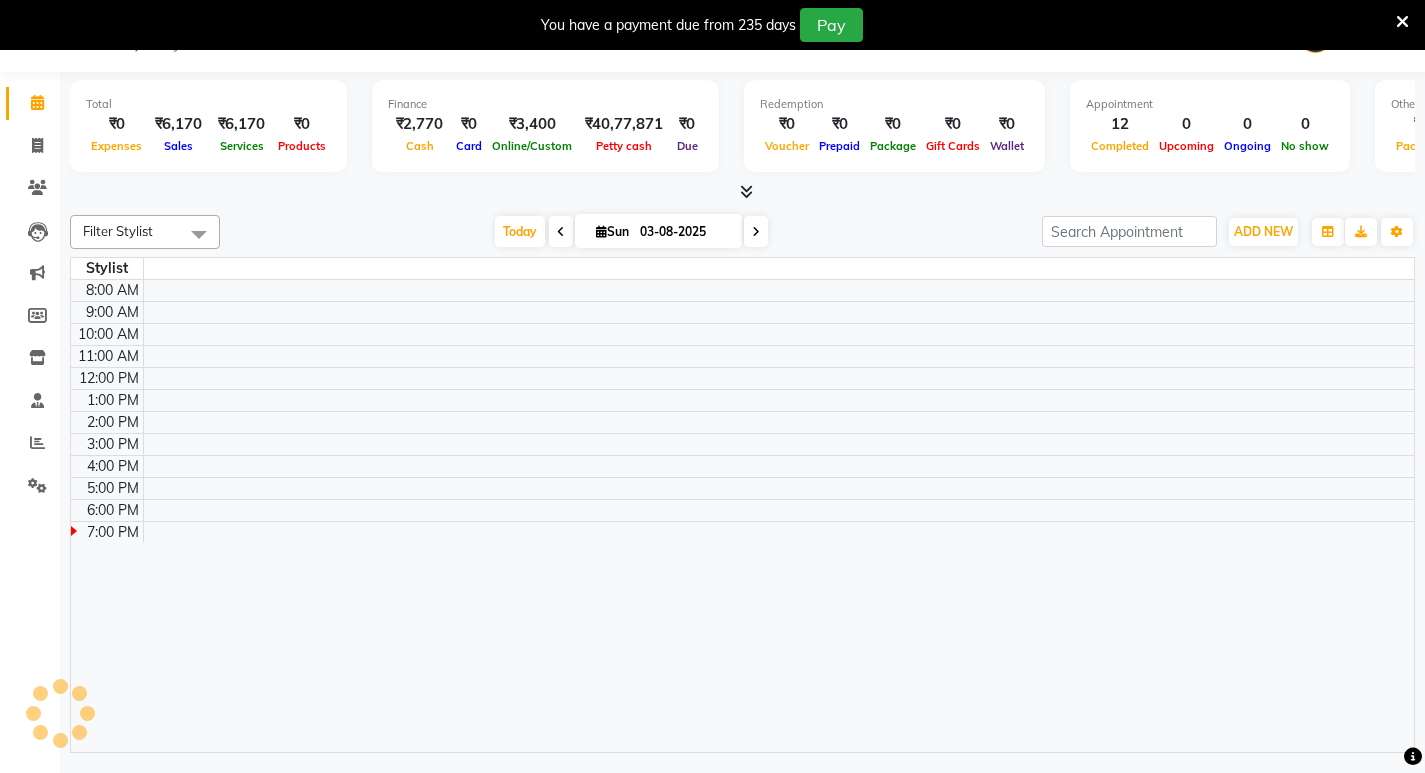 click on "Clients" 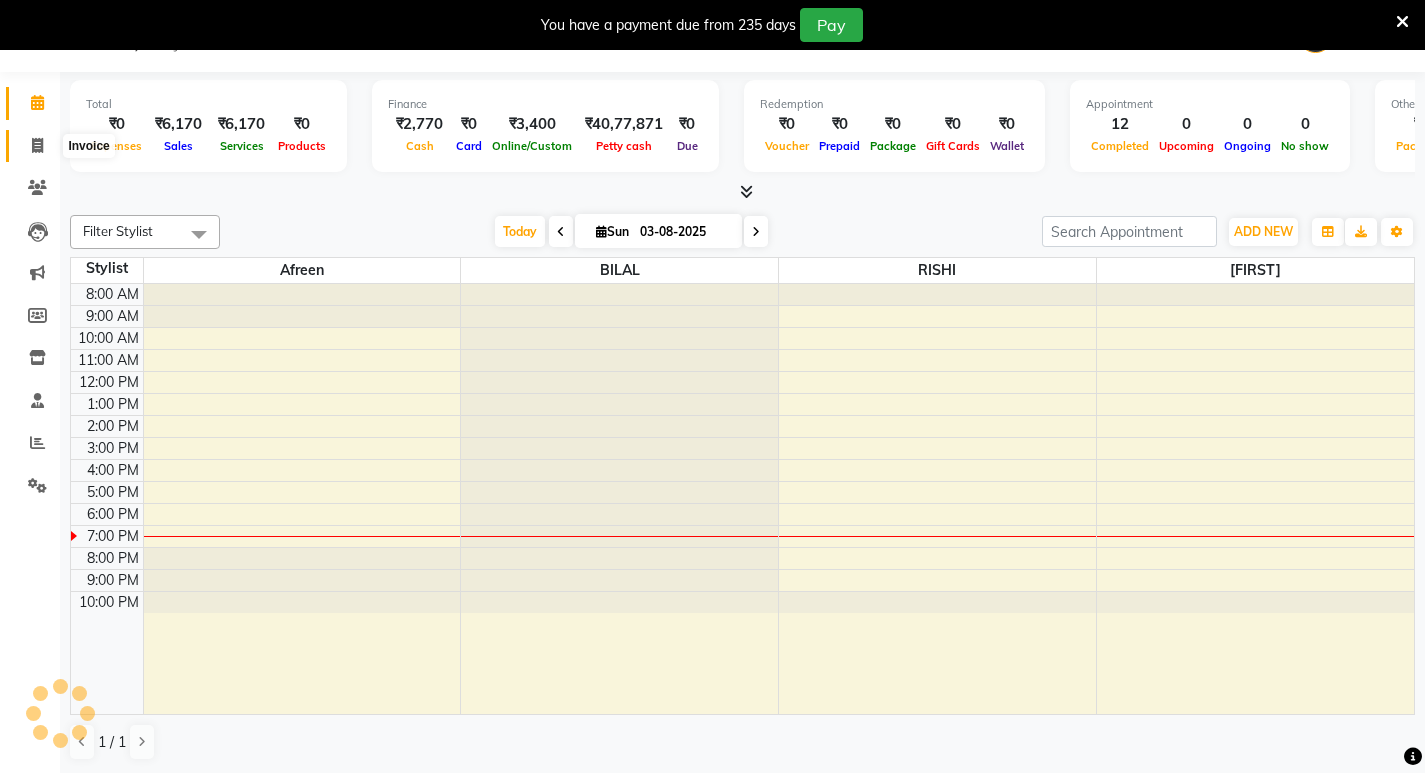 click 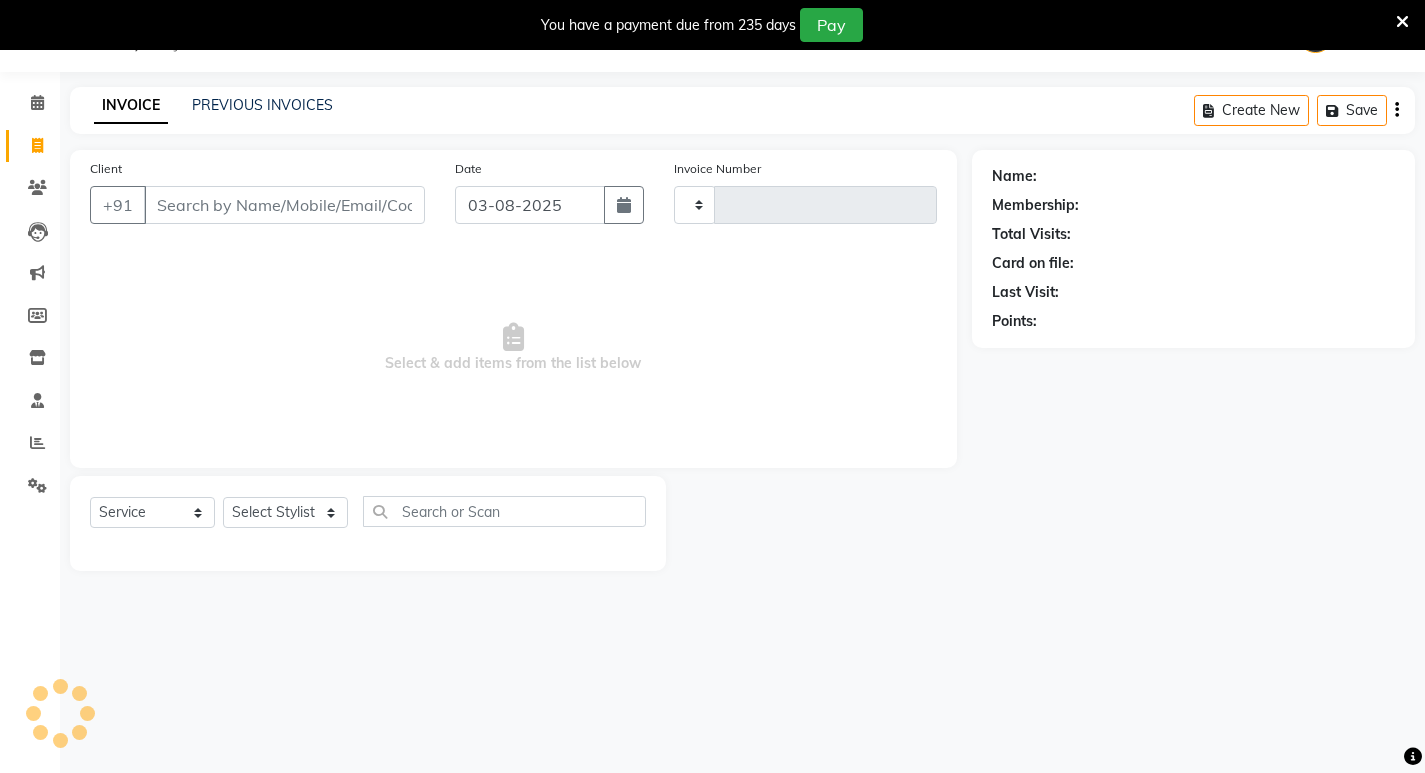 click on "Client" at bounding box center (284, 205) 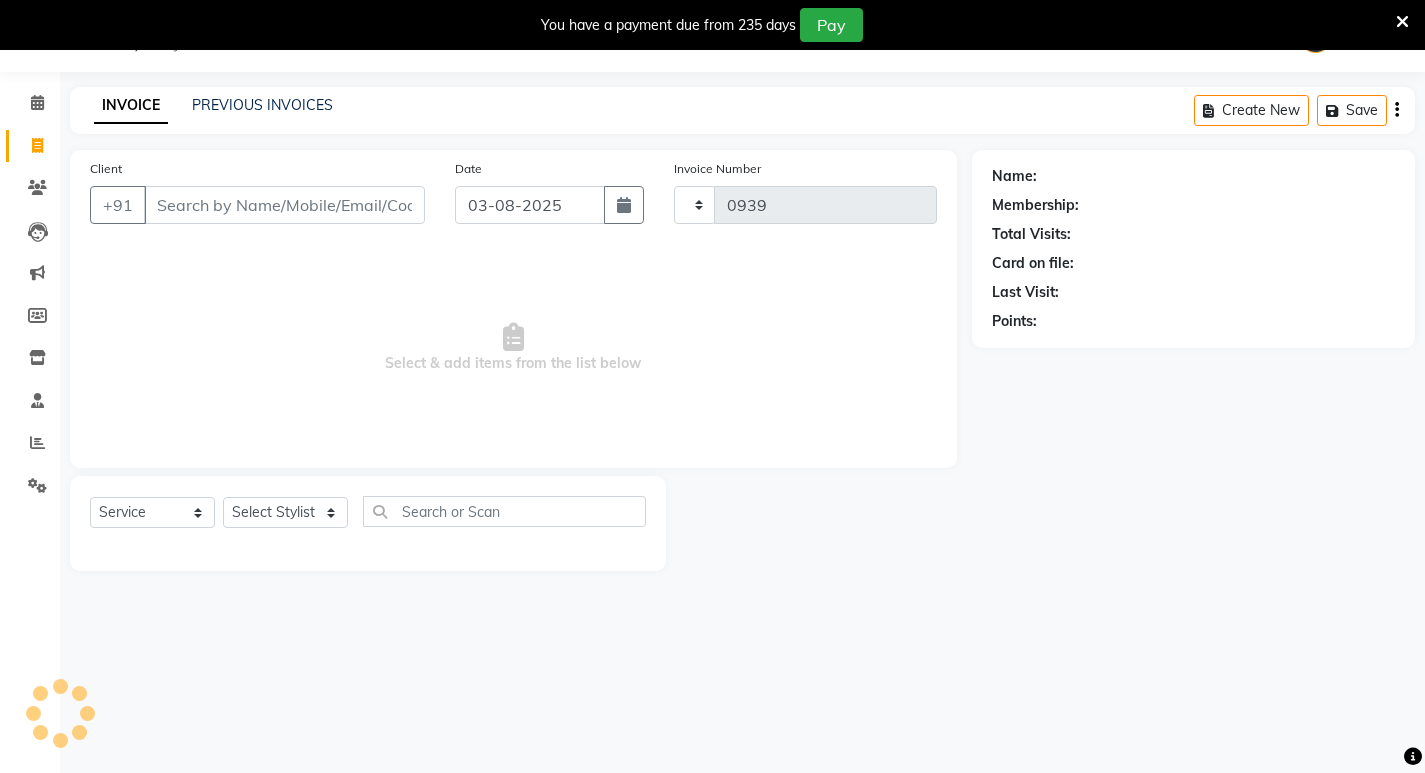 select on "837" 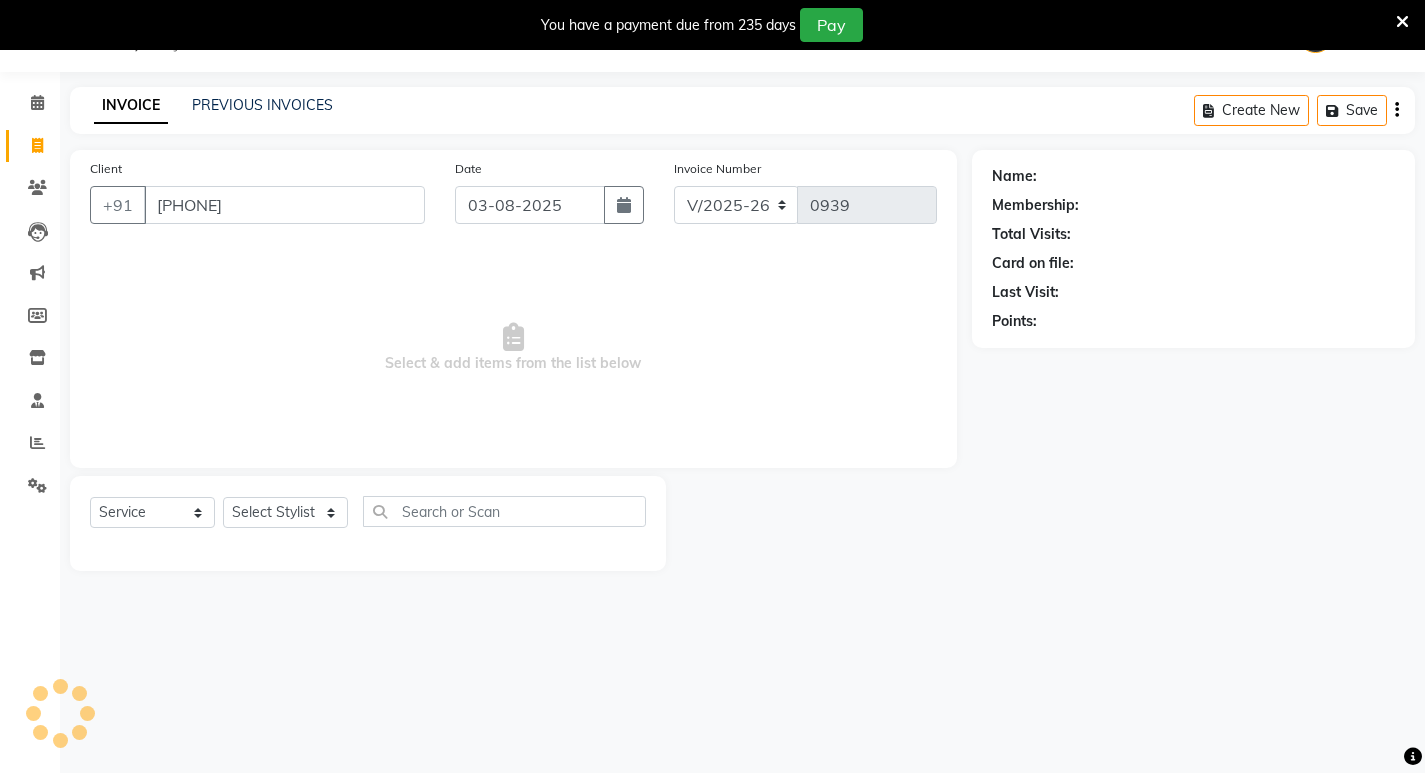type on "[PHONE]" 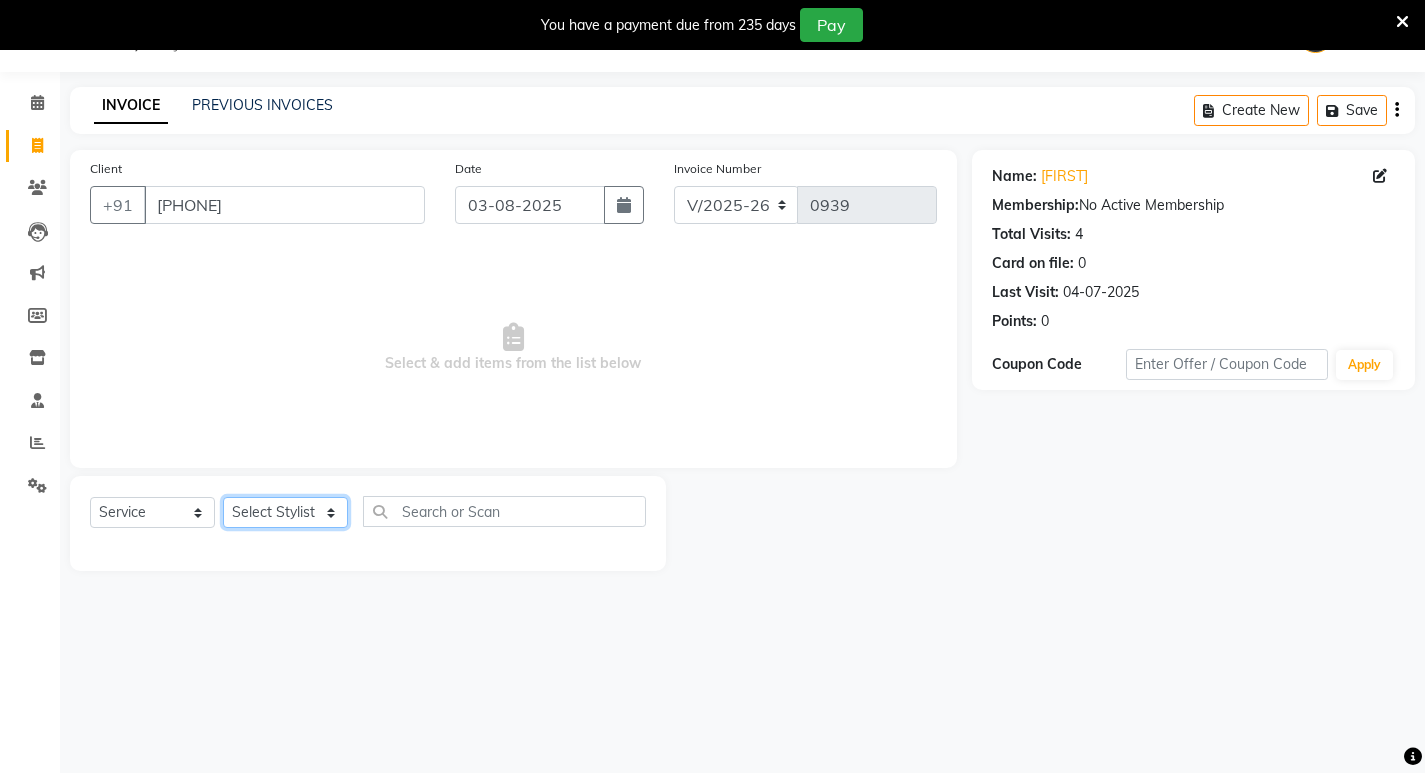 click on "Select Stylist AFJAL afreen BILAL RISHI" 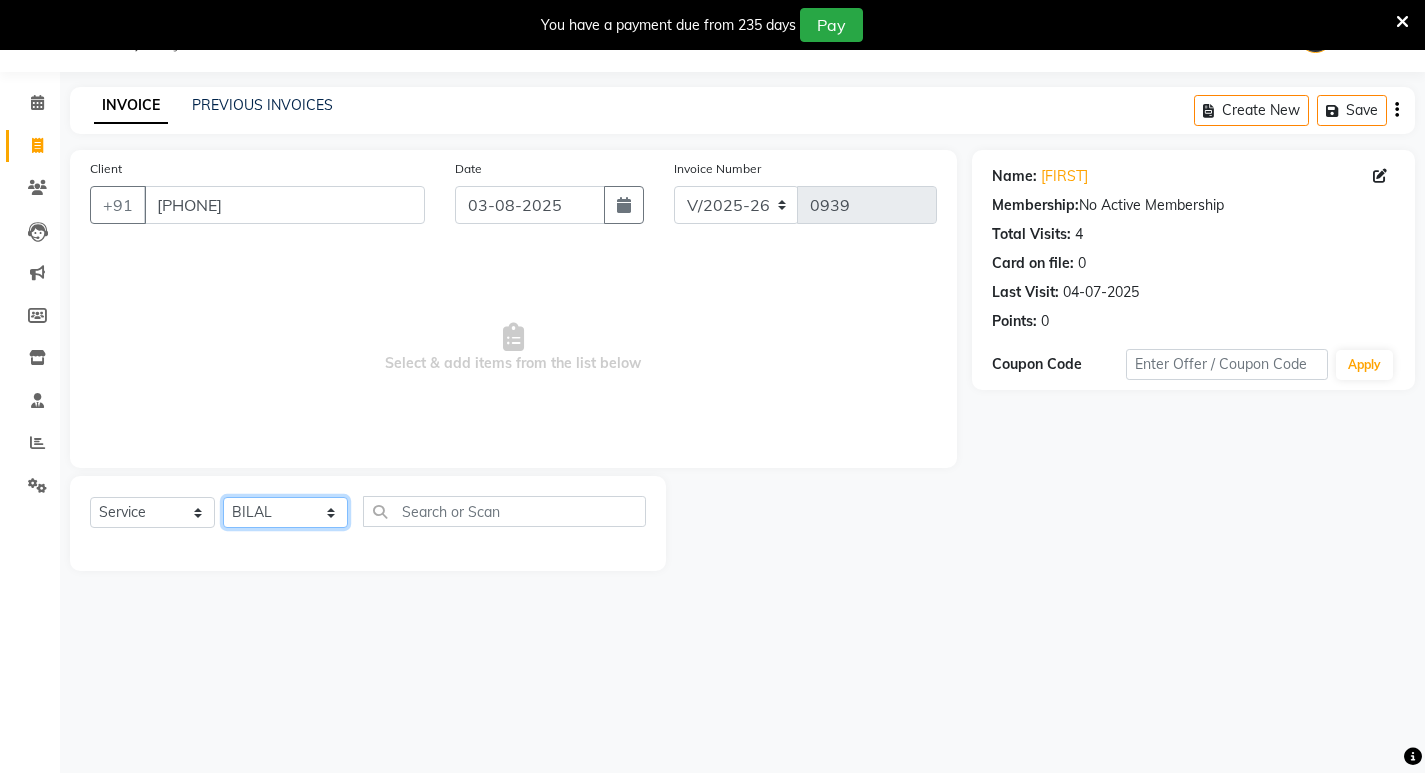 click on "Select Stylist AFJAL afreen BILAL RISHI" 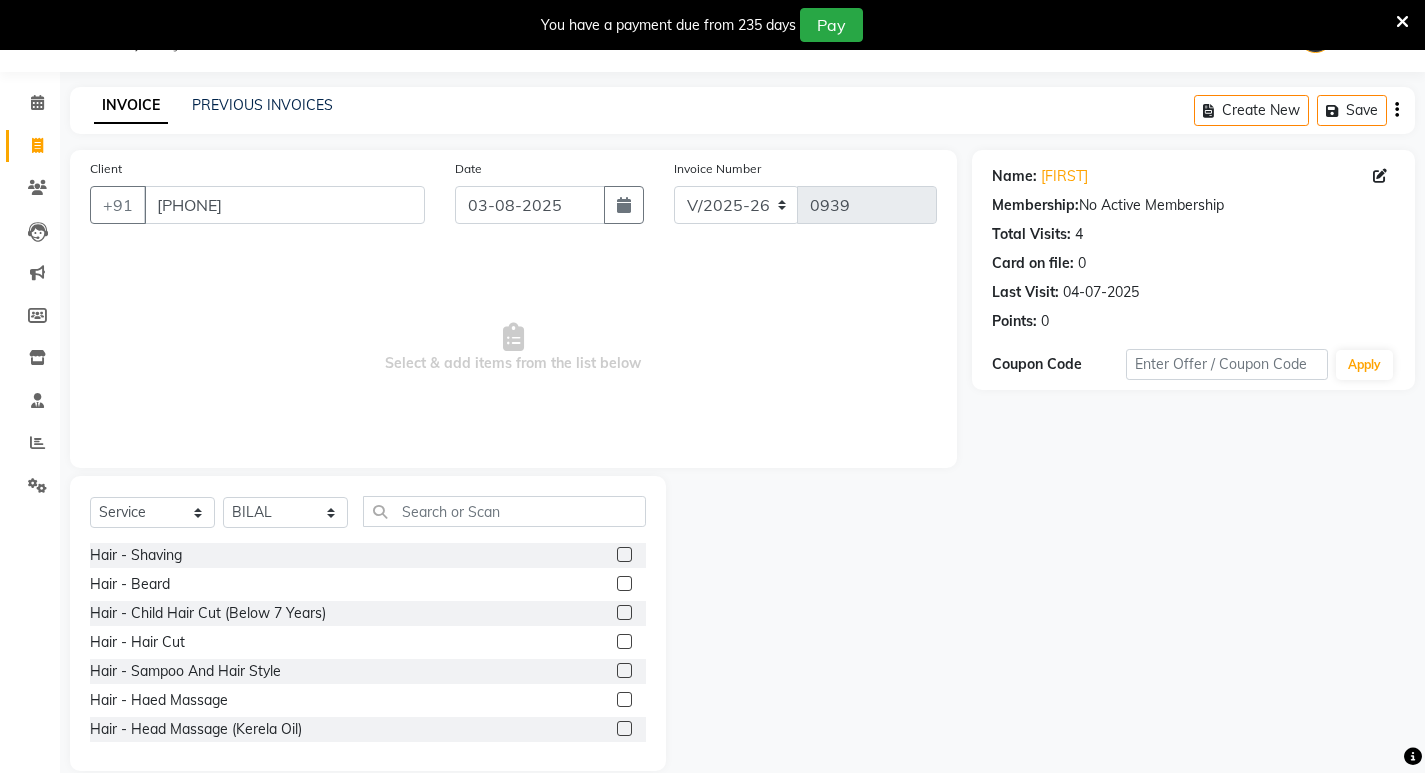 click 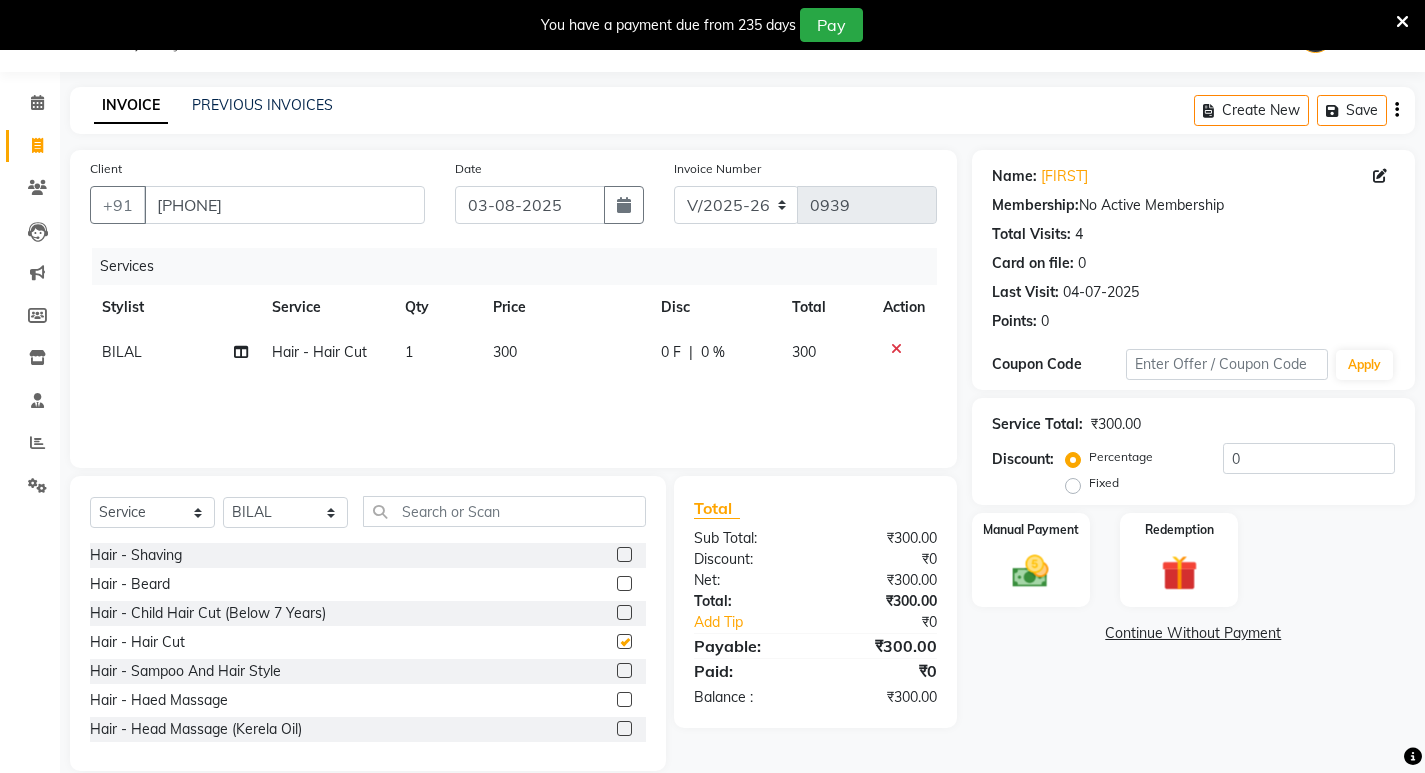 checkbox on "false" 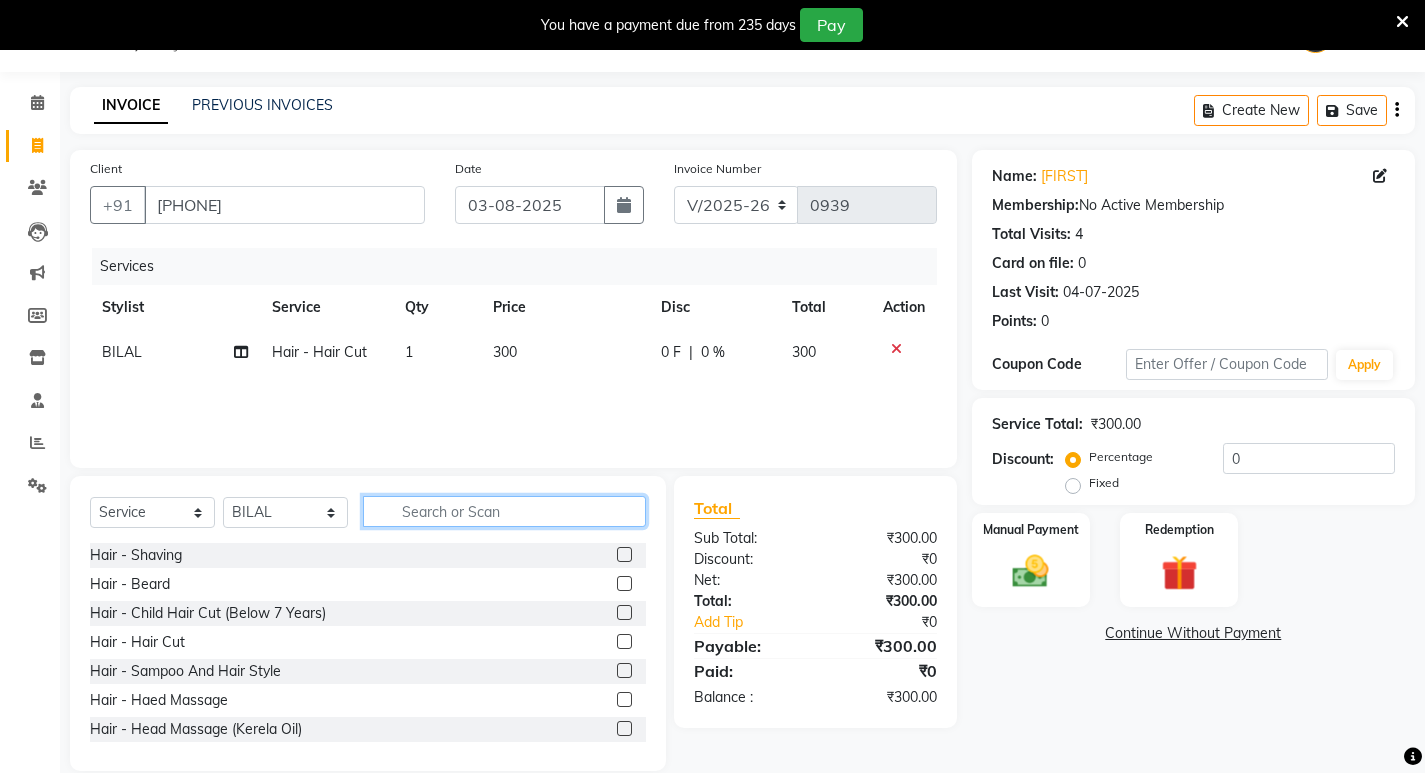 click 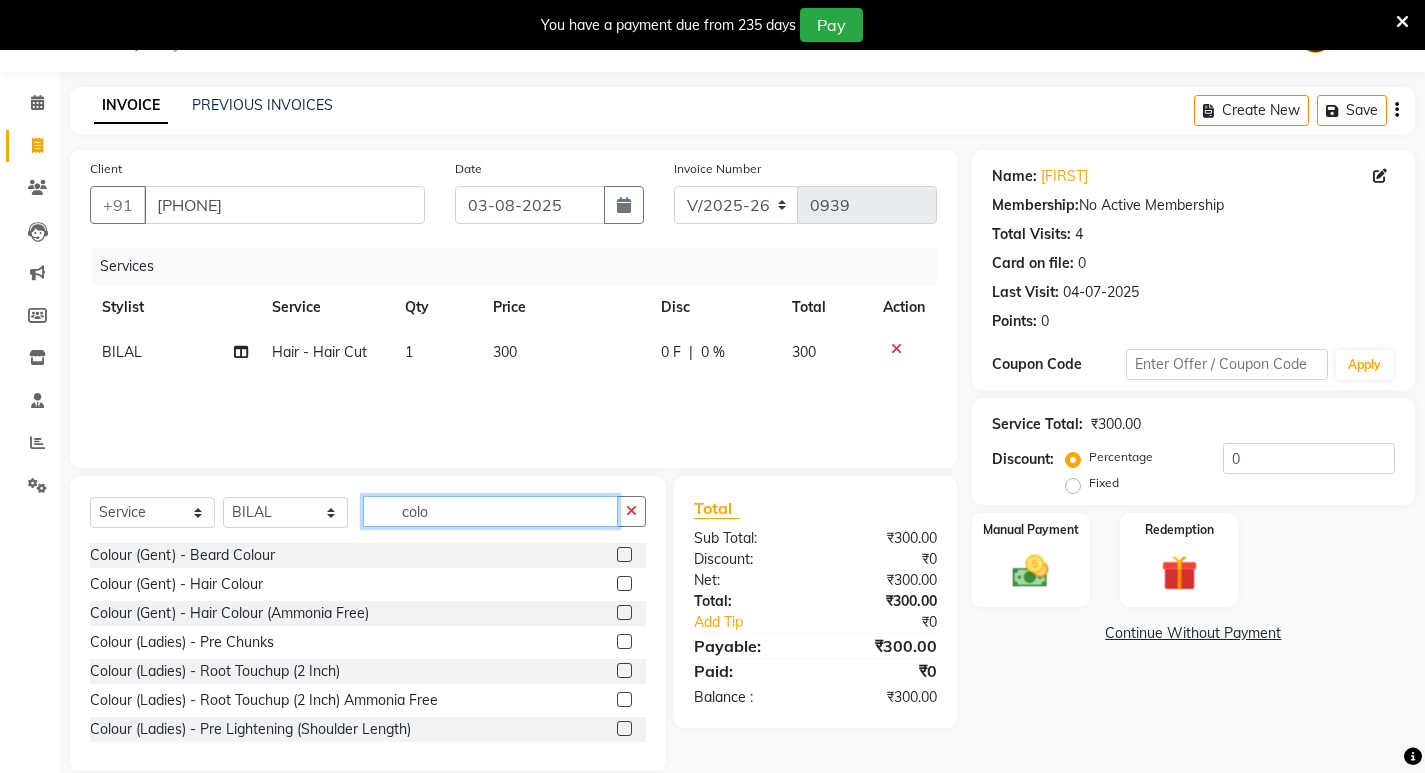 type on "colo" 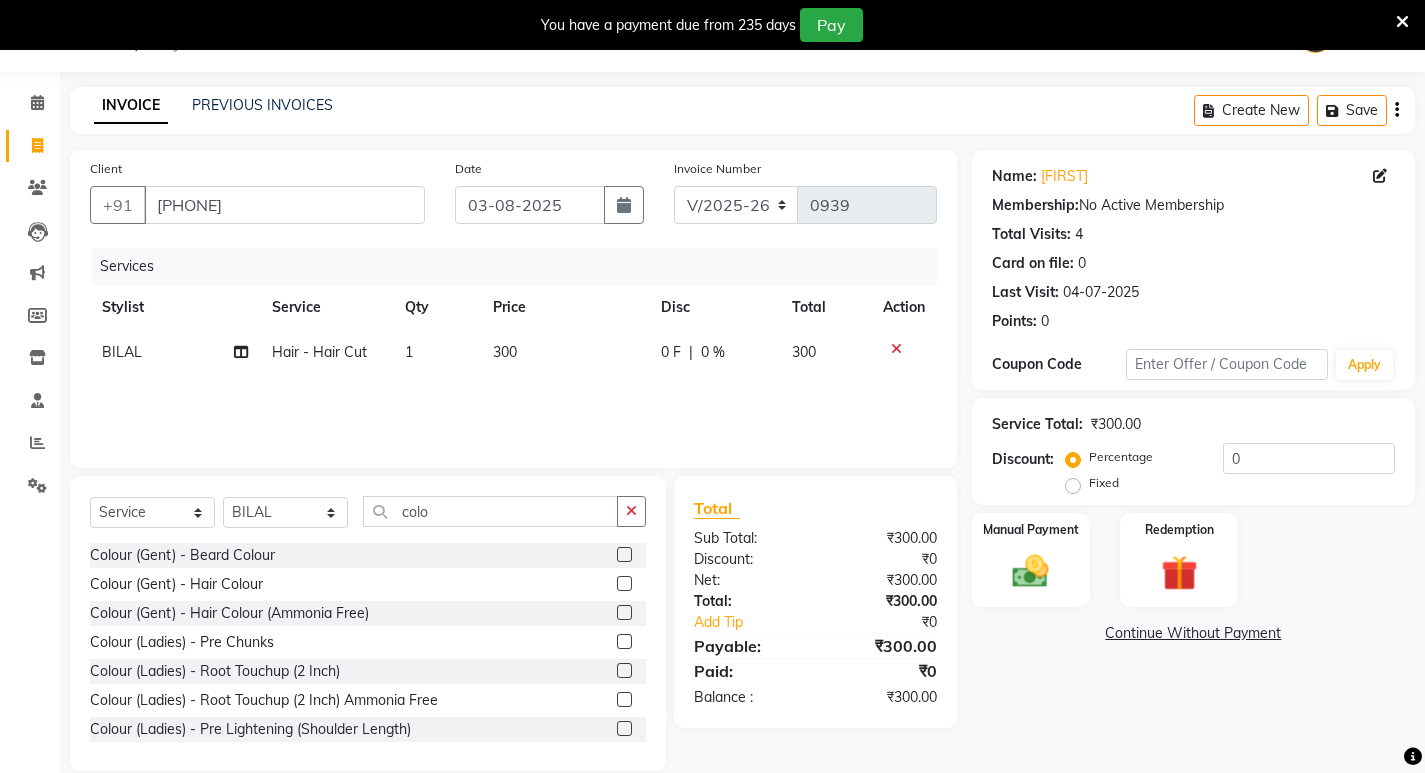 click 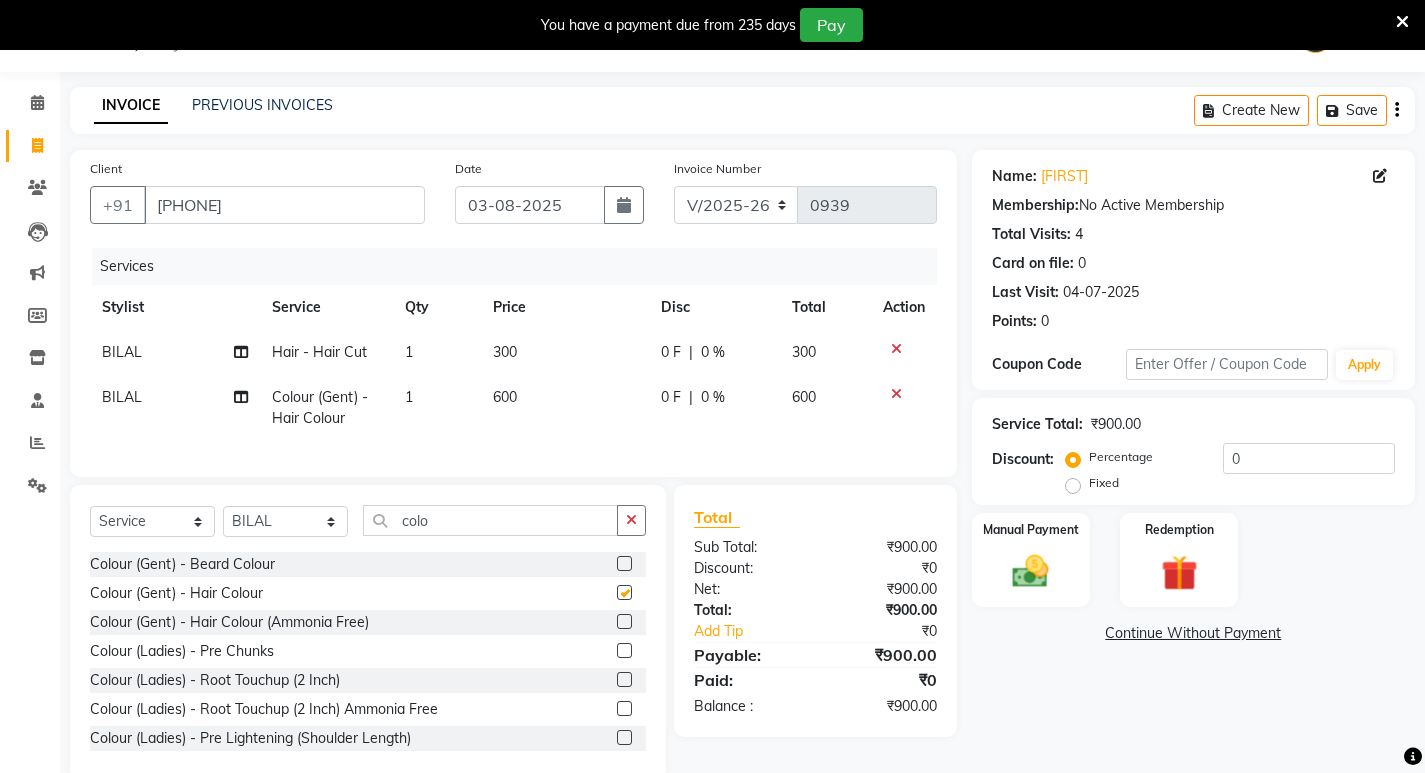 checkbox on "false" 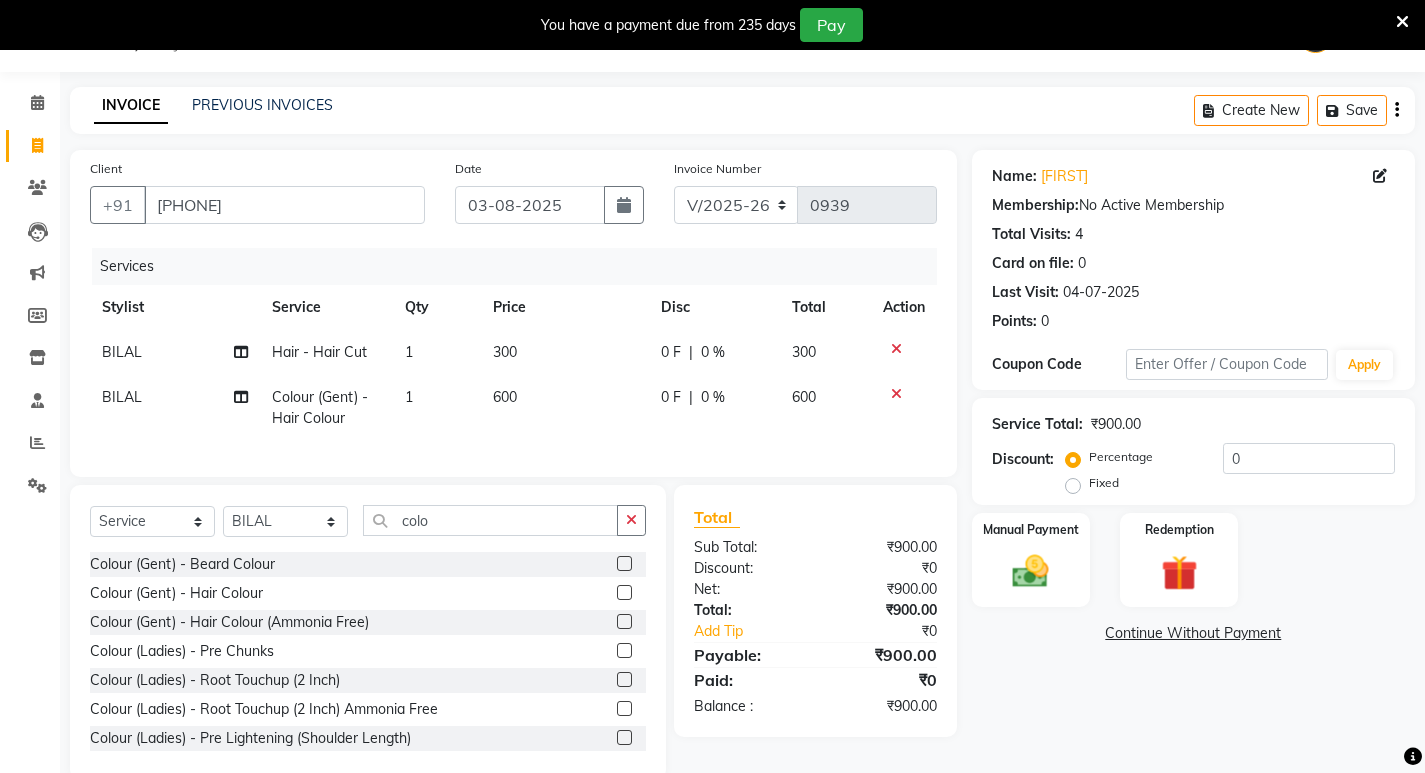 click on "600" 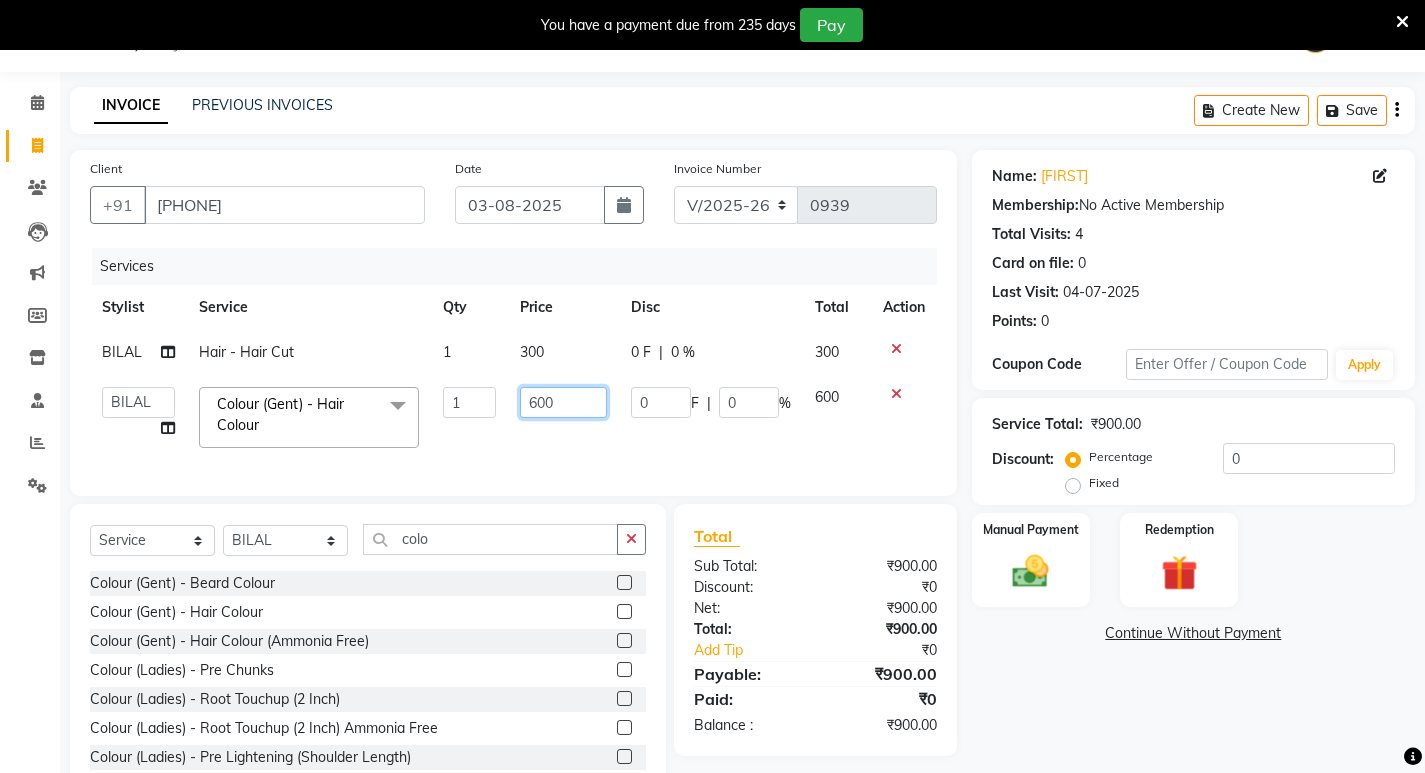 drag, startPoint x: 571, startPoint y: 404, endPoint x: 480, endPoint y: 407, distance: 91.04944 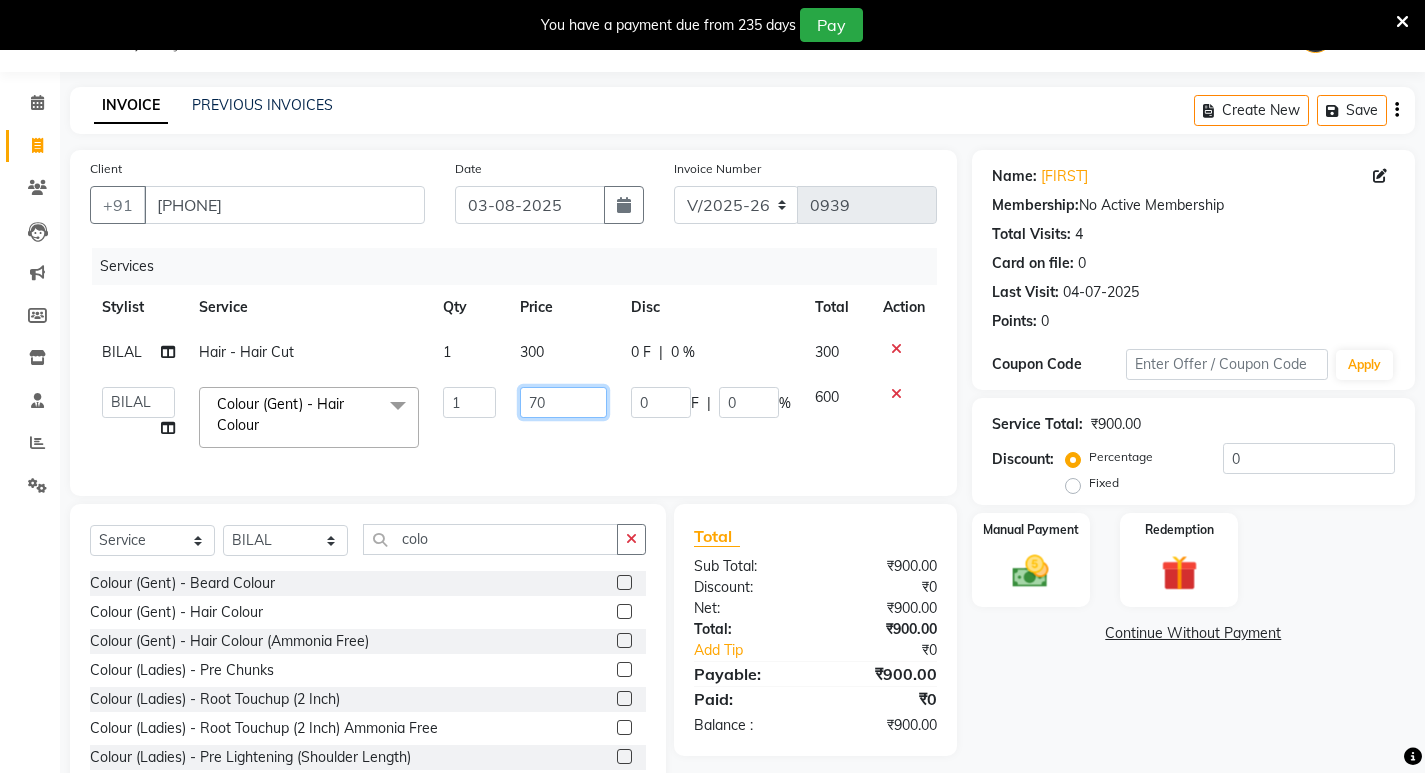 type on "7" 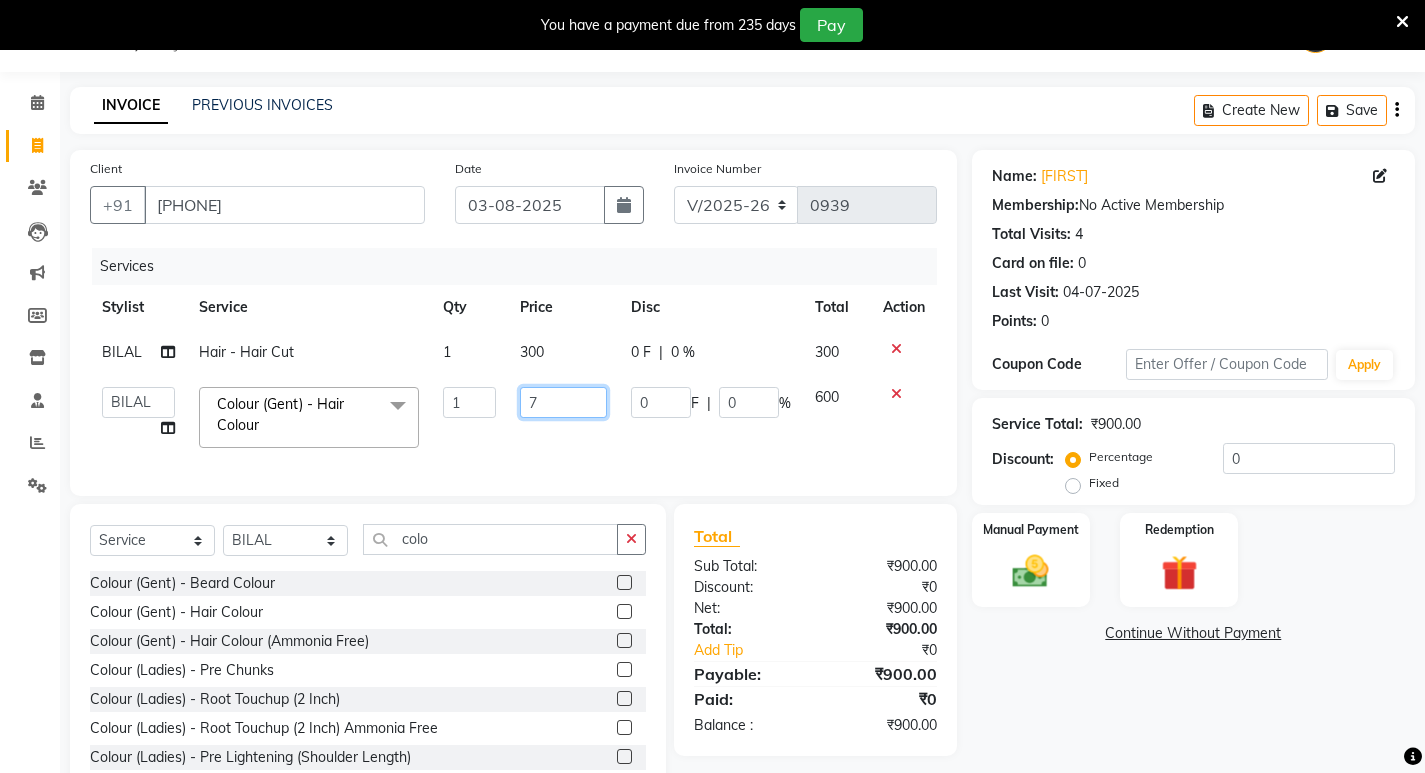 type 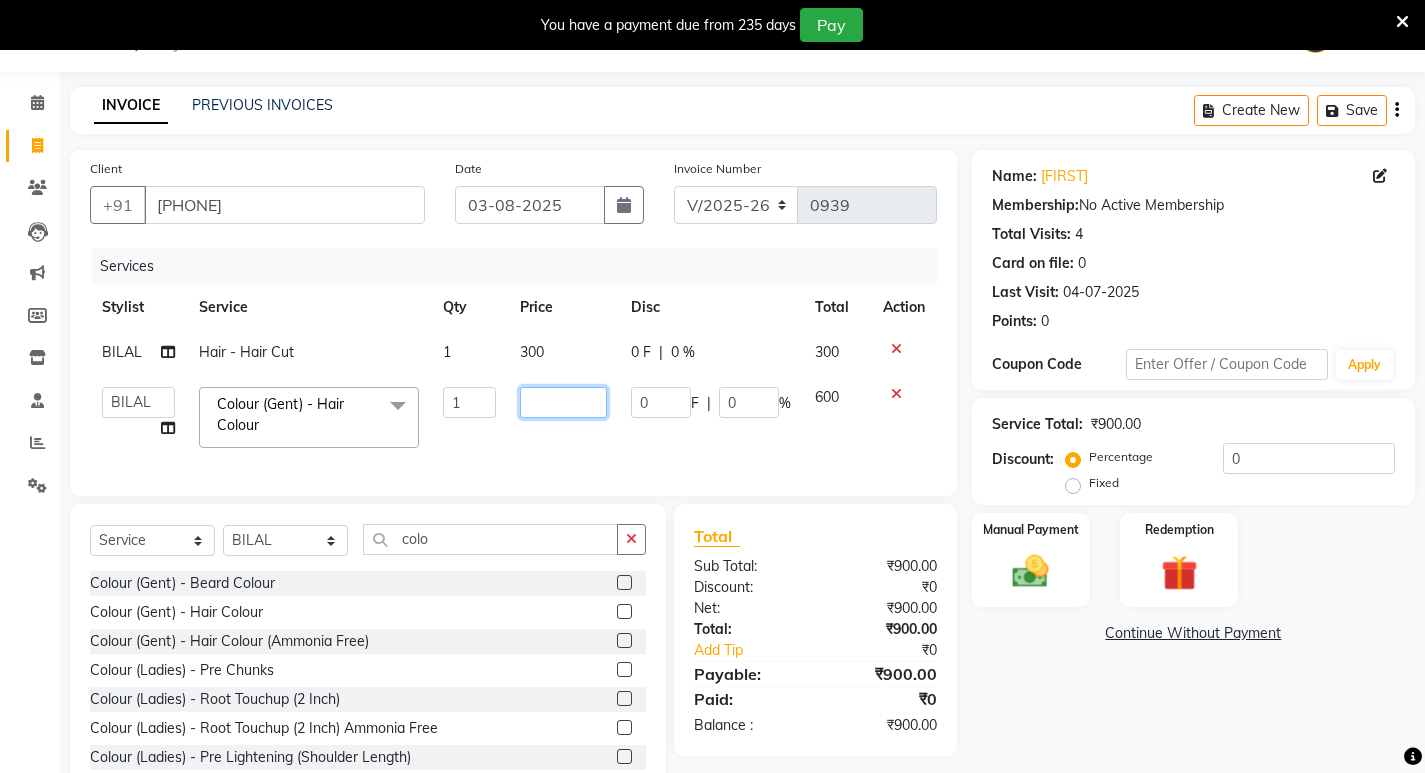 click 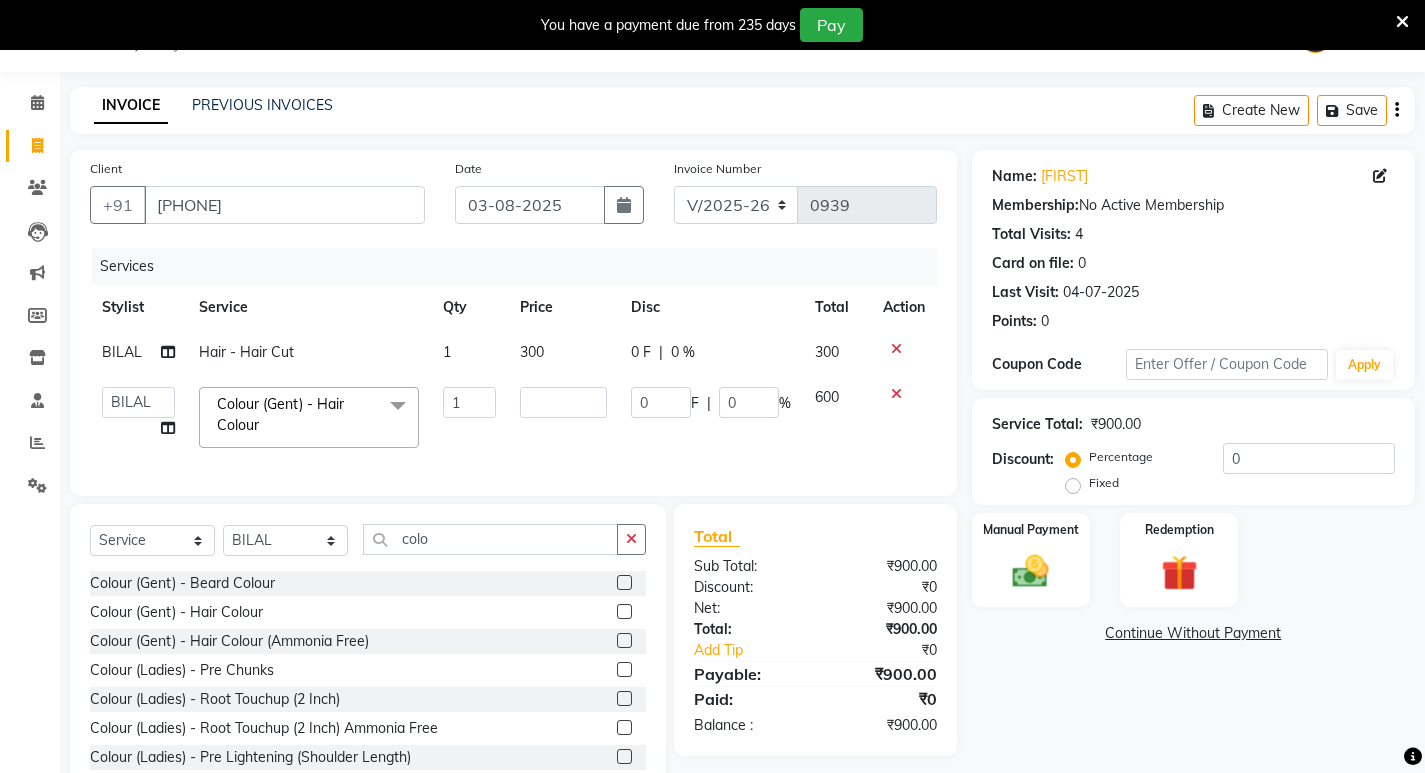 click on "300" 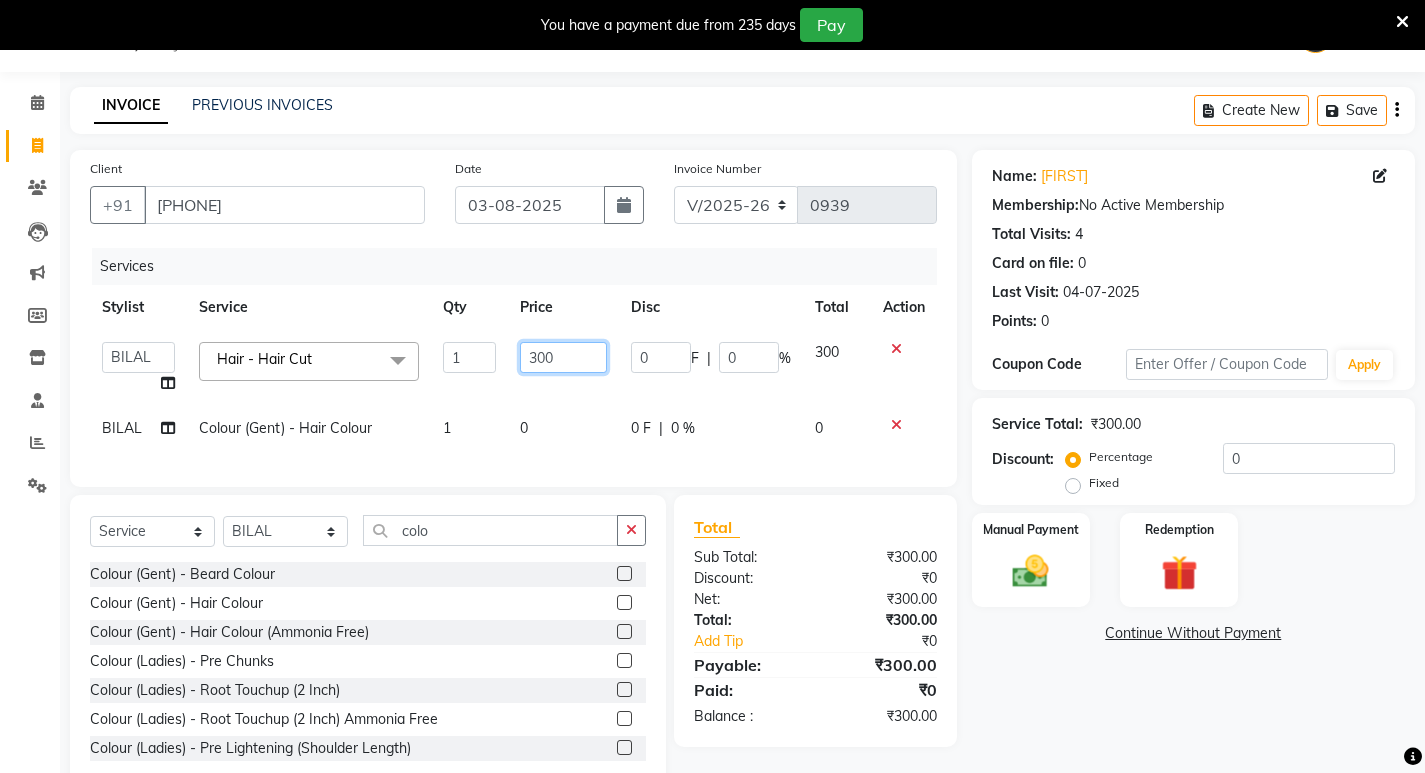 drag, startPoint x: 555, startPoint y: 351, endPoint x: 506, endPoint y: 354, distance: 49.09175 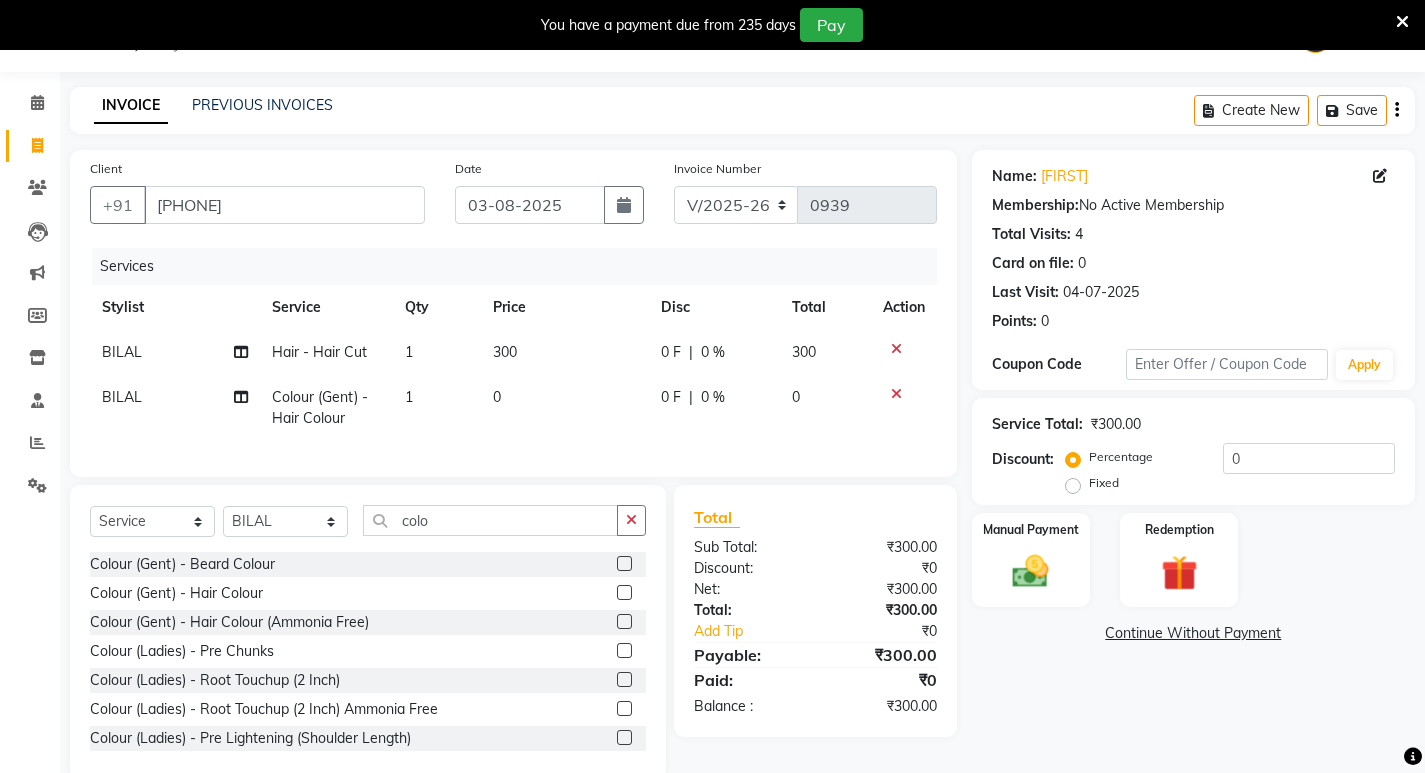 click on "0" 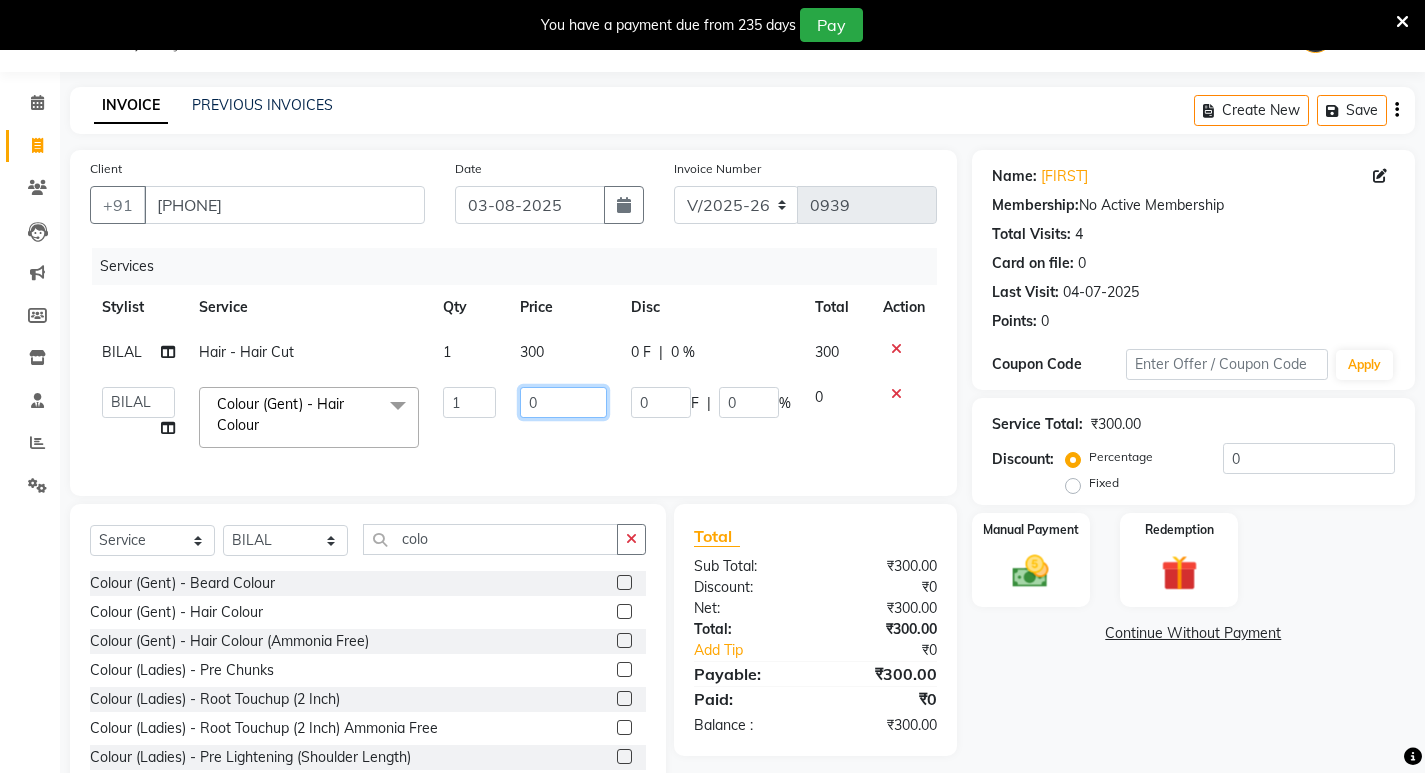drag, startPoint x: 570, startPoint y: 402, endPoint x: 438, endPoint y: 400, distance: 132.01515 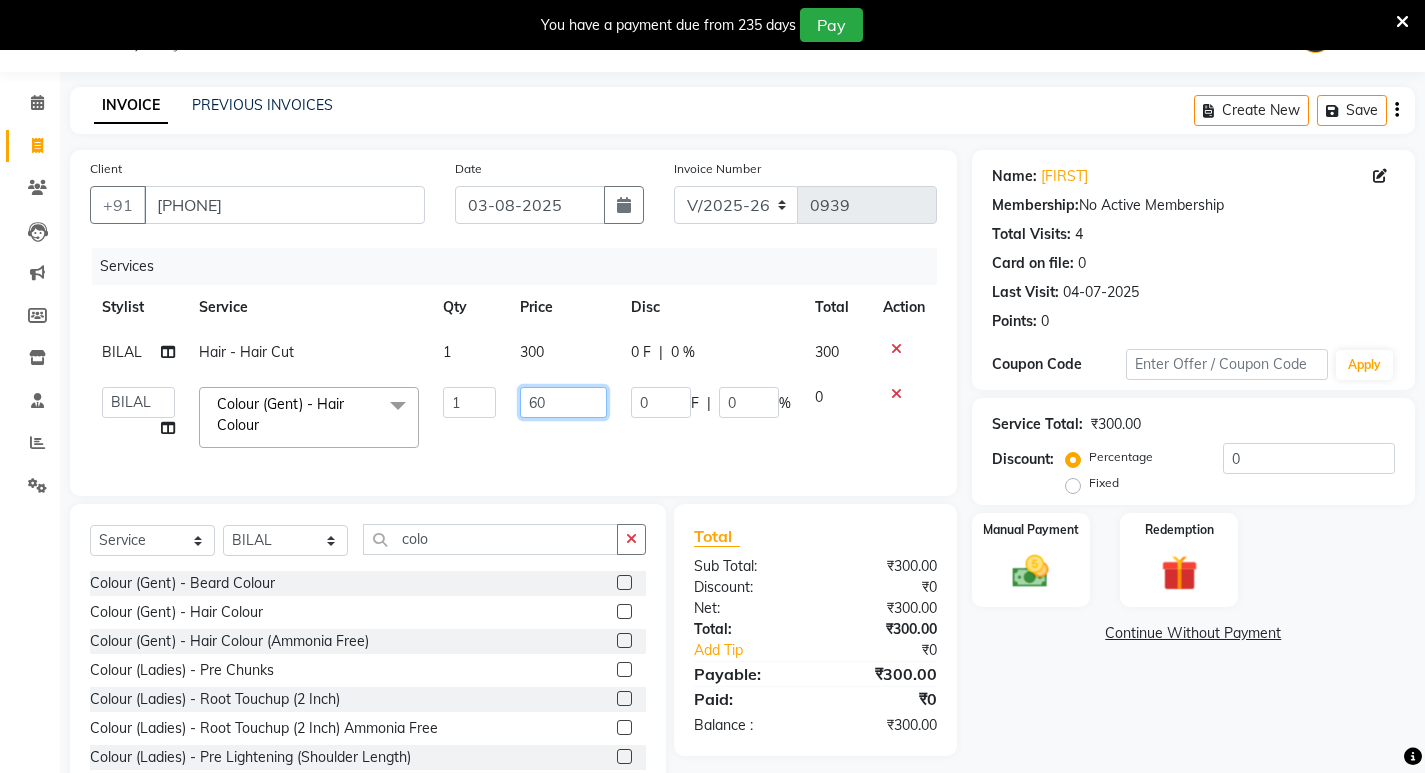 type on "600" 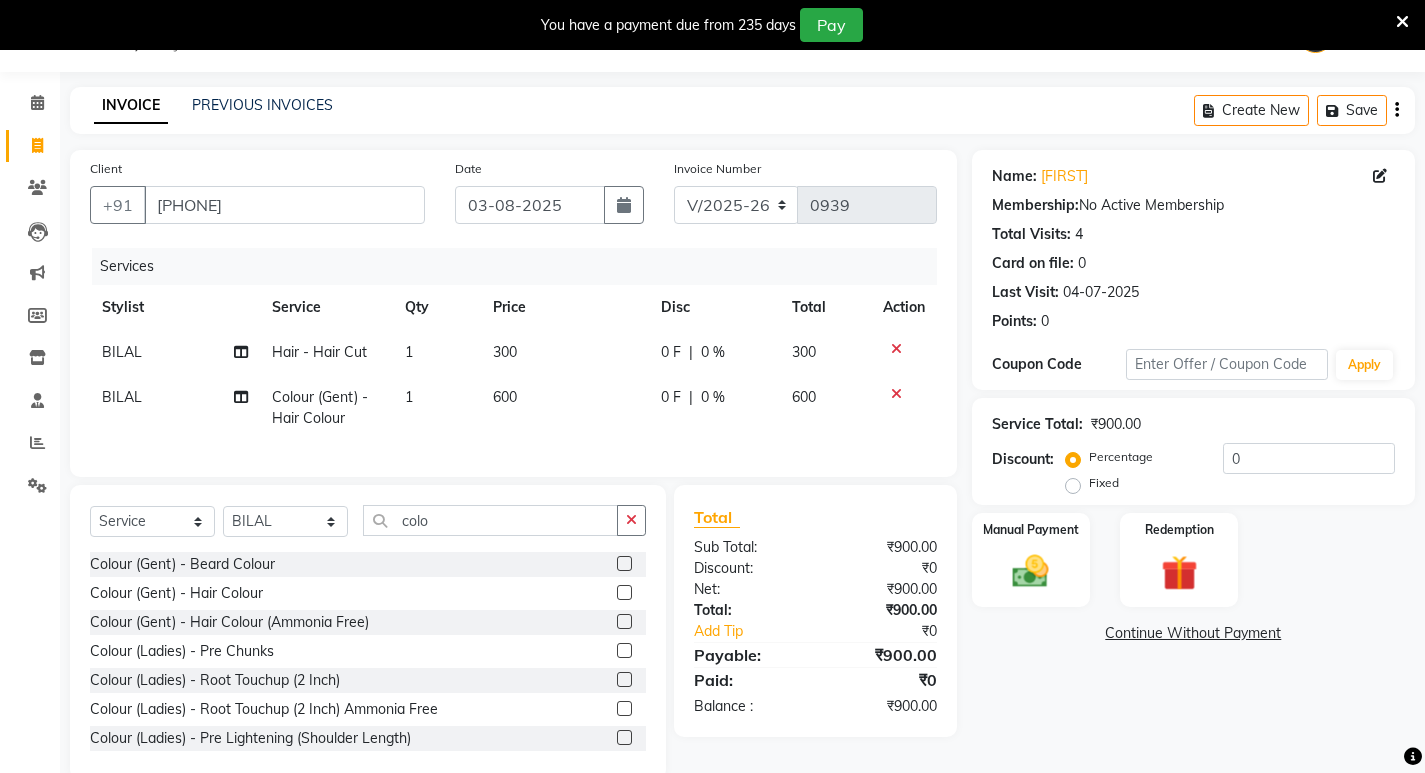click on "Services Stylist Service Qty Price Disc Total Action BILAL Hair - Hair Cut 1 300 0 F | 0 % 300 BILAL Colour (Gent) - Hair Colour 1 600 0 F | 0 % 600" 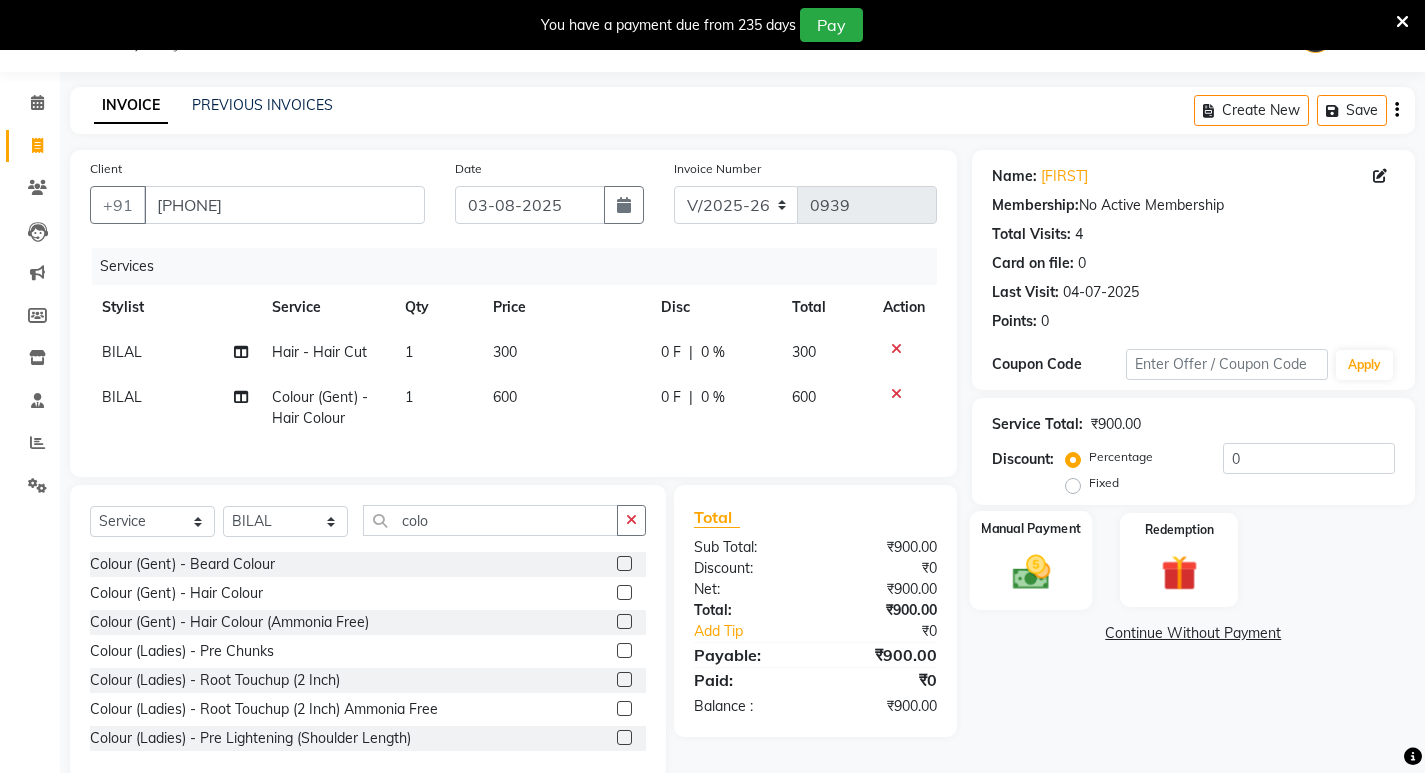 click on "Manual Payment" 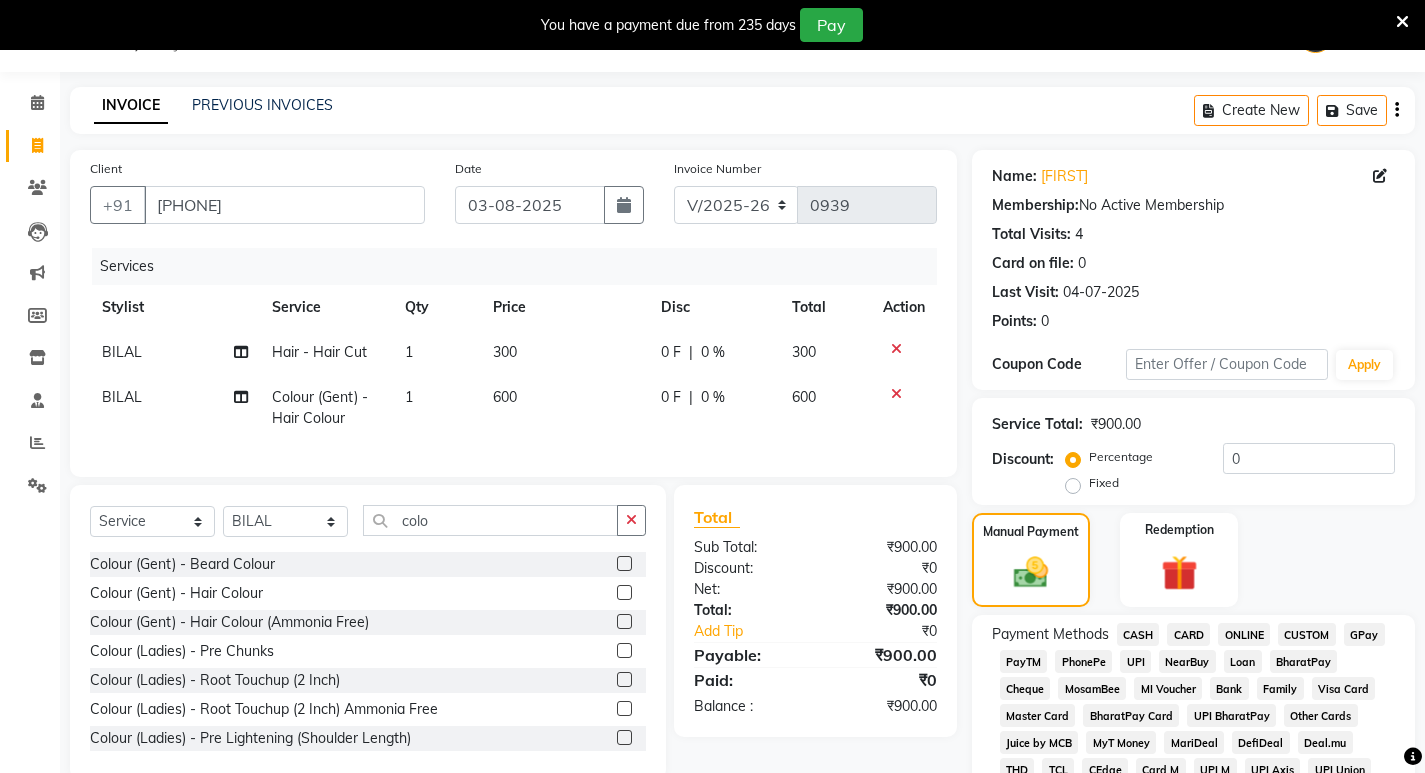 scroll, scrollTop: 250, scrollLeft: 0, axis: vertical 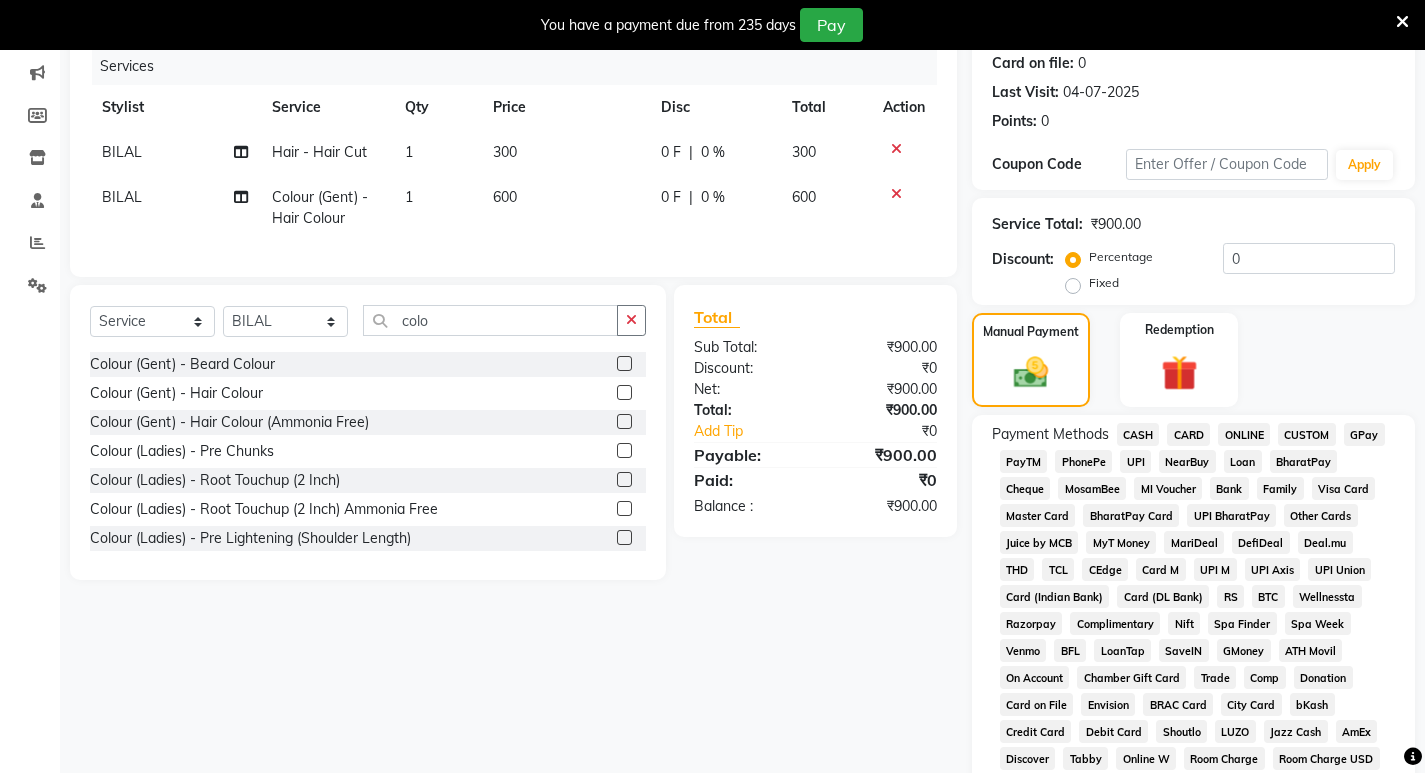 drag, startPoint x: 1137, startPoint y: 418, endPoint x: 1138, endPoint y: 433, distance: 15.033297 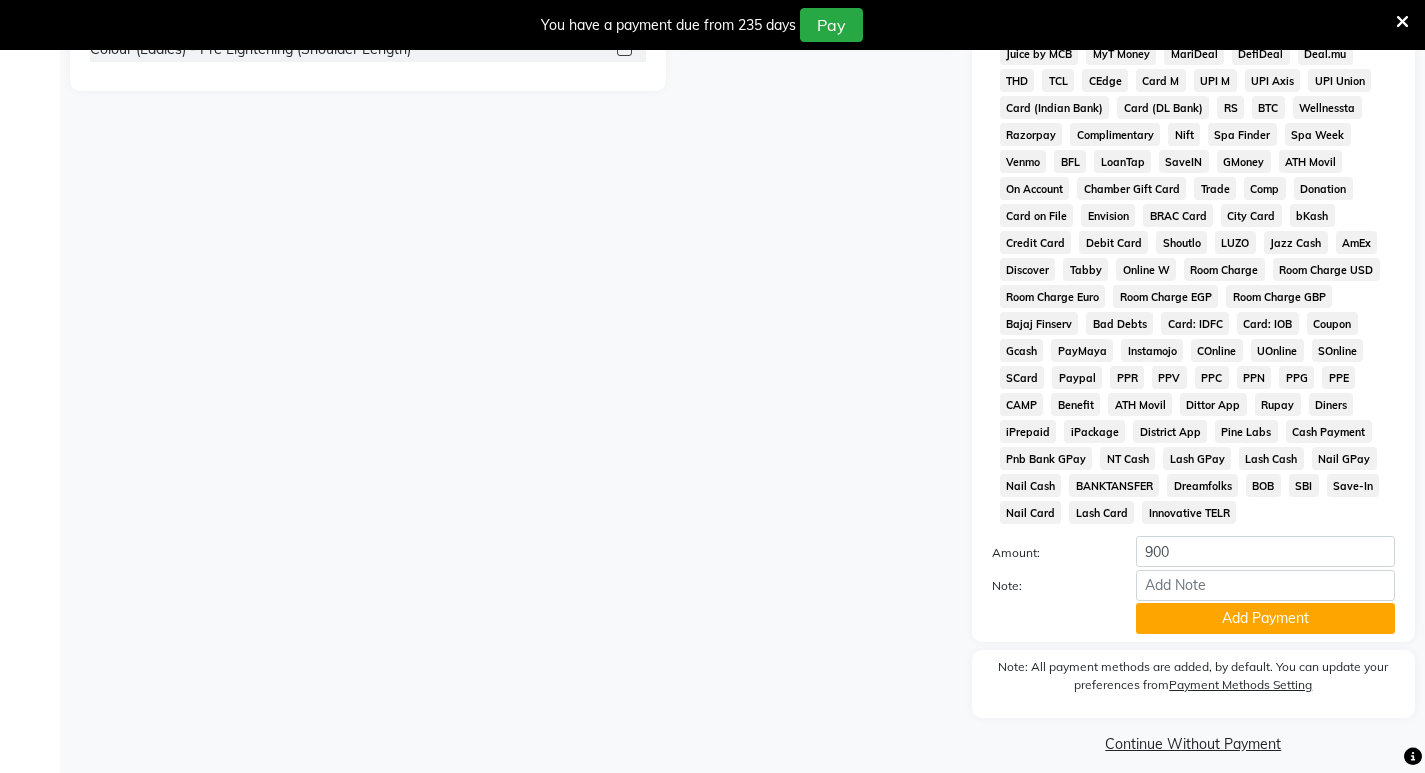scroll, scrollTop: 755, scrollLeft: 0, axis: vertical 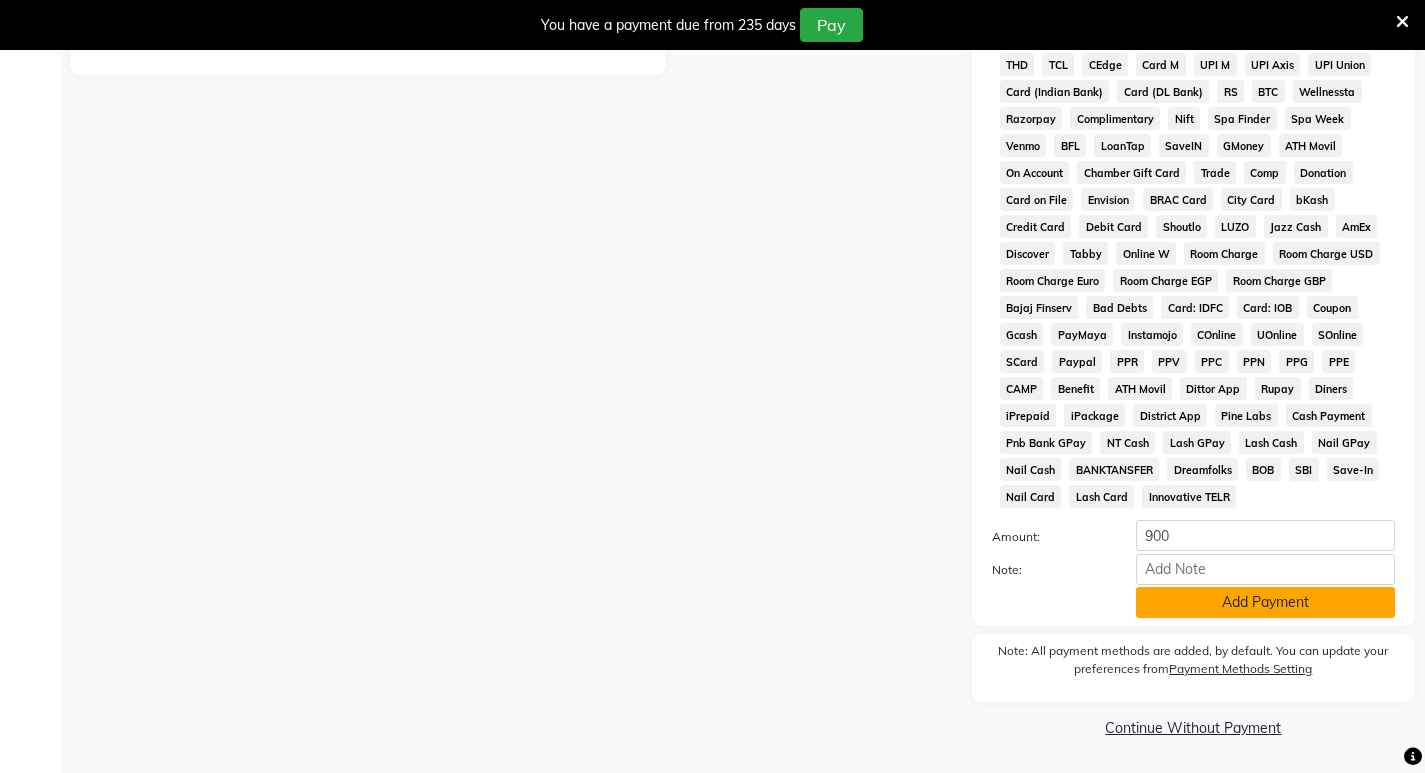 click on "Add Payment" 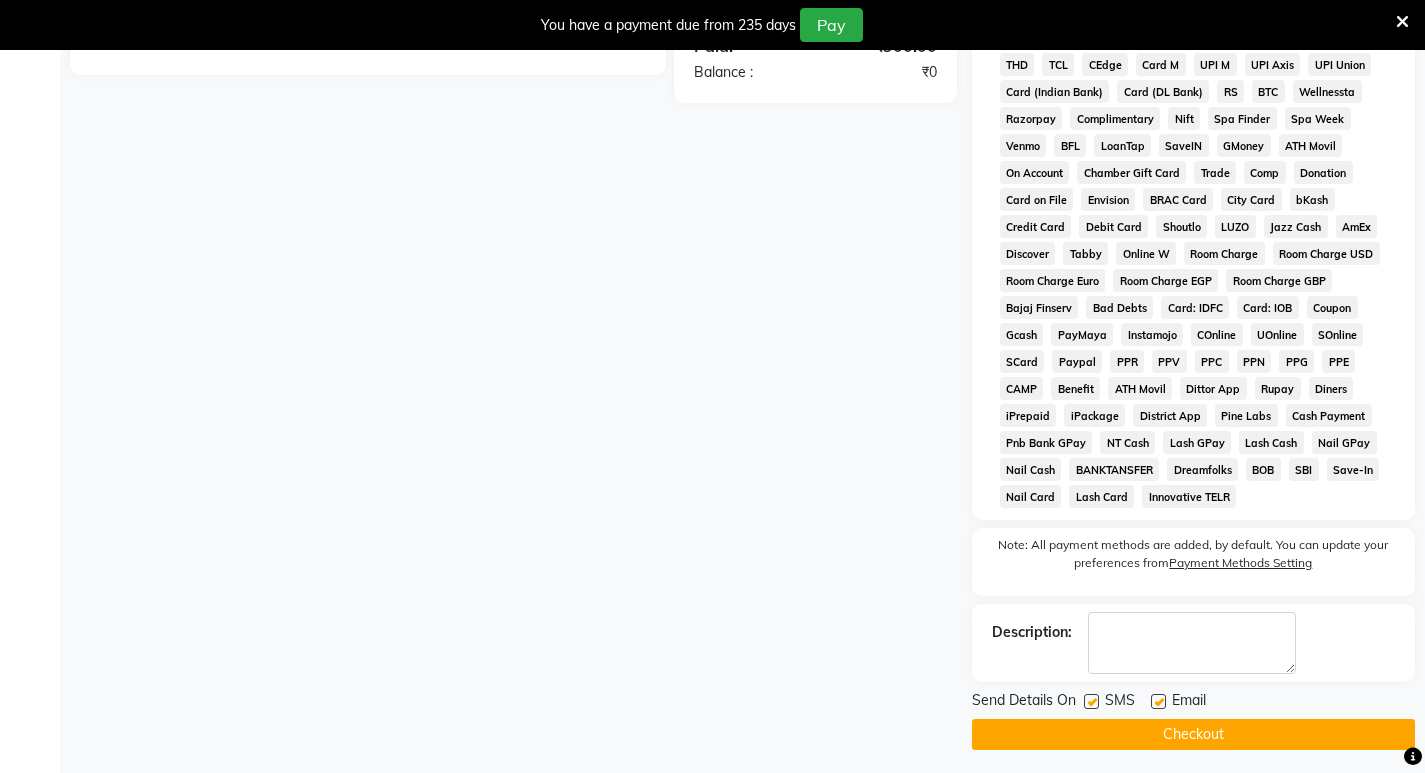 scroll, scrollTop: 762, scrollLeft: 0, axis: vertical 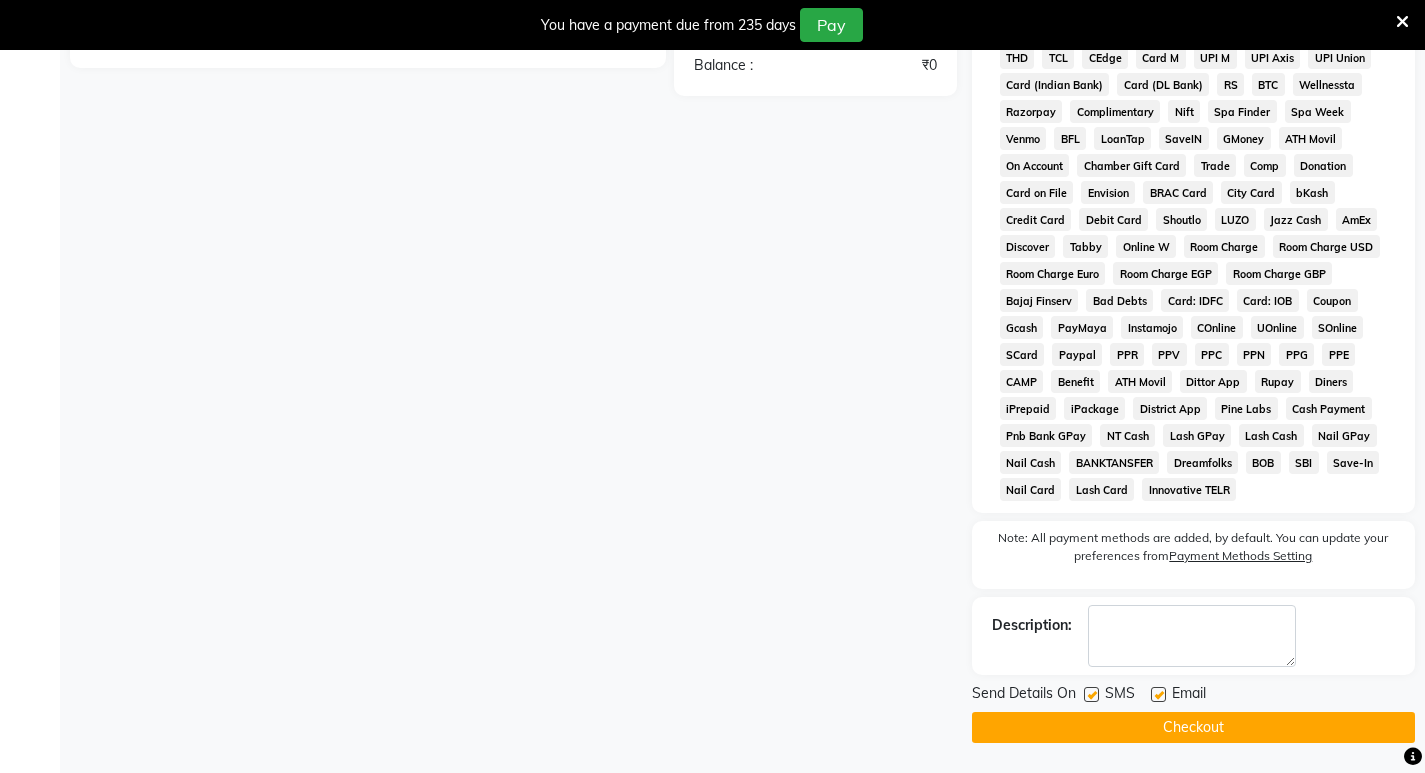 click on "Send Details On SMS Email  Checkout" 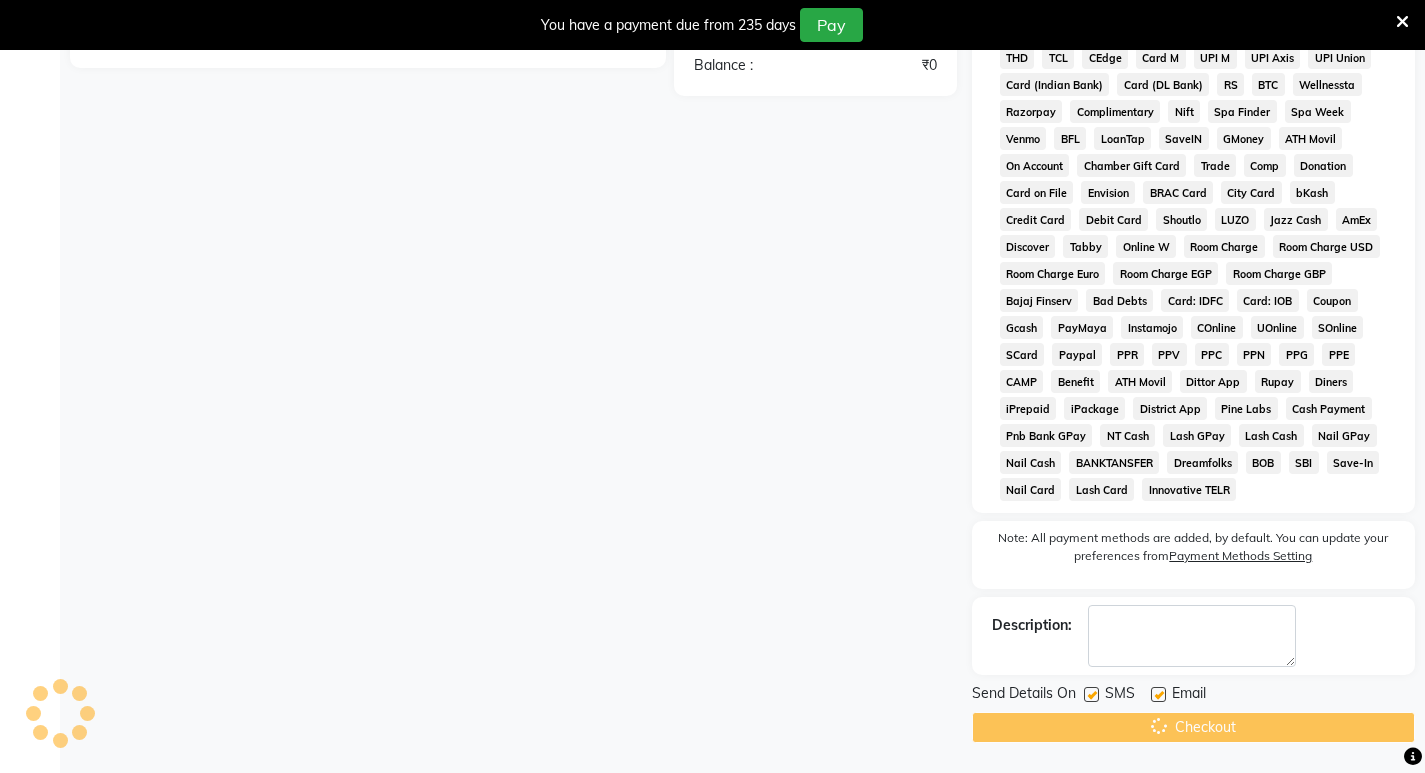 scroll, scrollTop: 50, scrollLeft: 0, axis: vertical 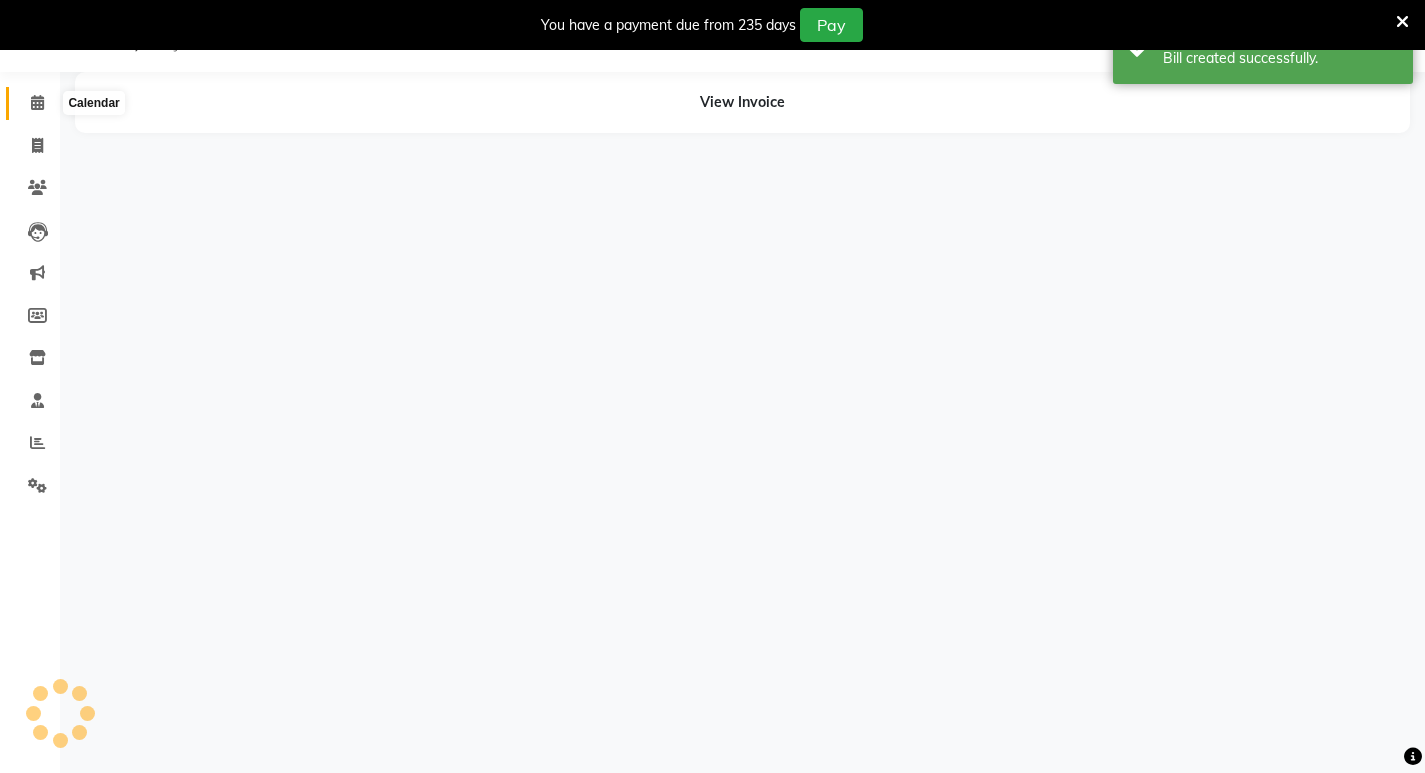 click 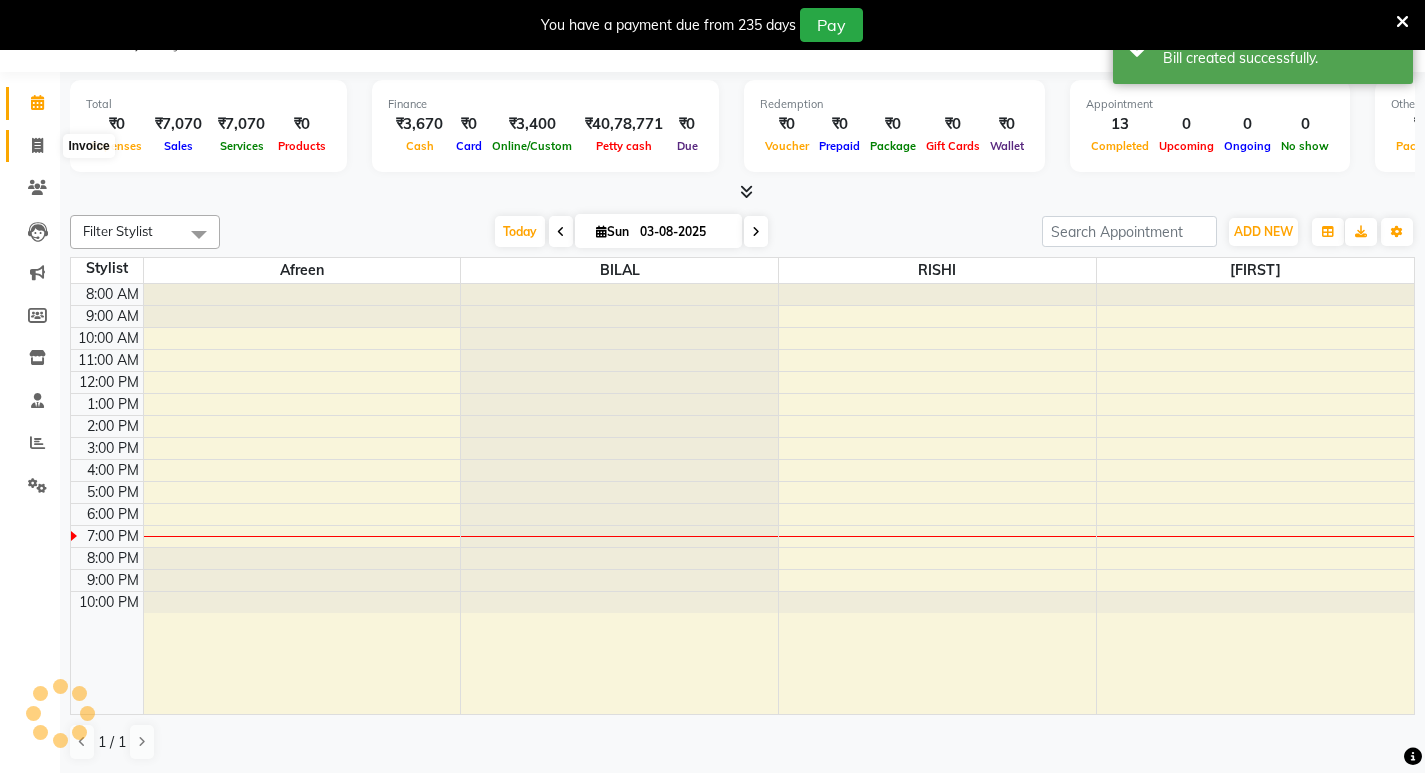 click 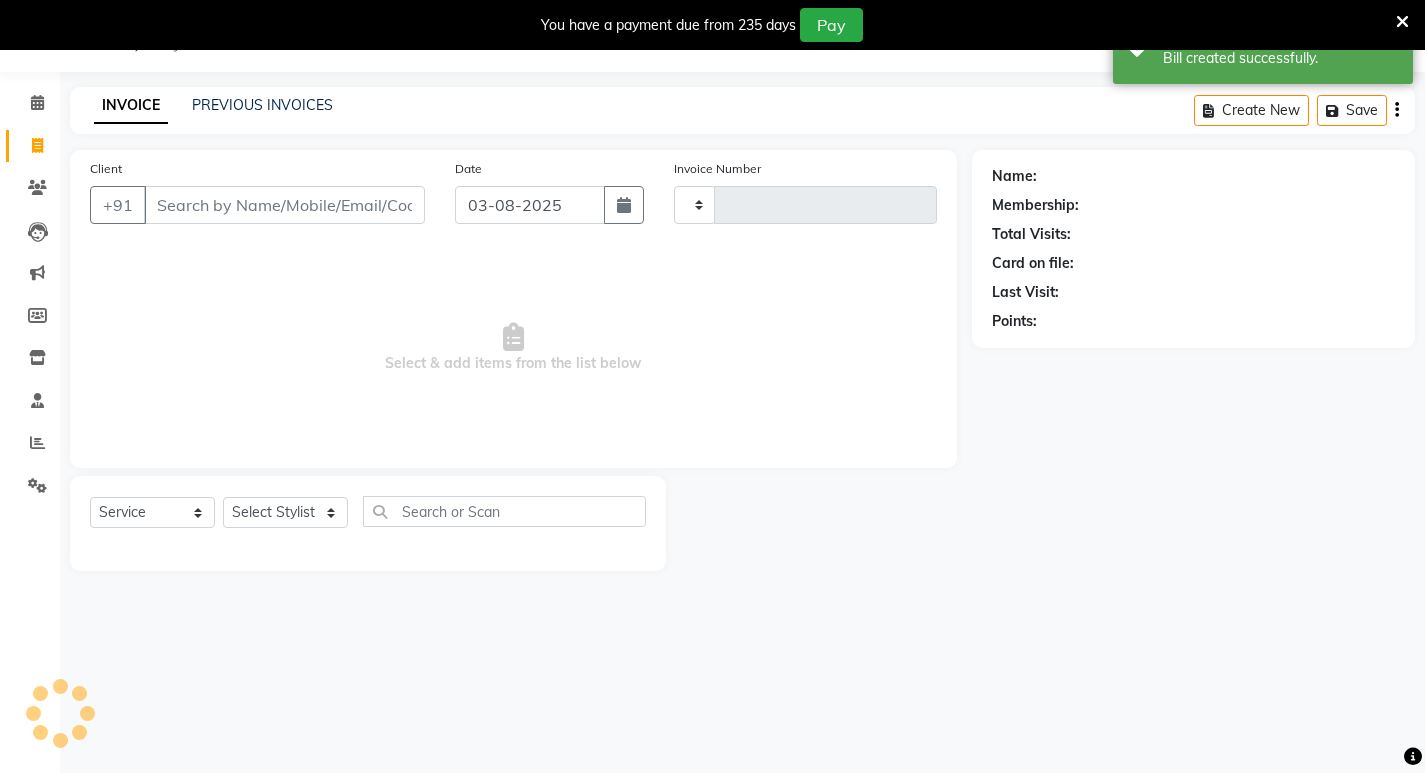 type on "0940" 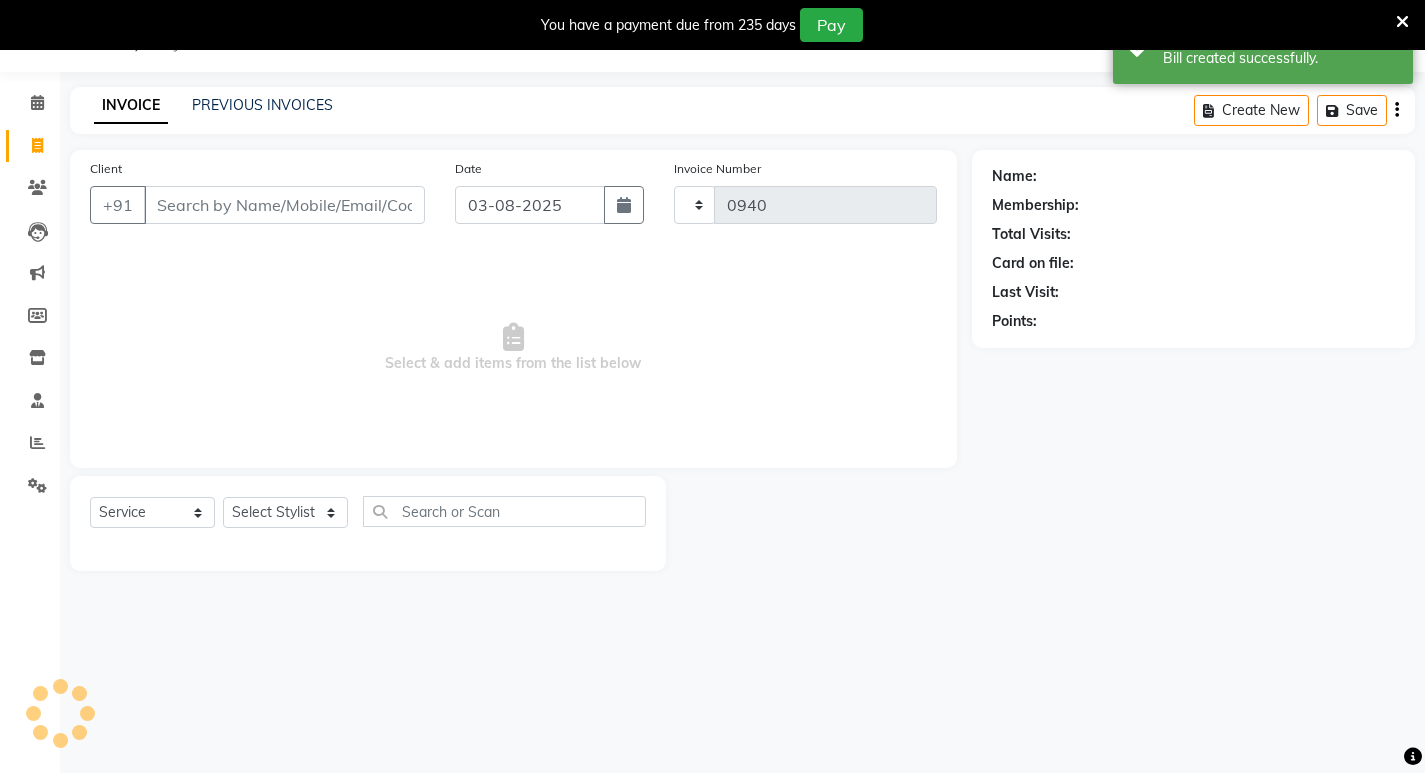 select on "837" 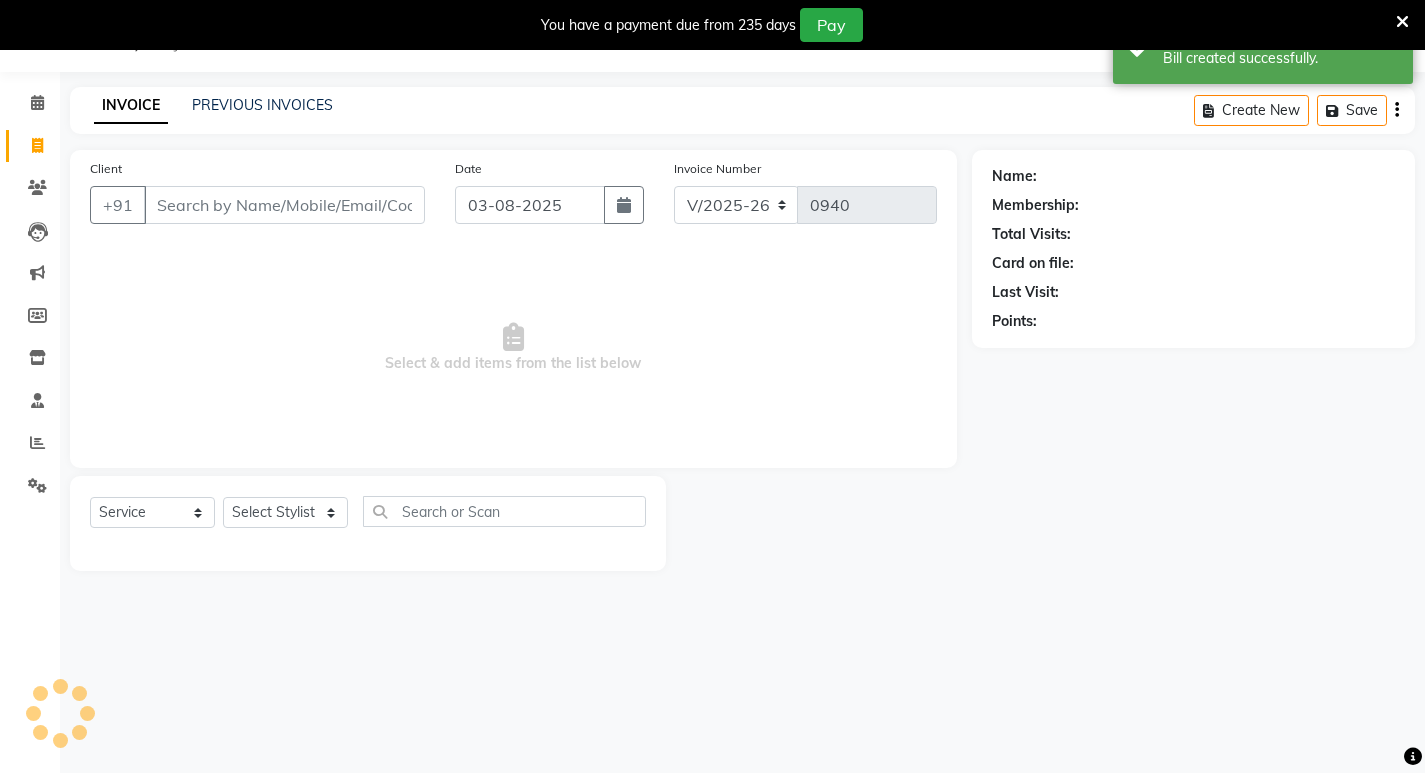 click on "INVOICE PREVIOUS INVOICES" 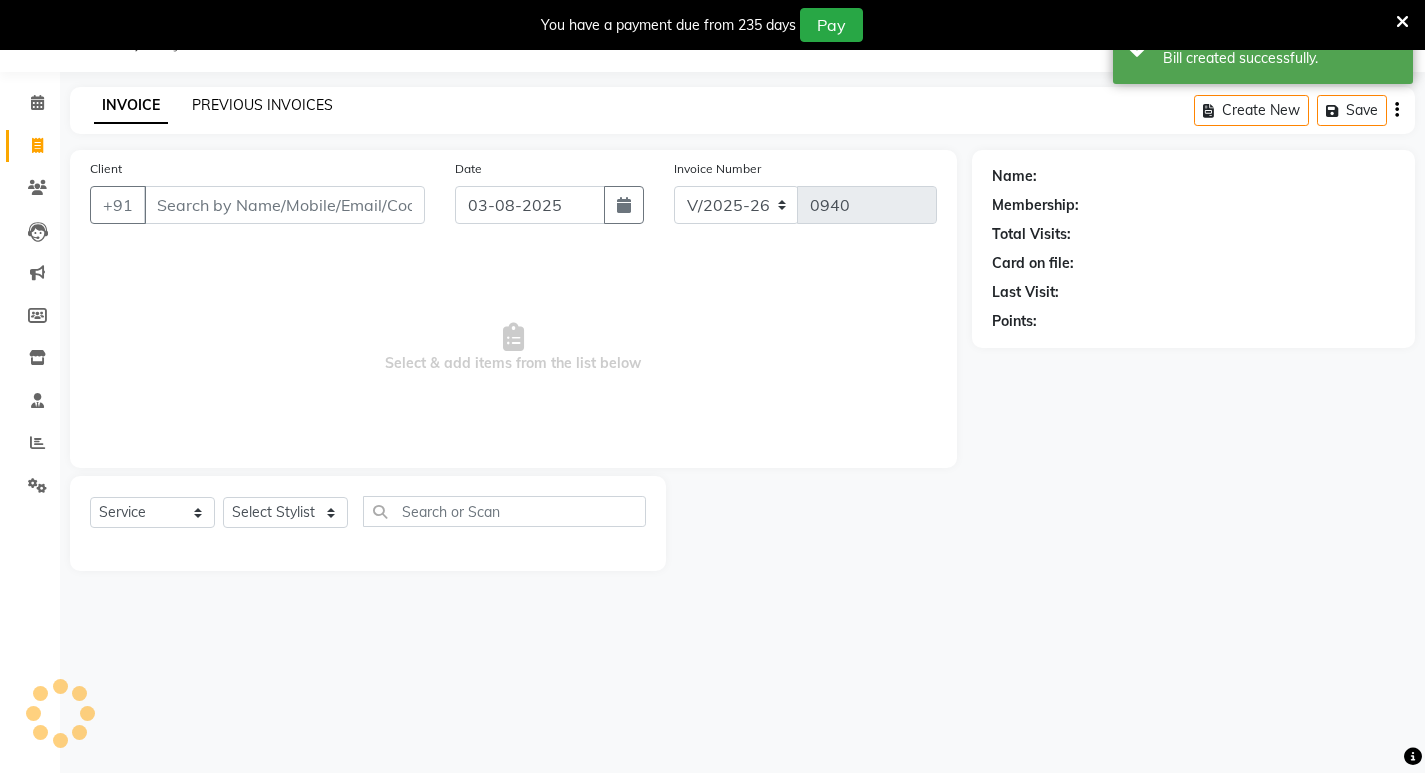 click on "PREVIOUS INVOICES" 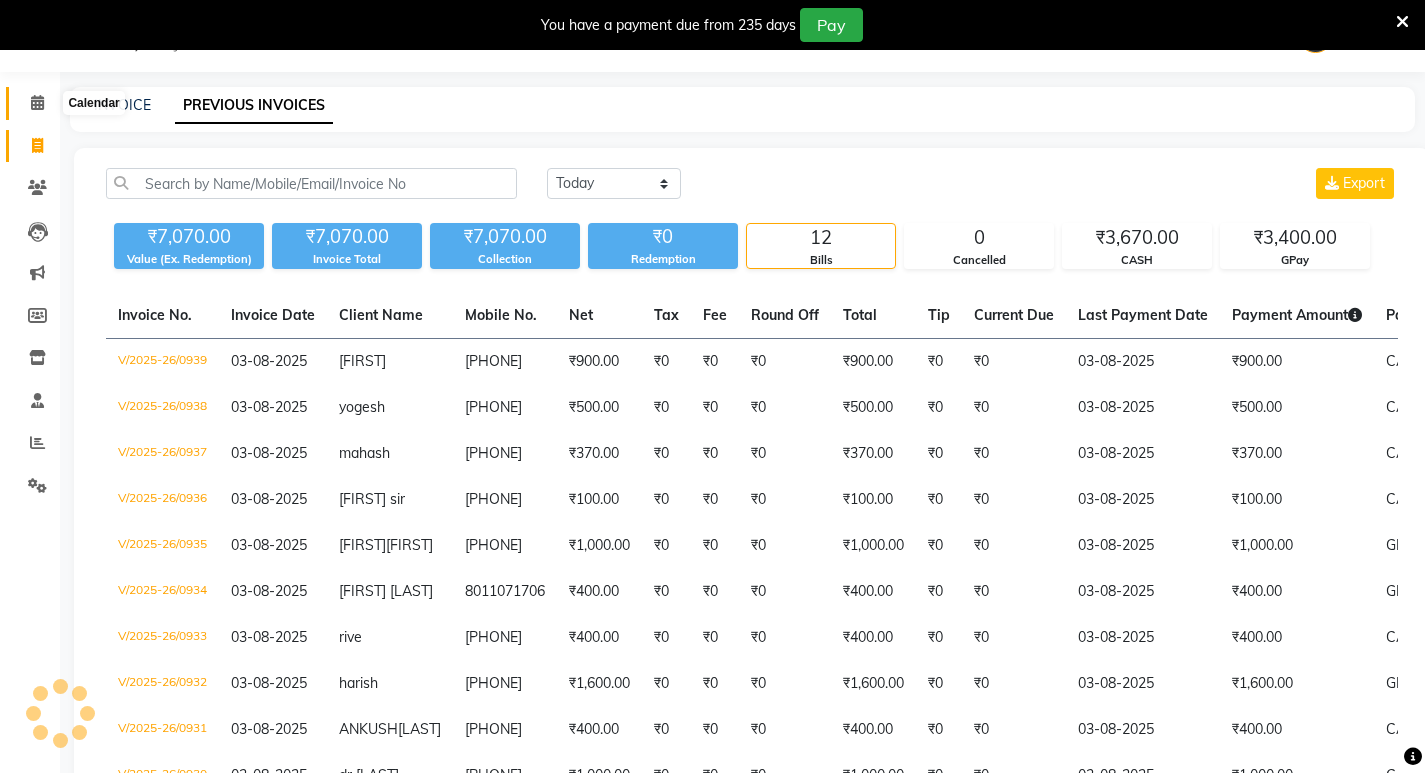 click 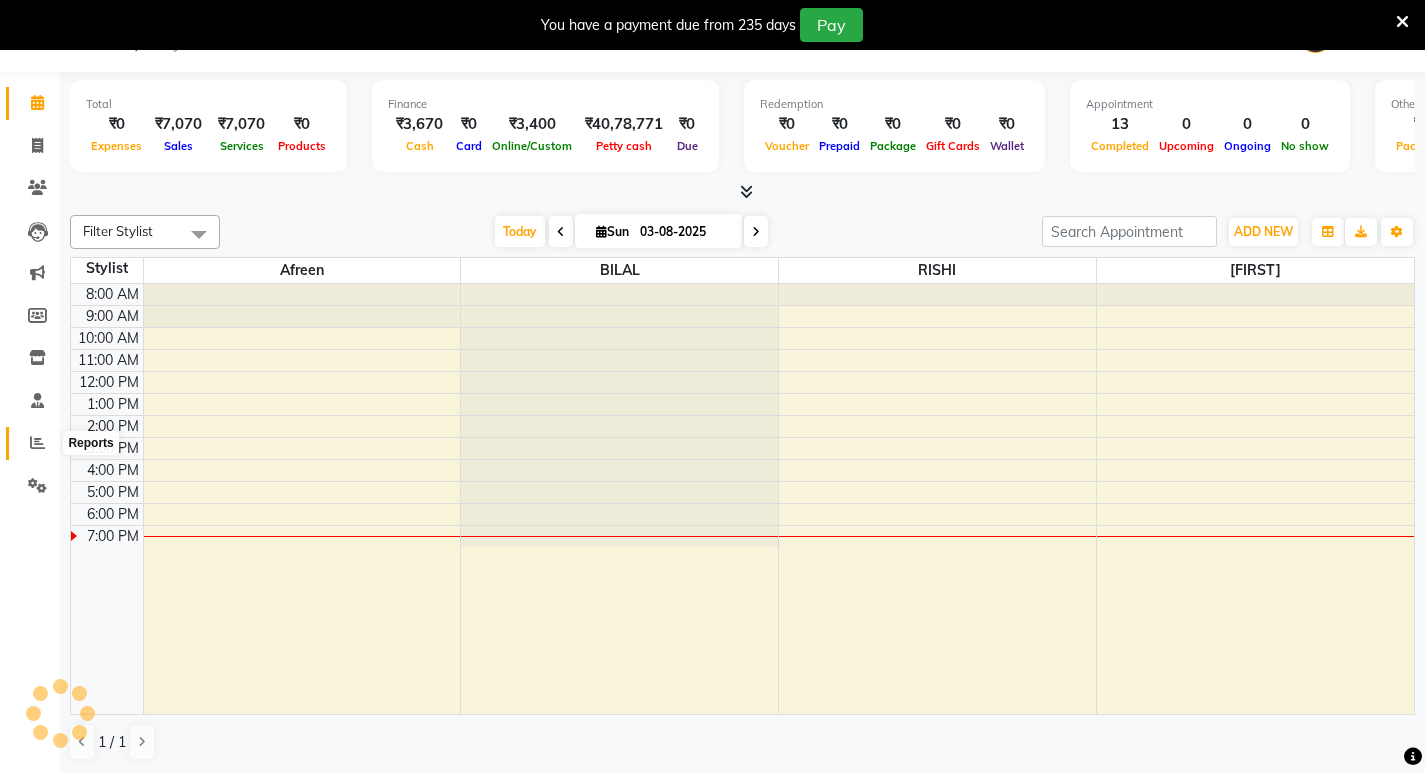 click 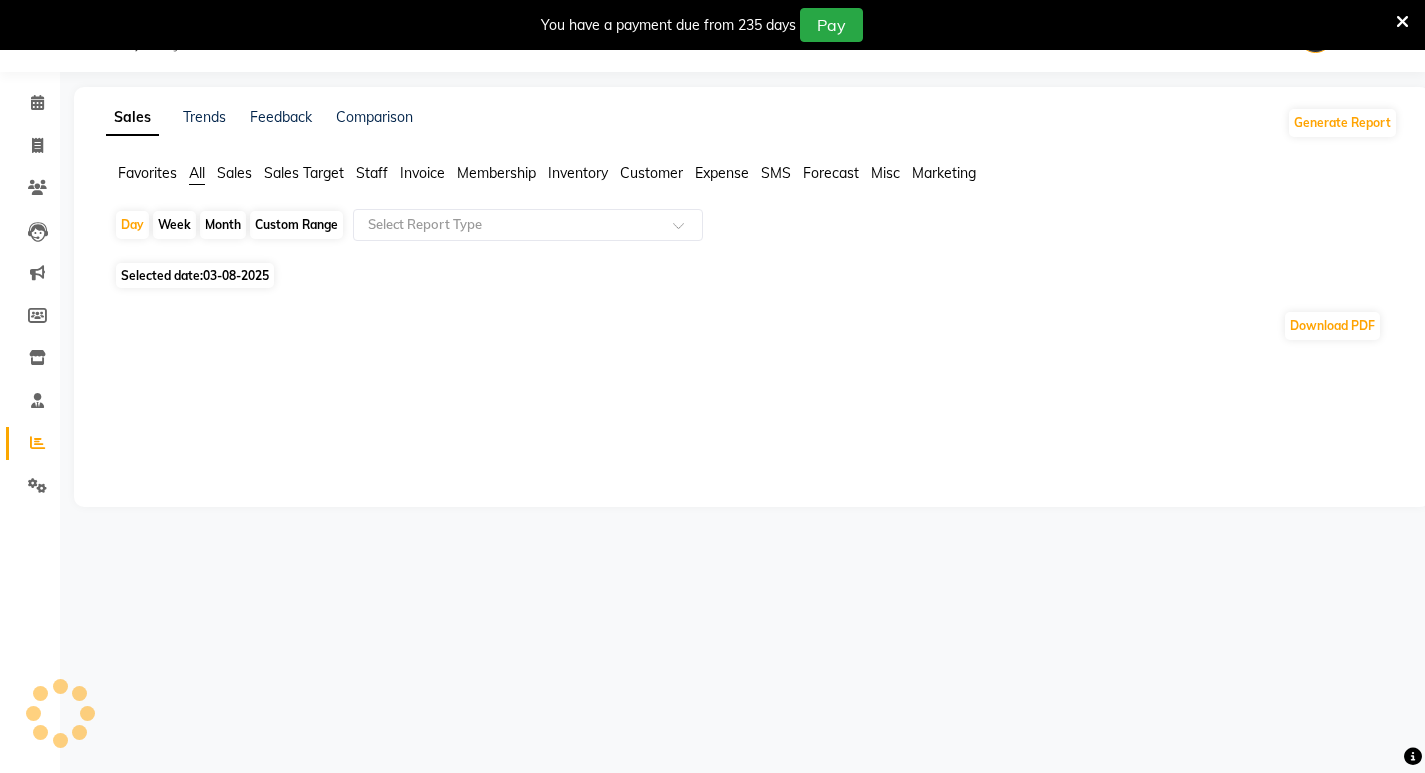 click on "Month" 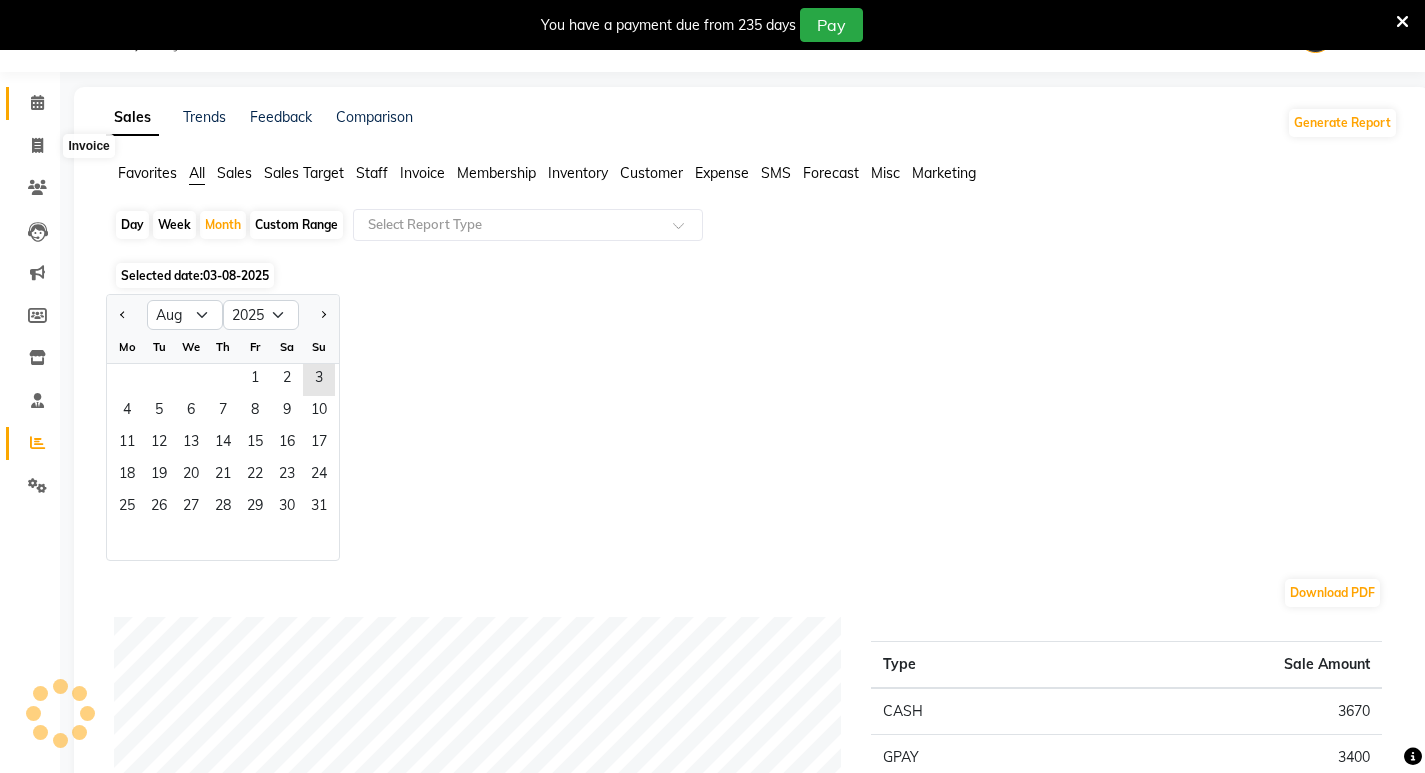 scroll, scrollTop: 0, scrollLeft: 0, axis: both 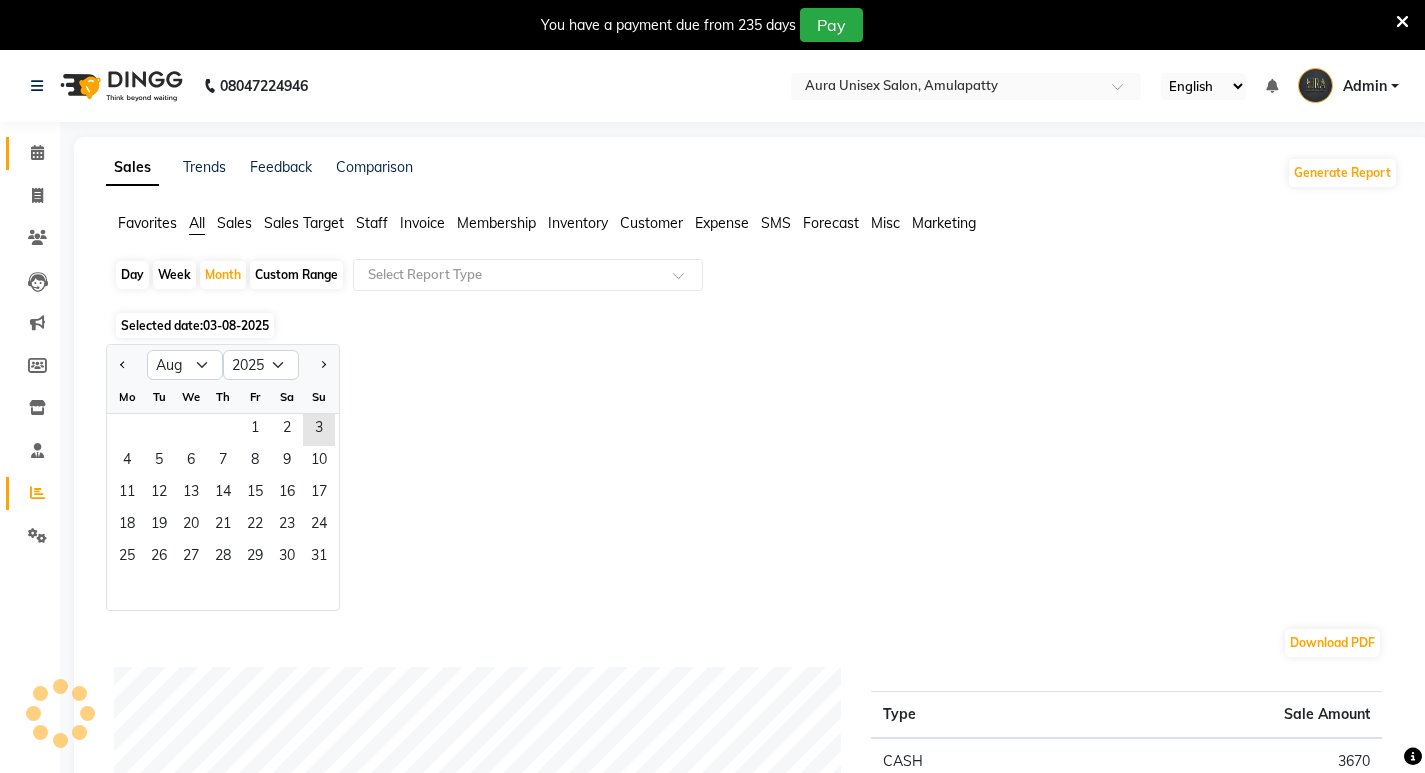 click 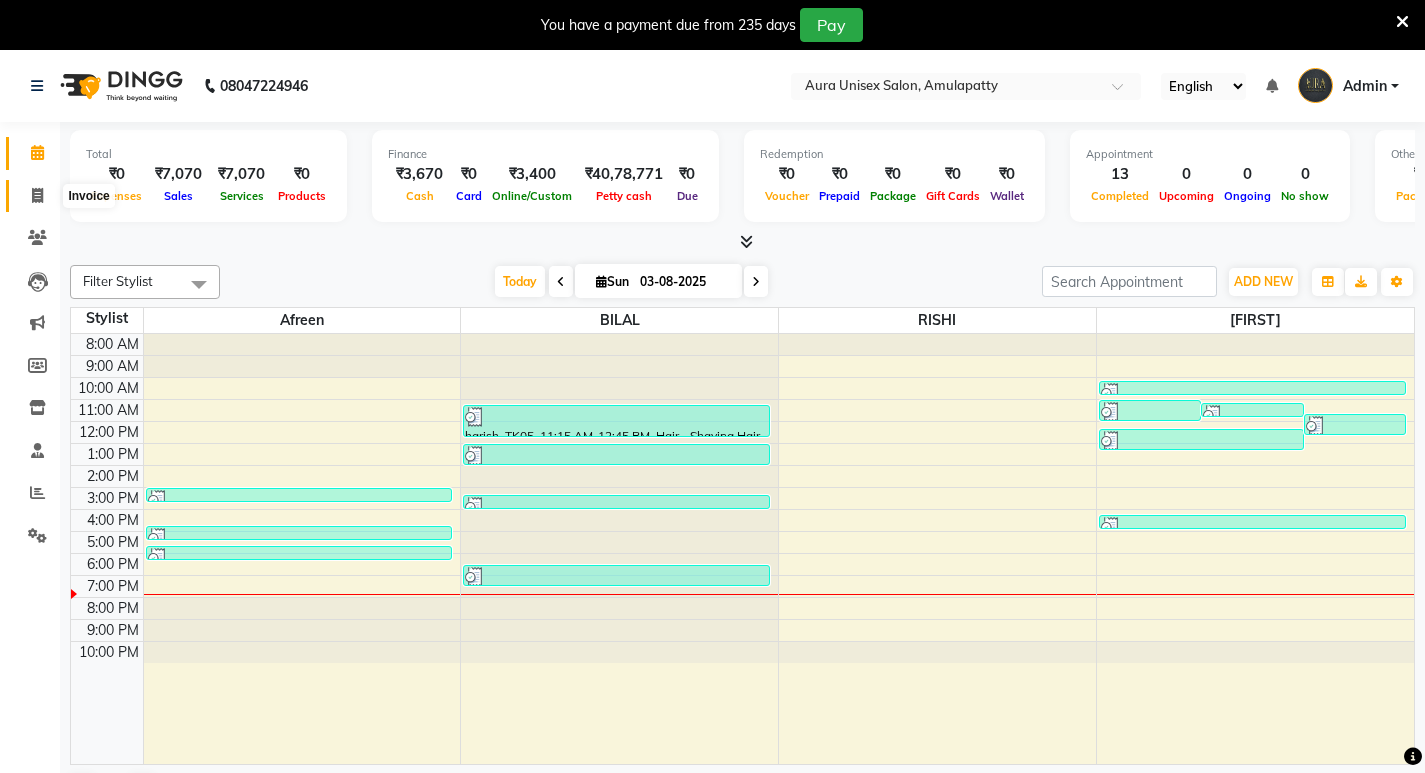 click 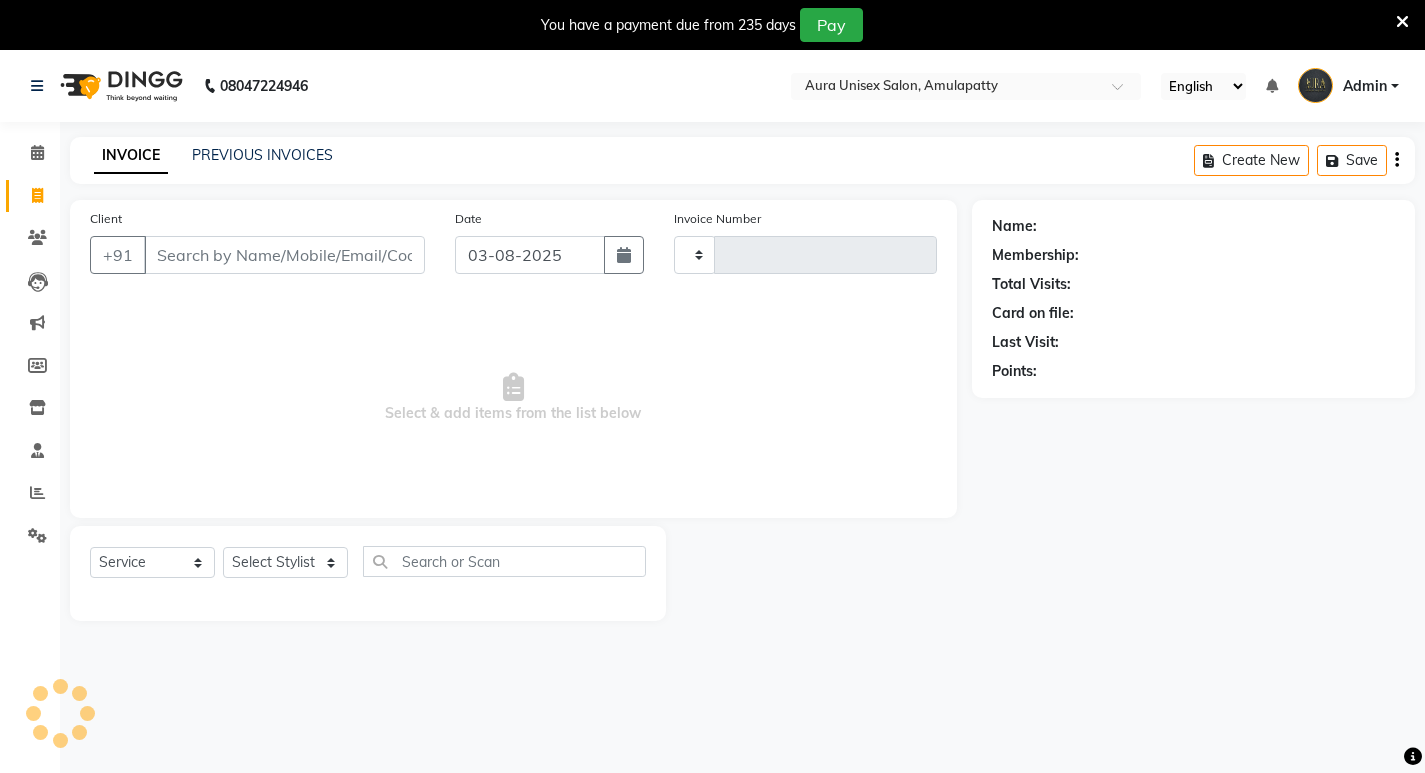 type on "0940" 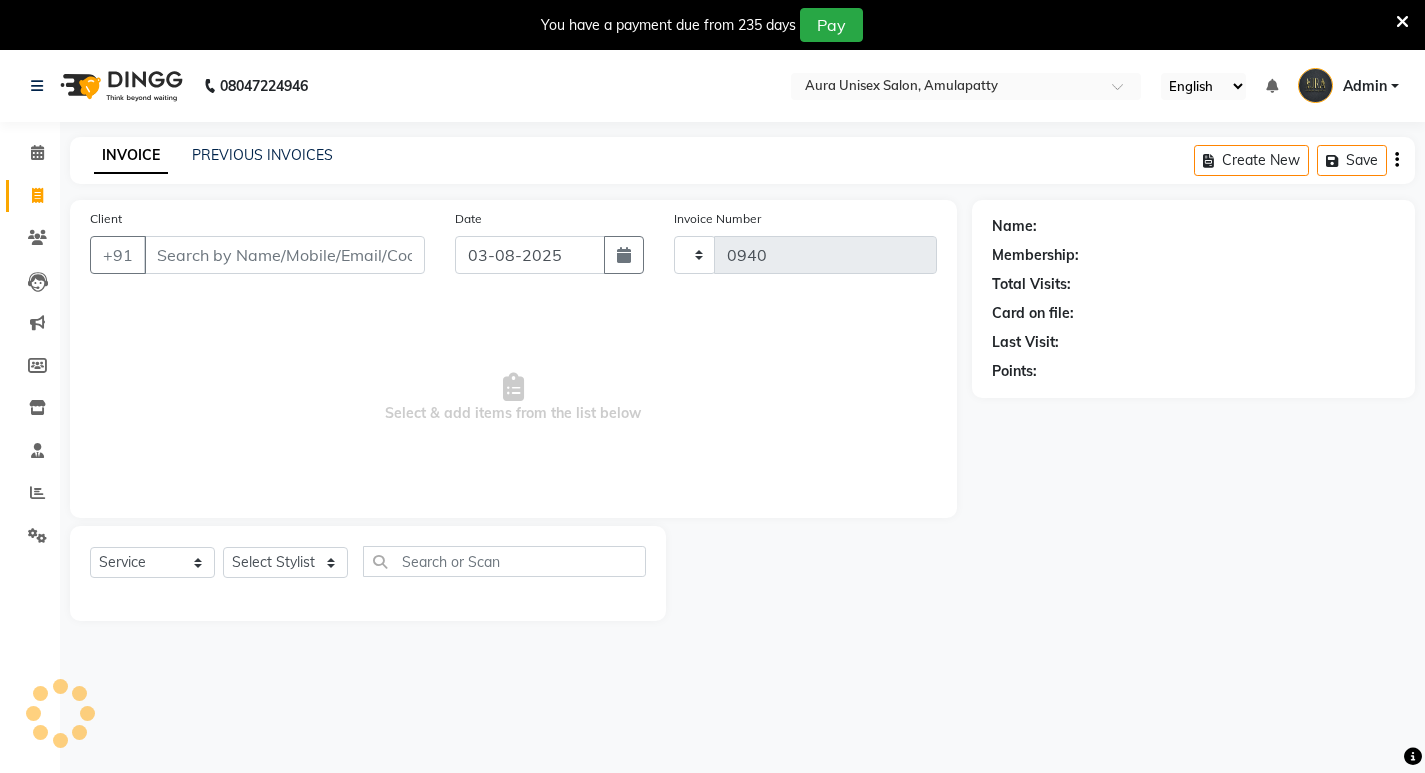select on "837" 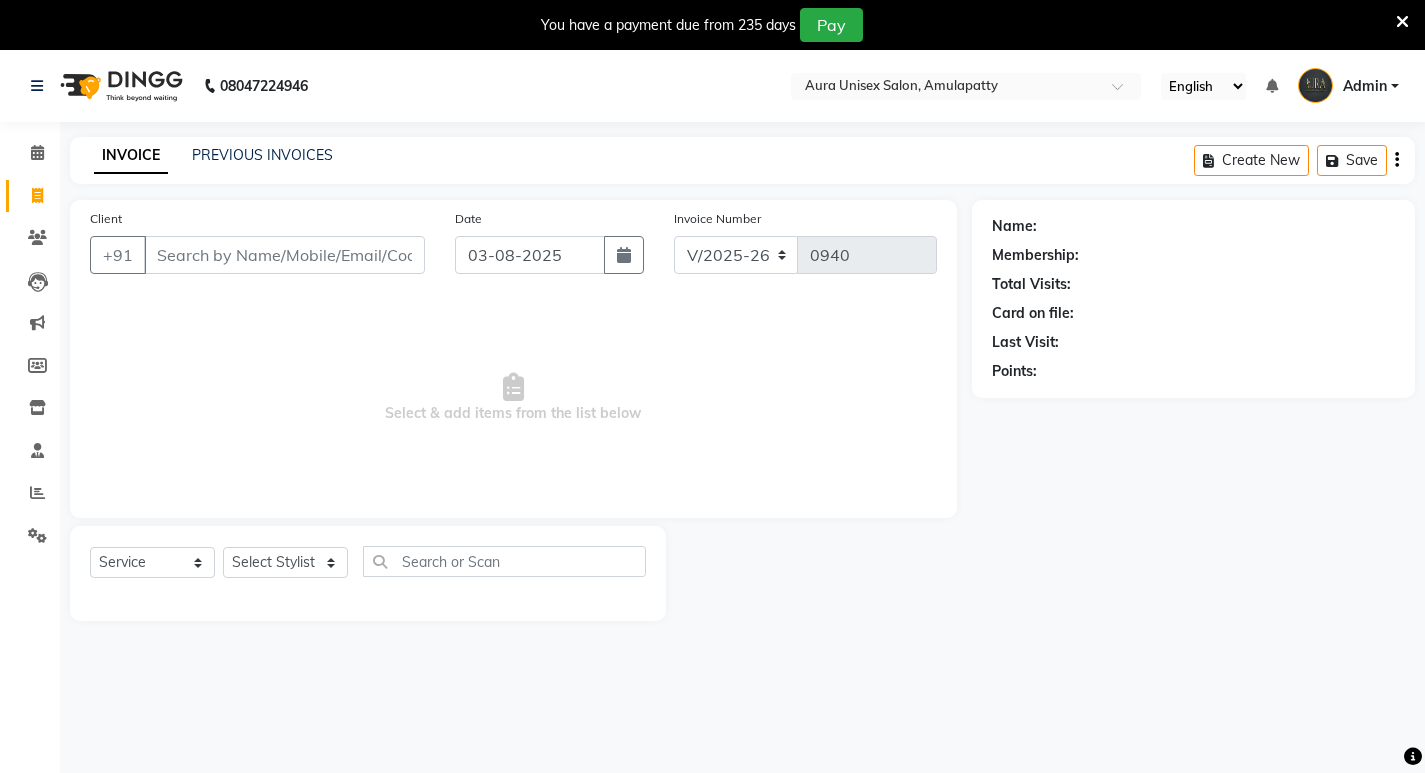 click on "Client" at bounding box center (284, 255) 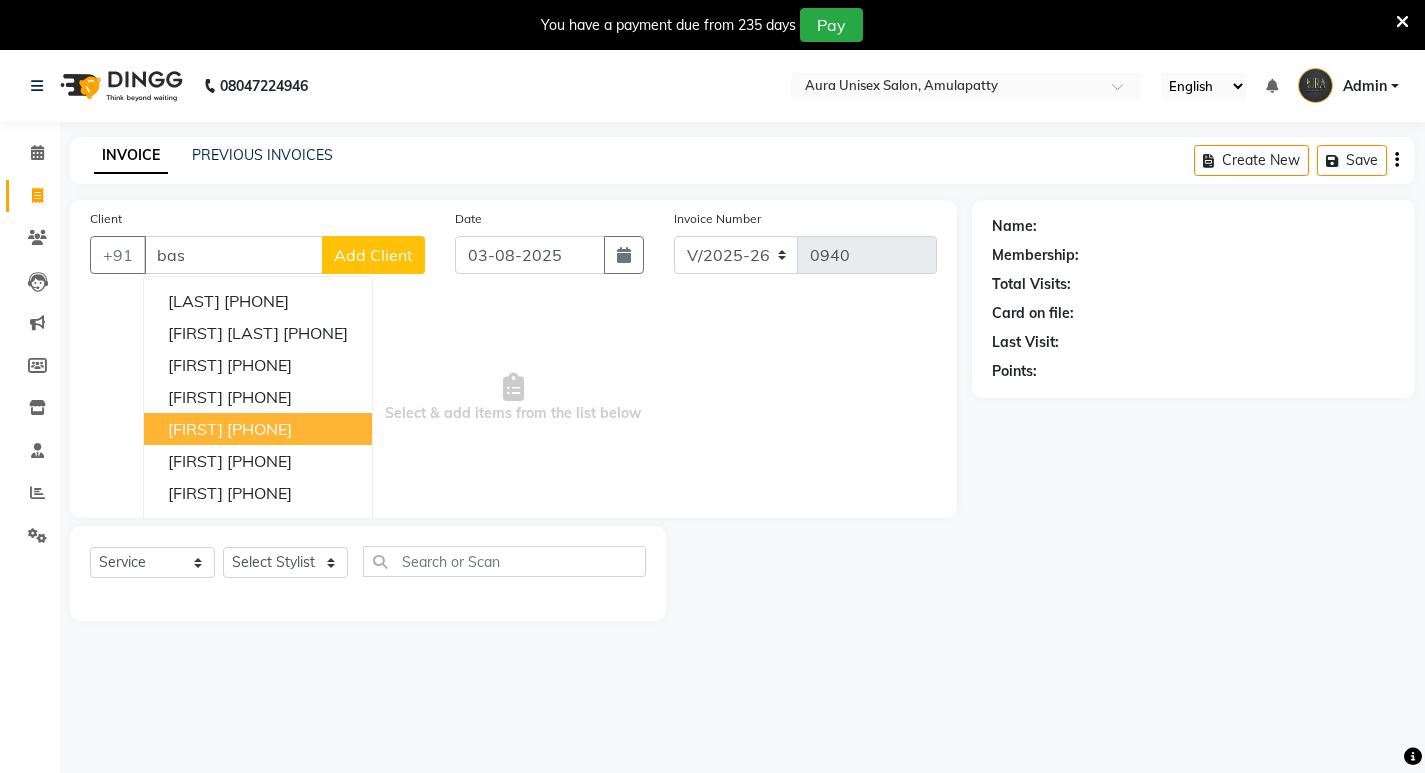 click on "[PHONE]" at bounding box center [259, 429] 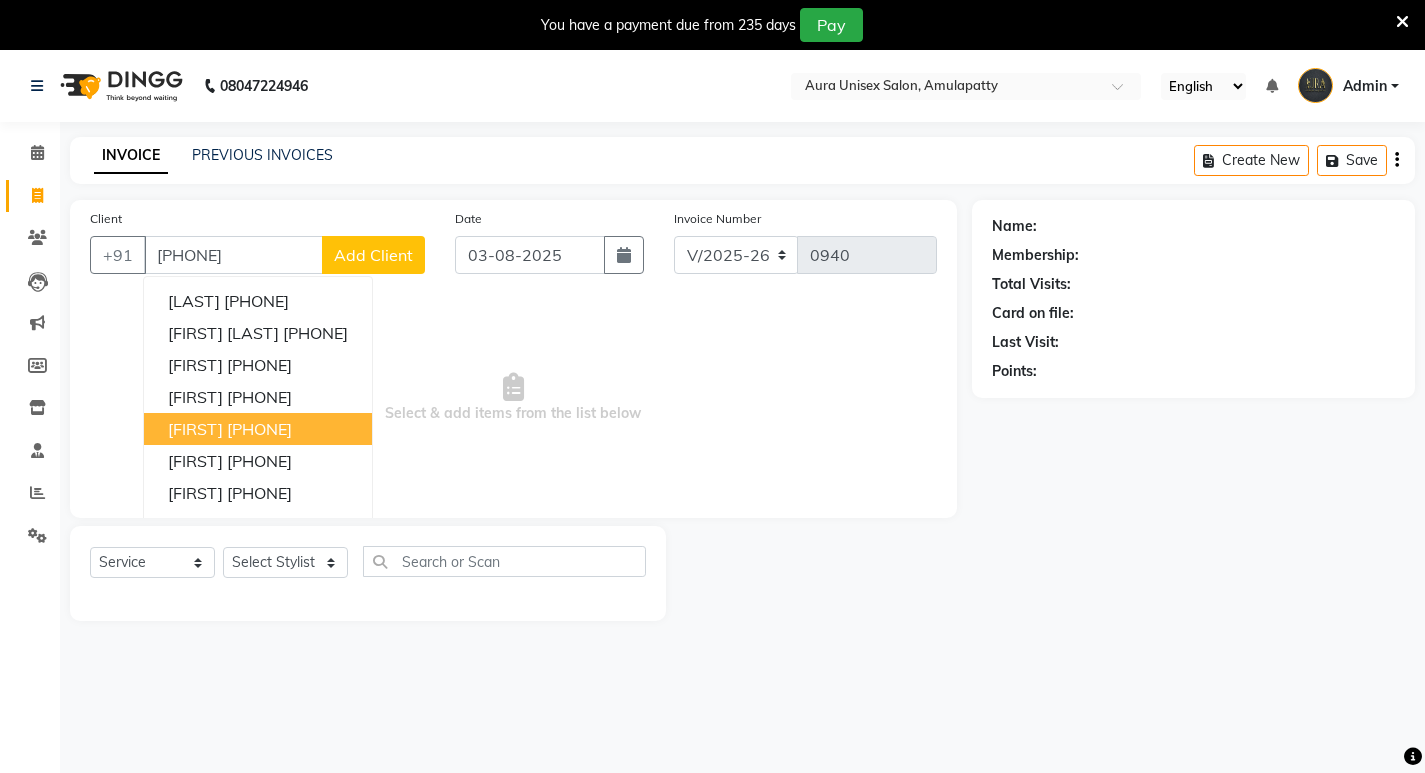 type on "[PHONE]" 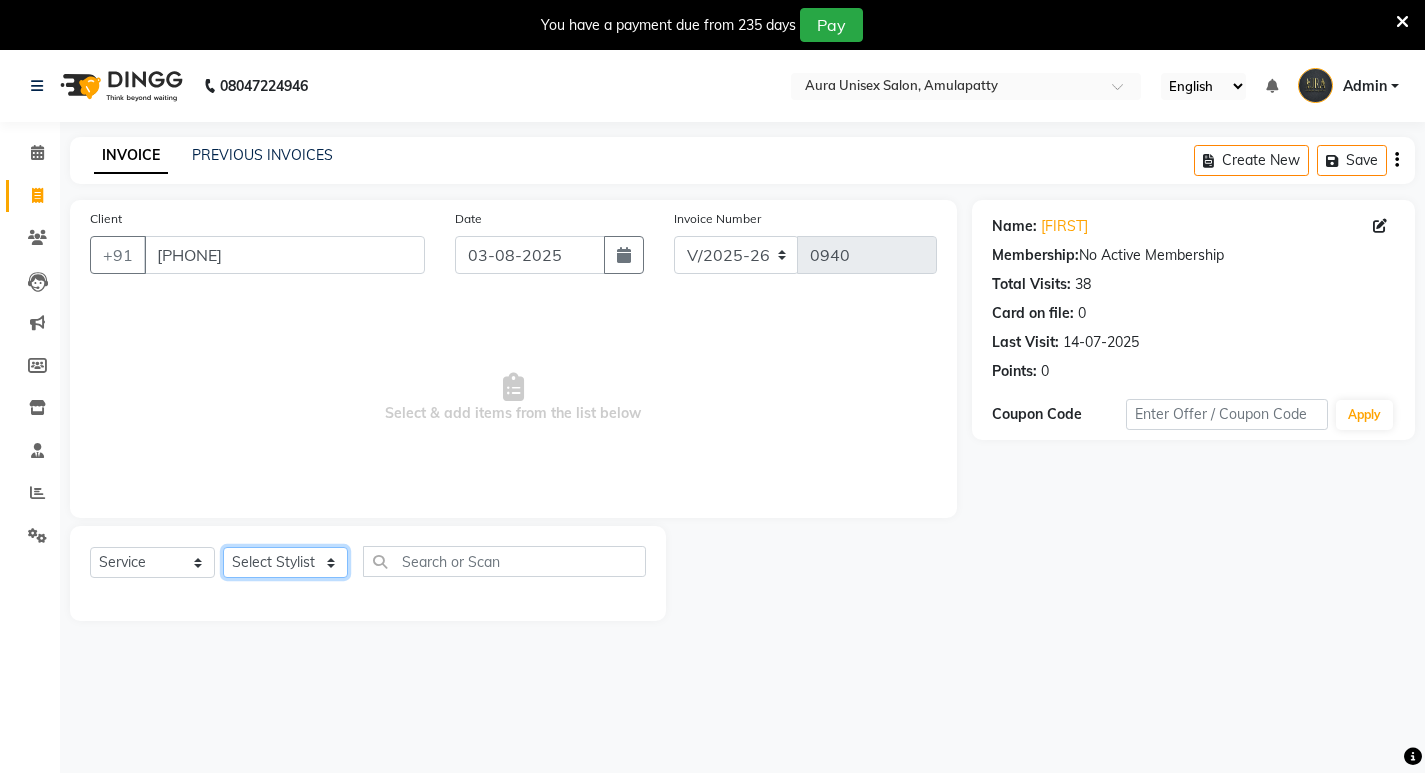 click on "Select Stylist AFJAL afreen BILAL RISHI" 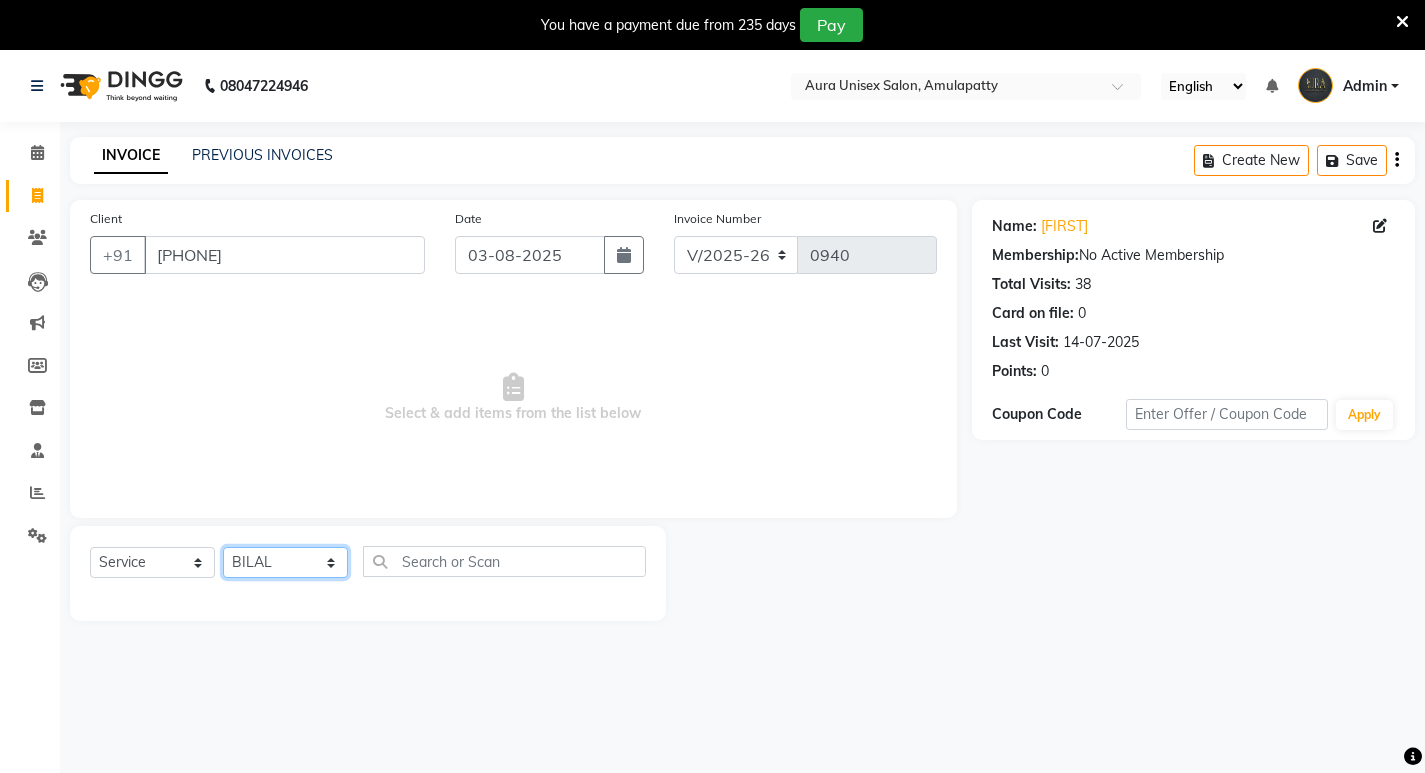 click on "Select Stylist AFJAL afreen BILAL RISHI" 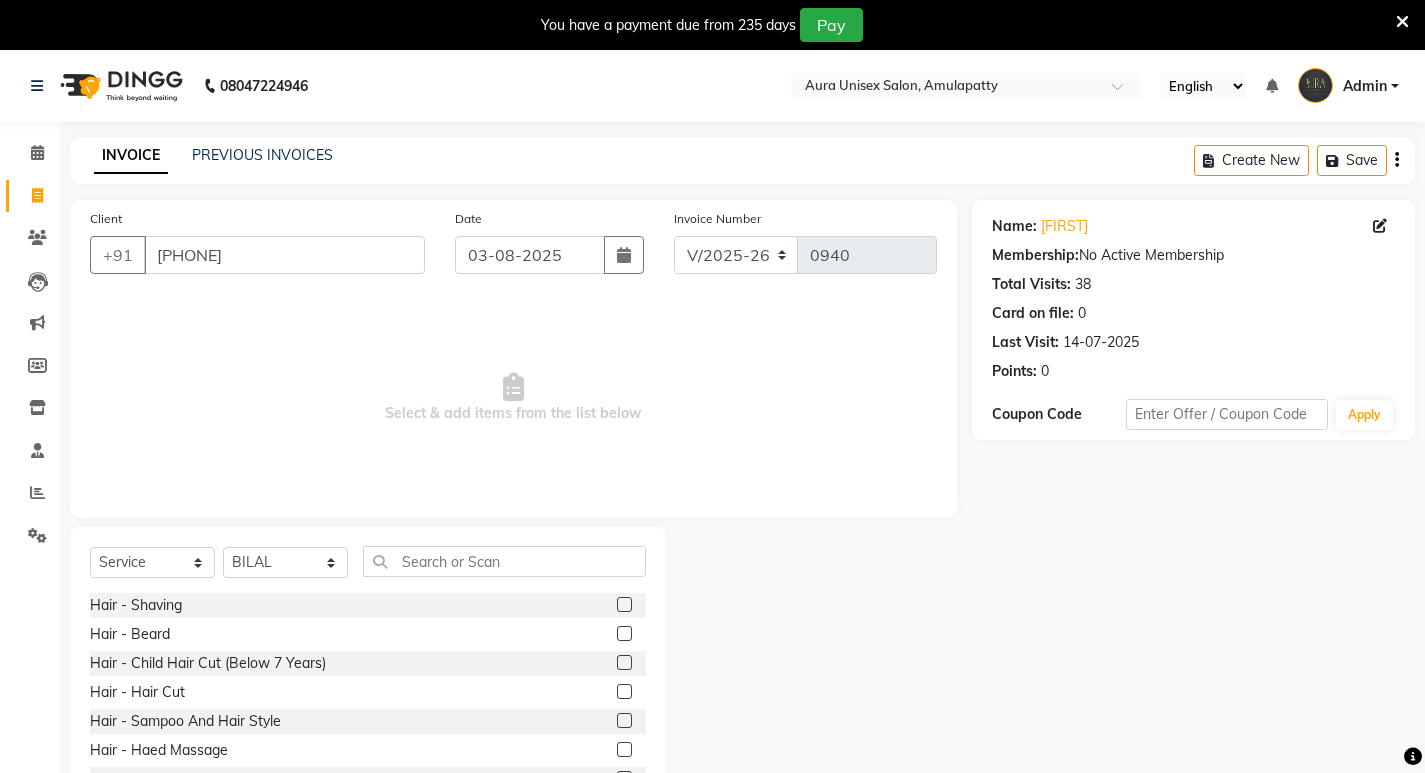 click 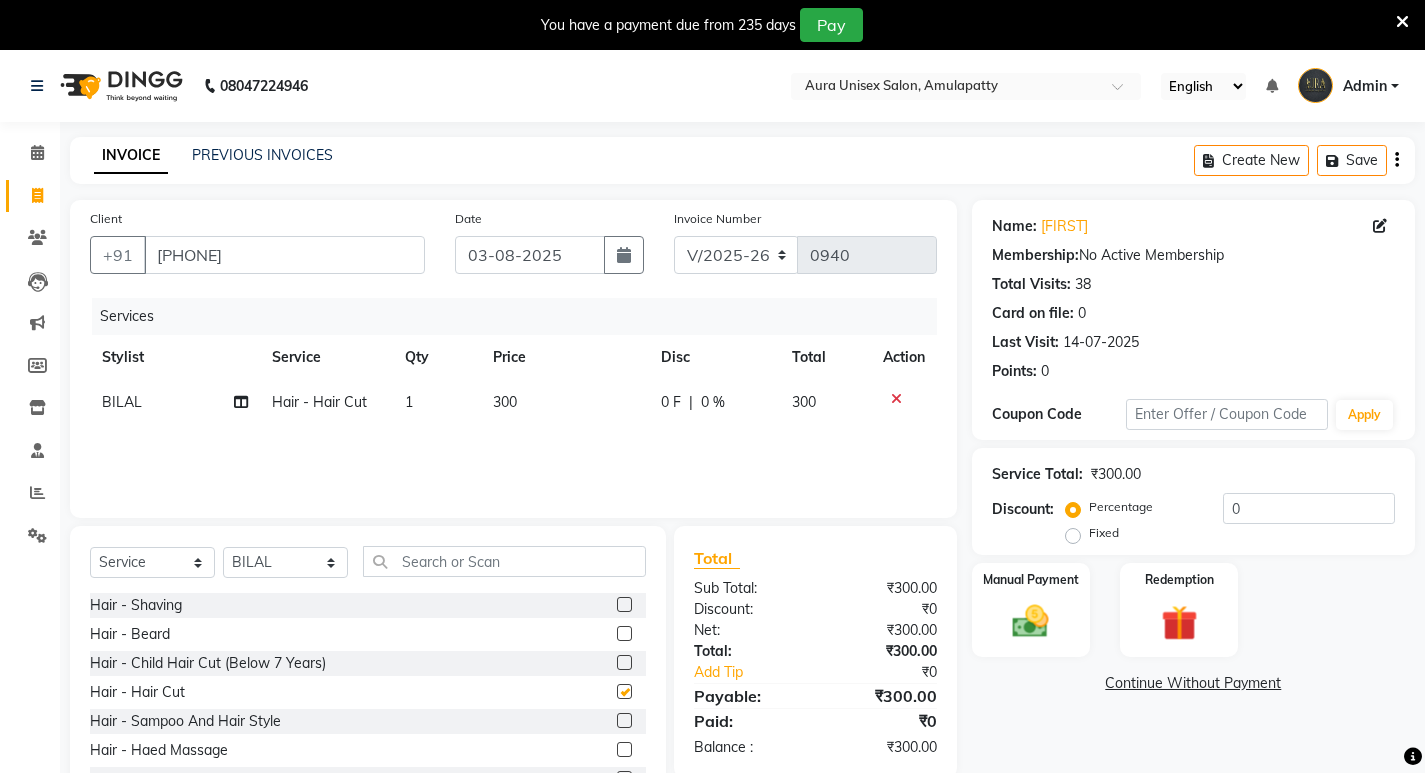 checkbox on "false" 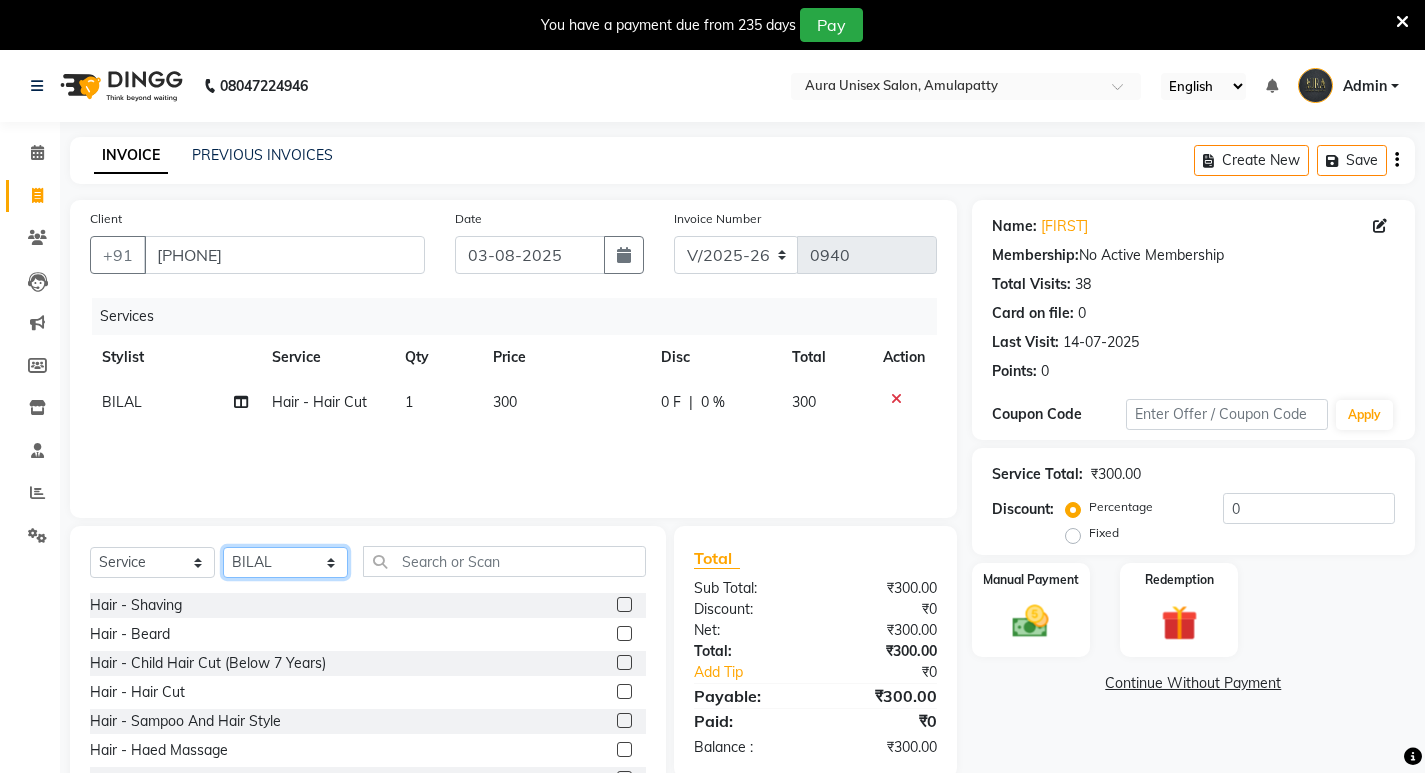 click on "Select Stylist AFJAL afreen BILAL RISHI" 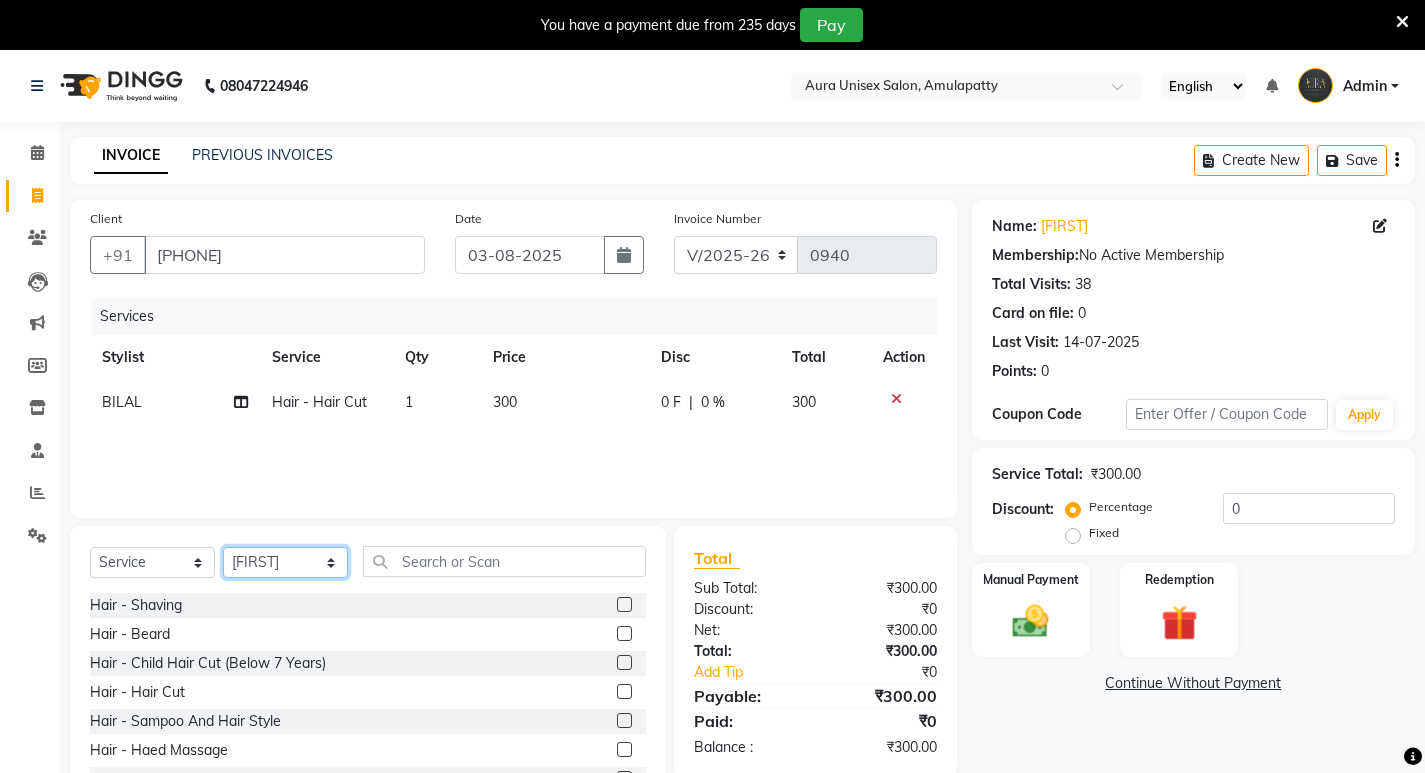 click on "Select Stylist AFJAL afreen BILAL RISHI" 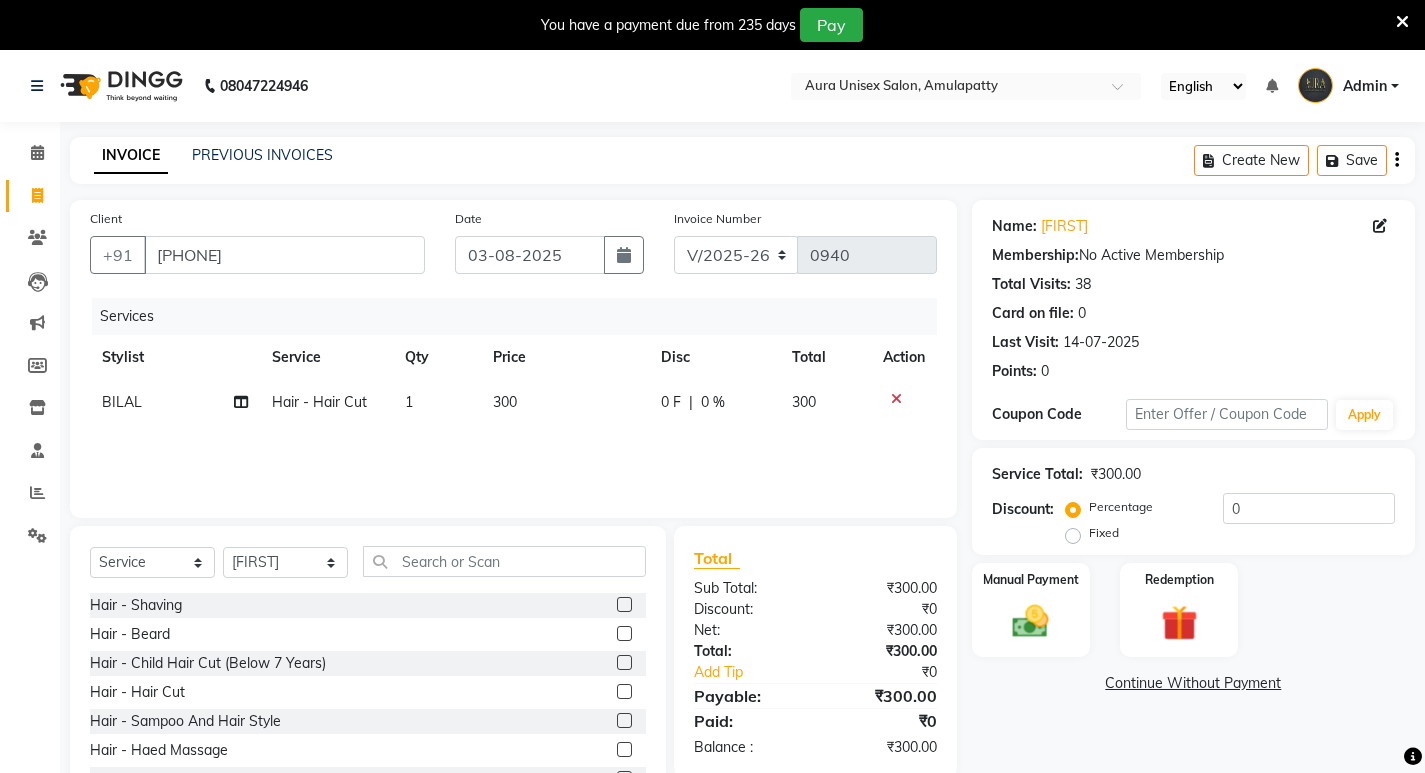 click 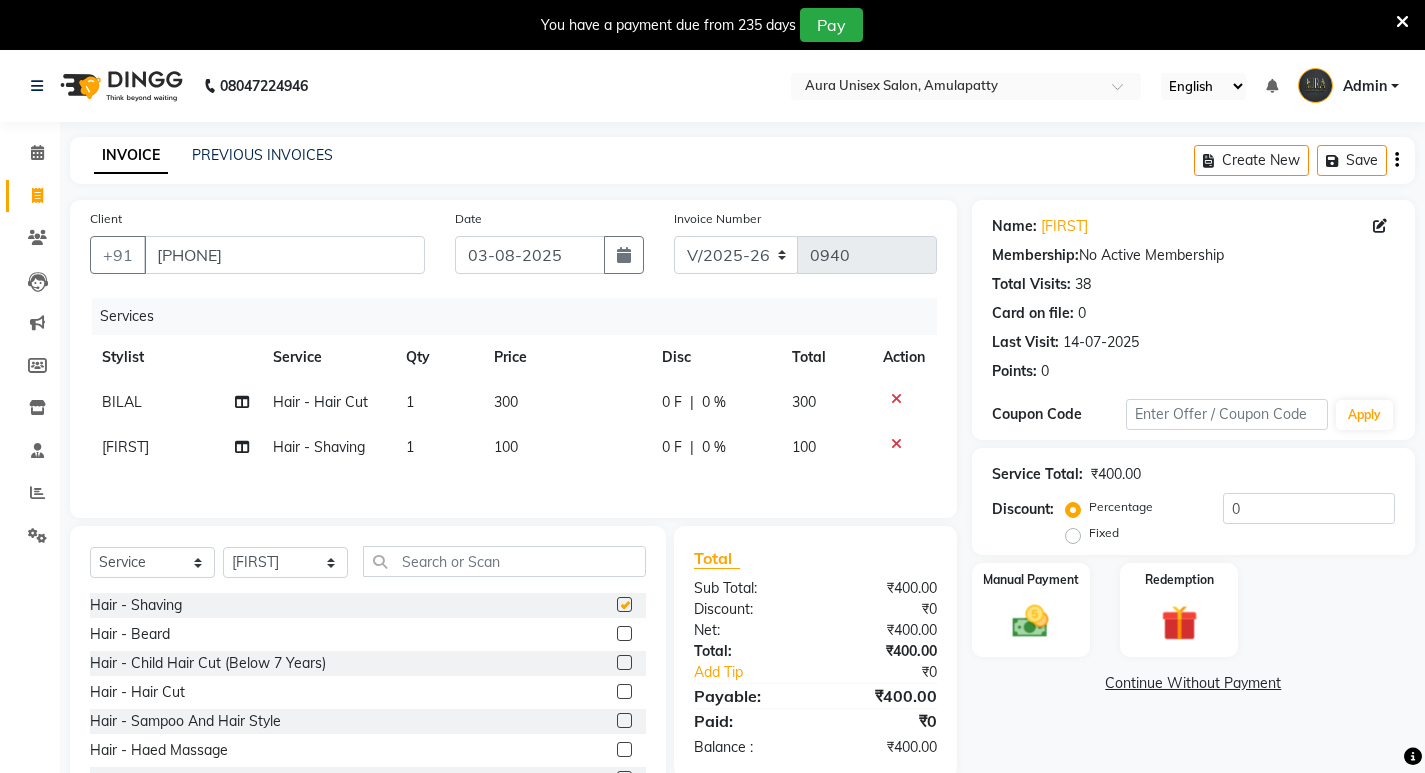 checkbox on "false" 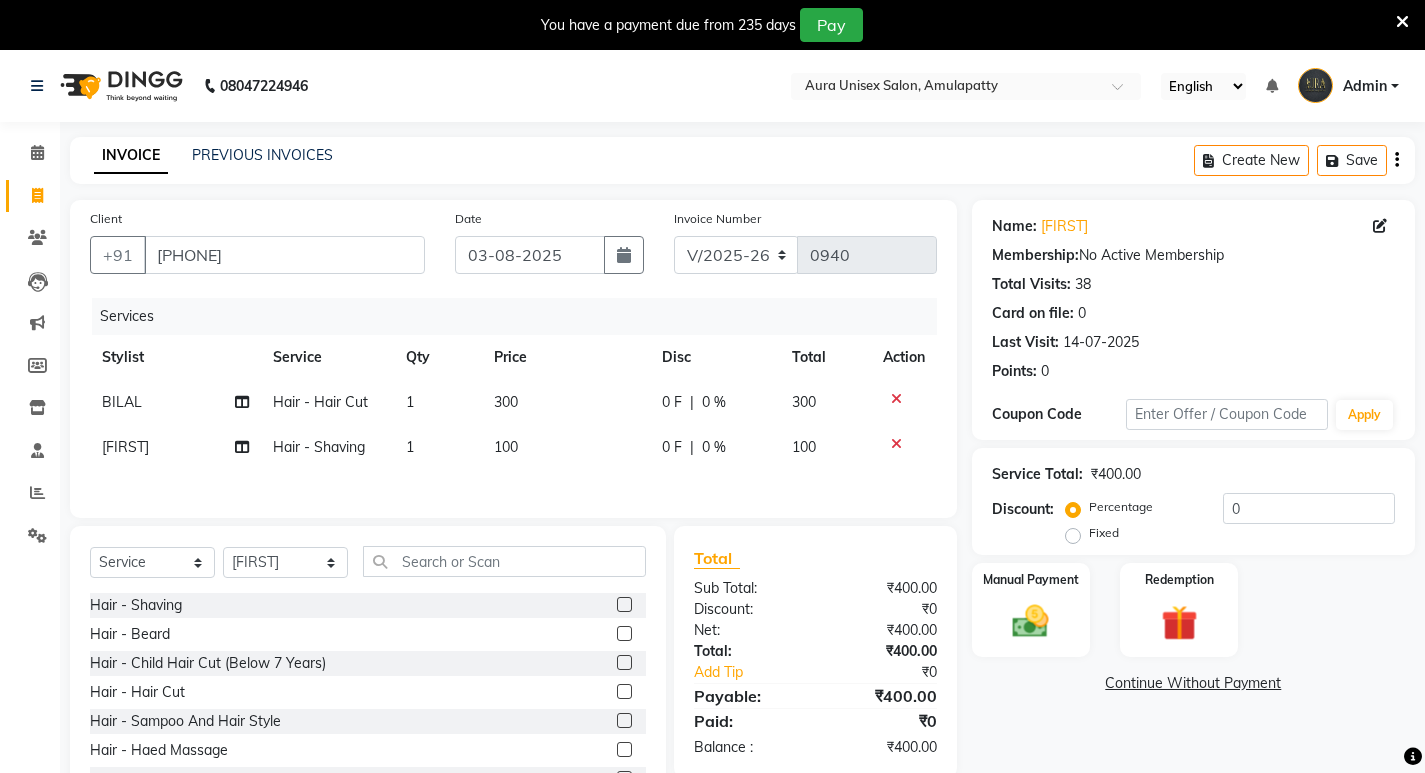 click 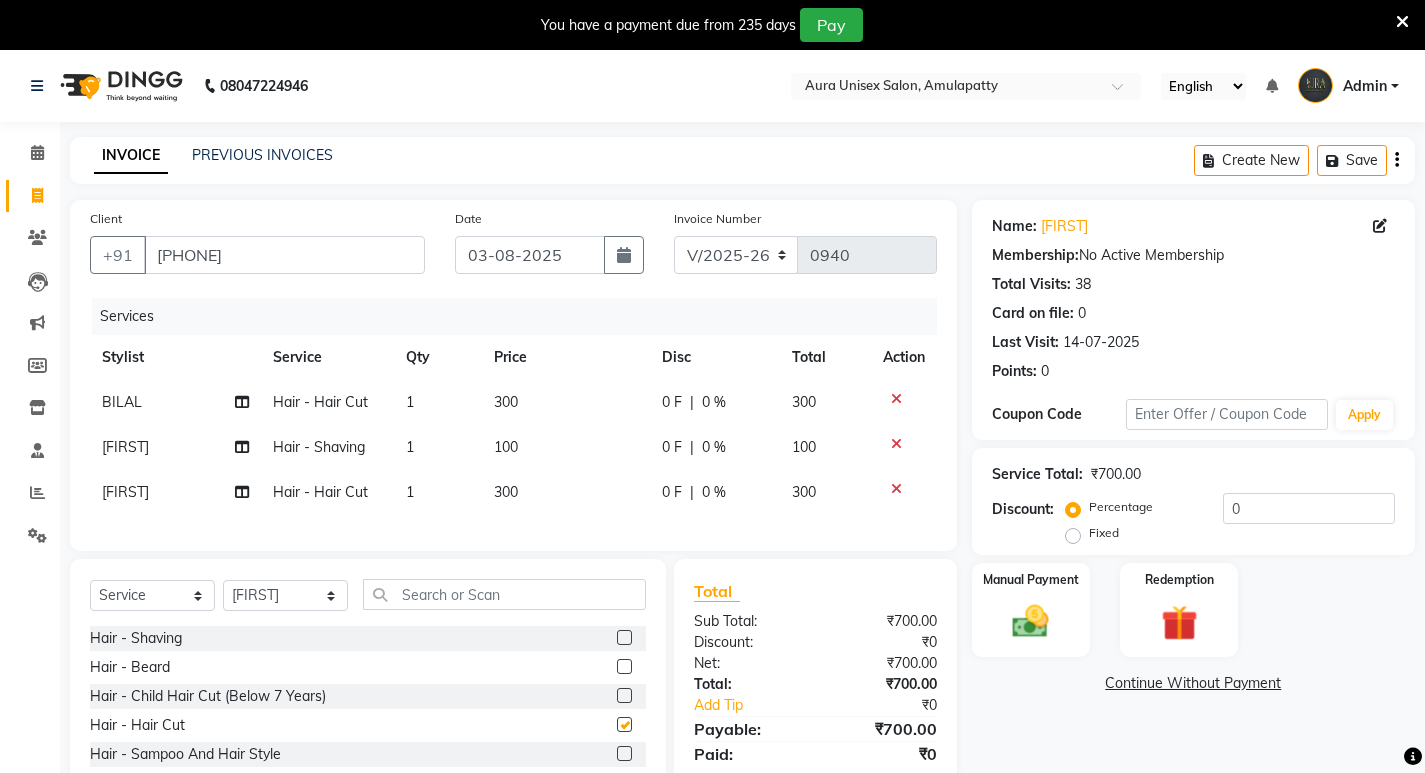 checkbox on "false" 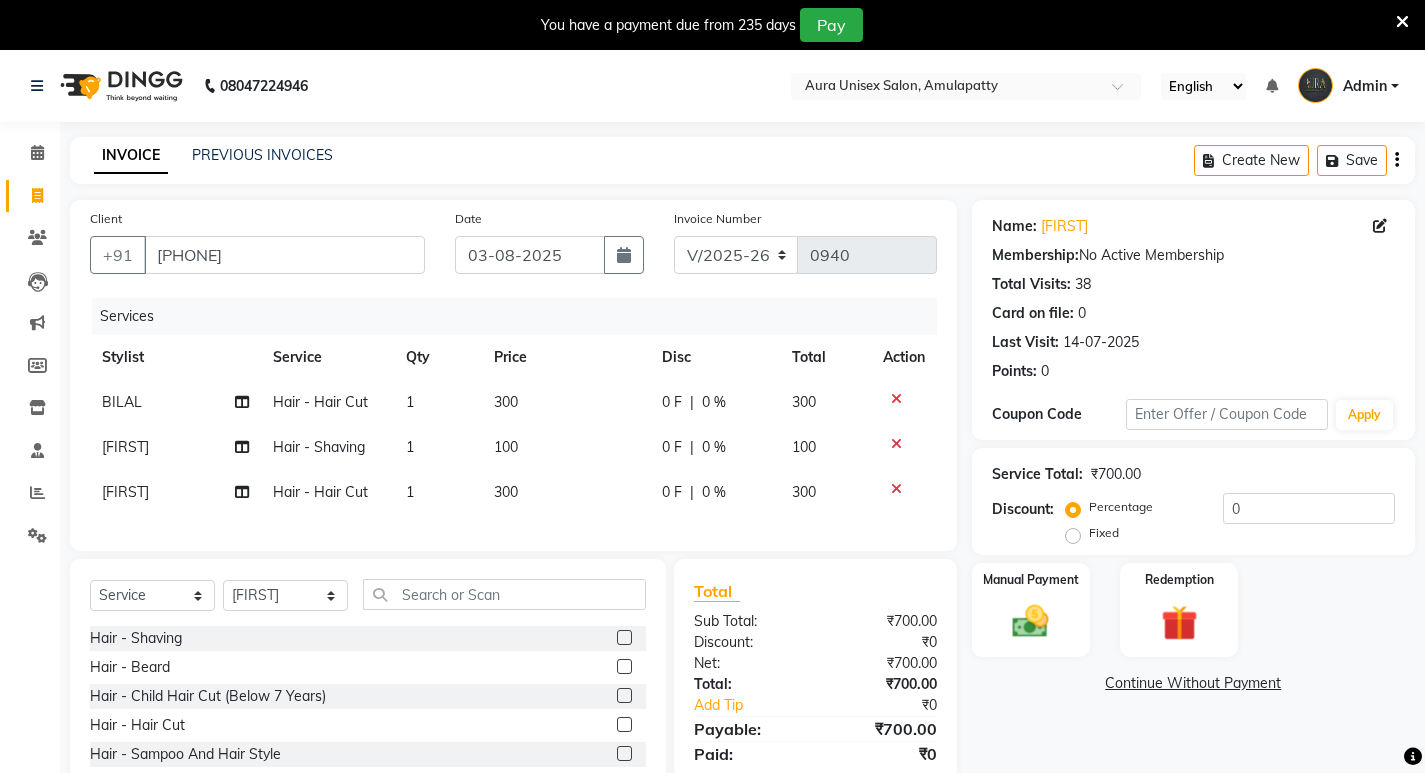 click on "300" 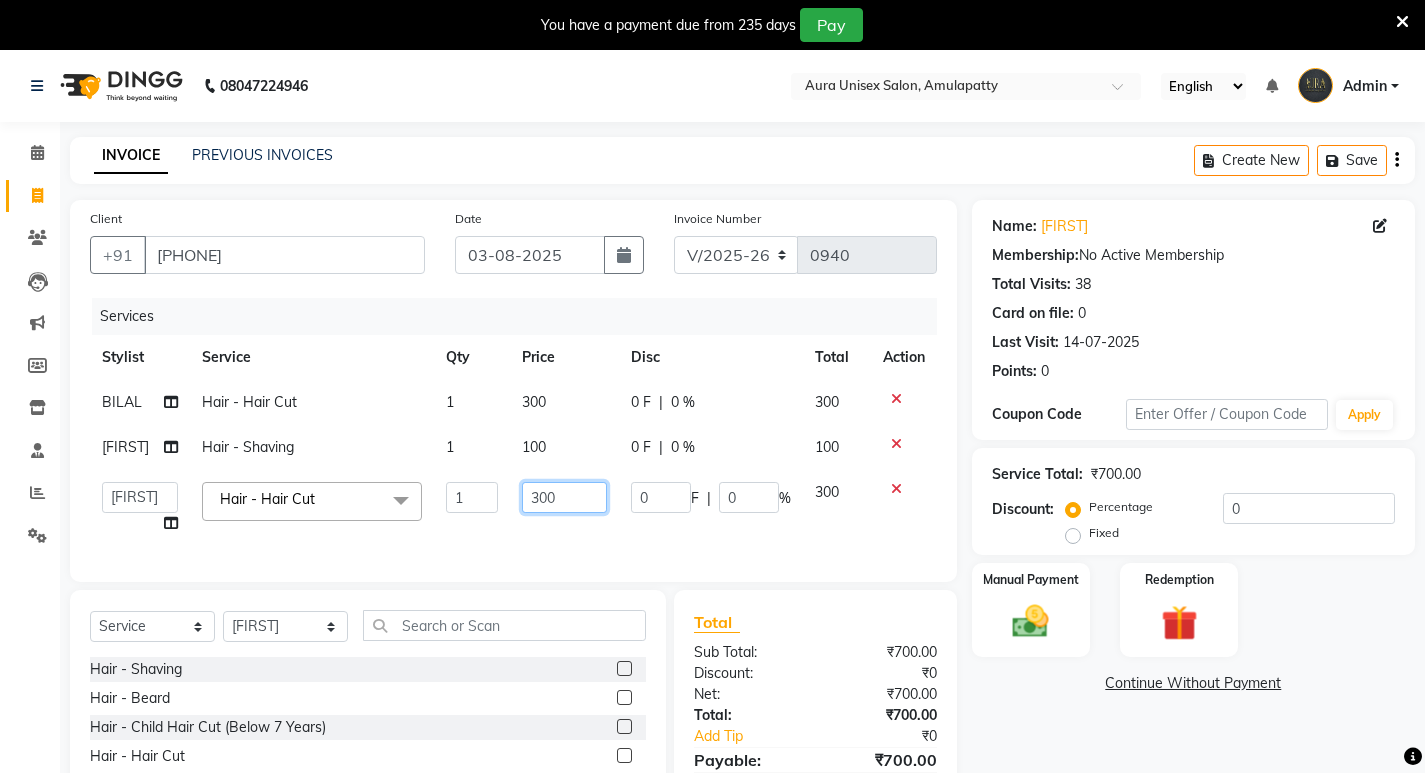 drag, startPoint x: 554, startPoint y: 498, endPoint x: 520, endPoint y: 440, distance: 67.23094 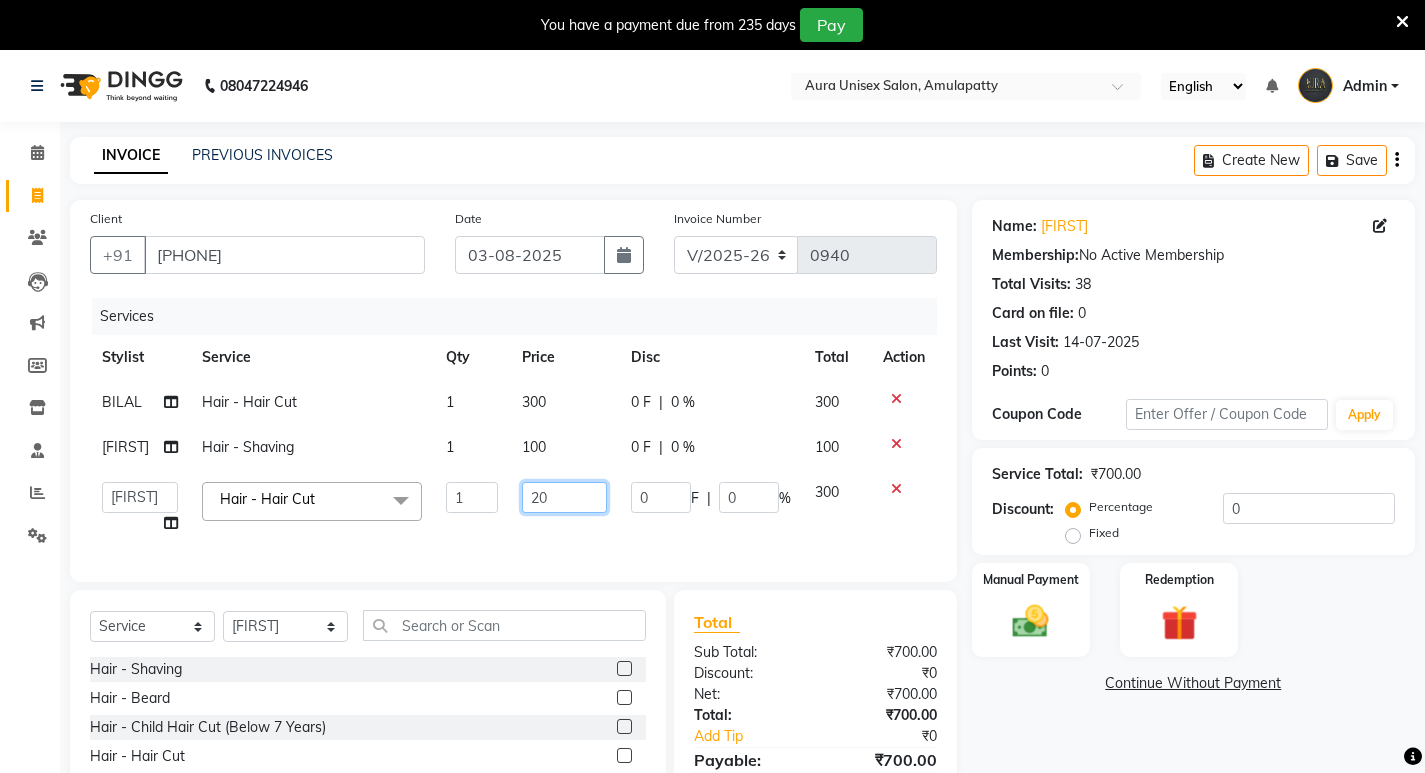 type on "200" 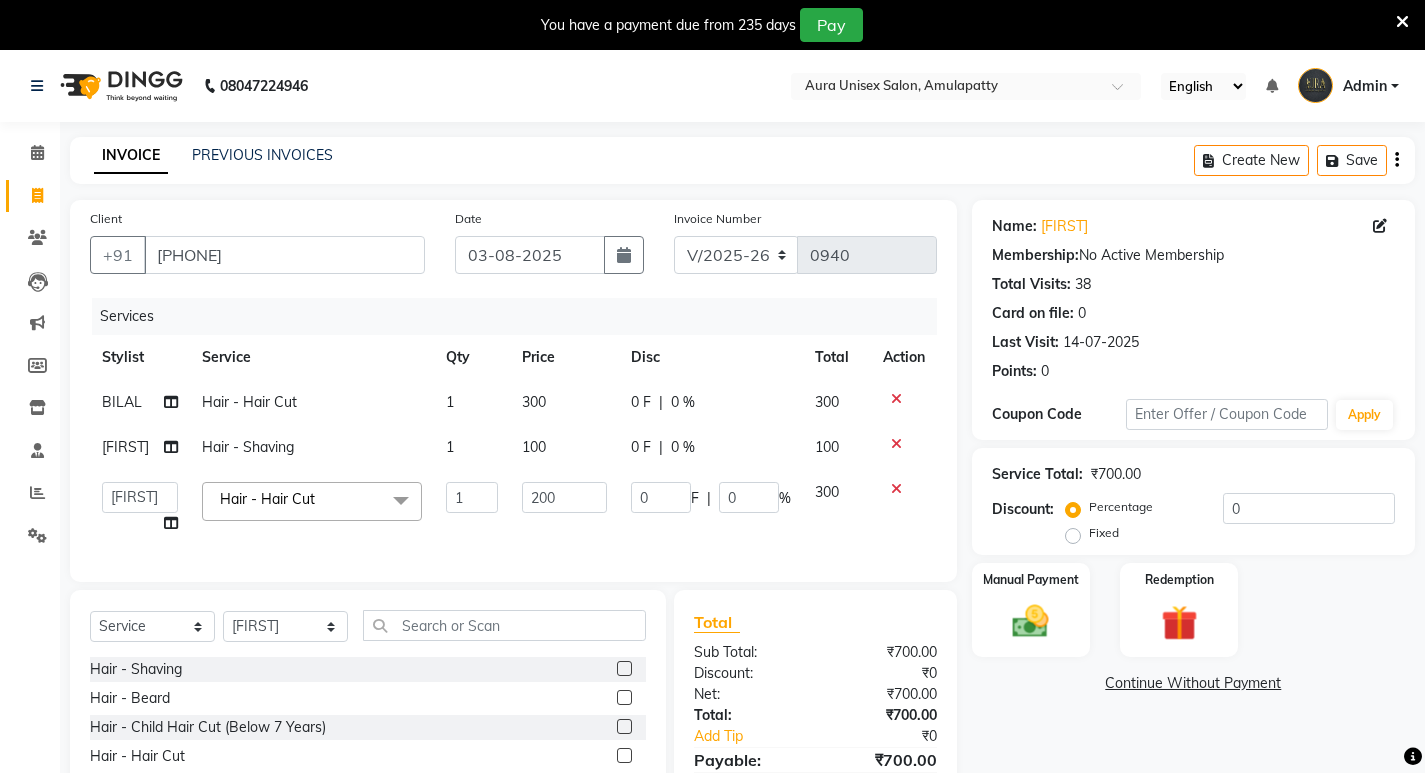 click on "Services Stylist Service Qty Price Disc Total Action BILAL Hair - Hair Cut 1 300 0 F | 0 % 300 AFJAL Hair - Shaving 1 100 0 F | 0 % 100  AFJAL   afreen   BILAL   RISHI  Hair - Hair Cut  x Hair - Shaving Hair - Beard Hair - Child Hair Cut (Below 7 Years) Hair - Hair Cut Hair - Sampoo And Hair Style Hair - Haed Massage Hair - Head Massage (Kerela Oil) Hair - Hair Pressing Service Hair - Deep Conditioning Hair - Shampling hair - Patch Colour (Gent) - Beard Colour Colour (Gent) - Hair Colour Colour (Gent) - Hair Colour (Ammonia Free) Hair Spa (Gents) - Spa (Wella Elements) Hair Spa (Gents) - Spa (Wella Clear Scalp) Ladies - Child (Hair Cut) Below 7 Years Ladies - Hair Cut Ladies - Sampoo And Styling Ladies - Tream Ladies - Straigst Dry Ladies - Piercing nose Ladies - Piercing ear Colour (Ladies) -  Pre Chunks Colour (Ladies) - Root Touchup (2 Inch) Colour (Ladies) - Root Touchup (2 Inch) Ammonia Free Colour (Ladies) - Pre Lightening (Shoulder Length) Colour (Ladies) - Polishing Colour (Ladies) - Global Balayage" 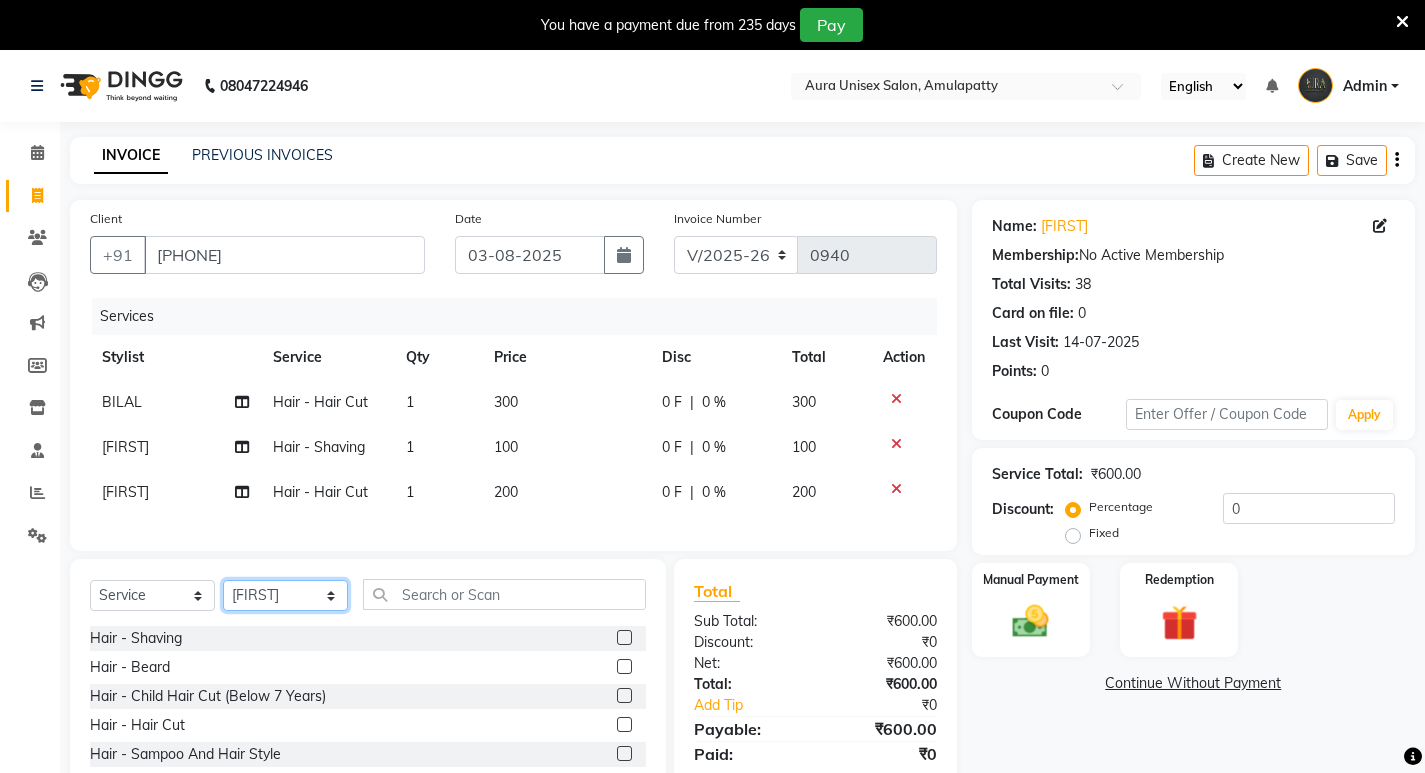 click on "Select Stylist AFJAL afreen BILAL RISHI" 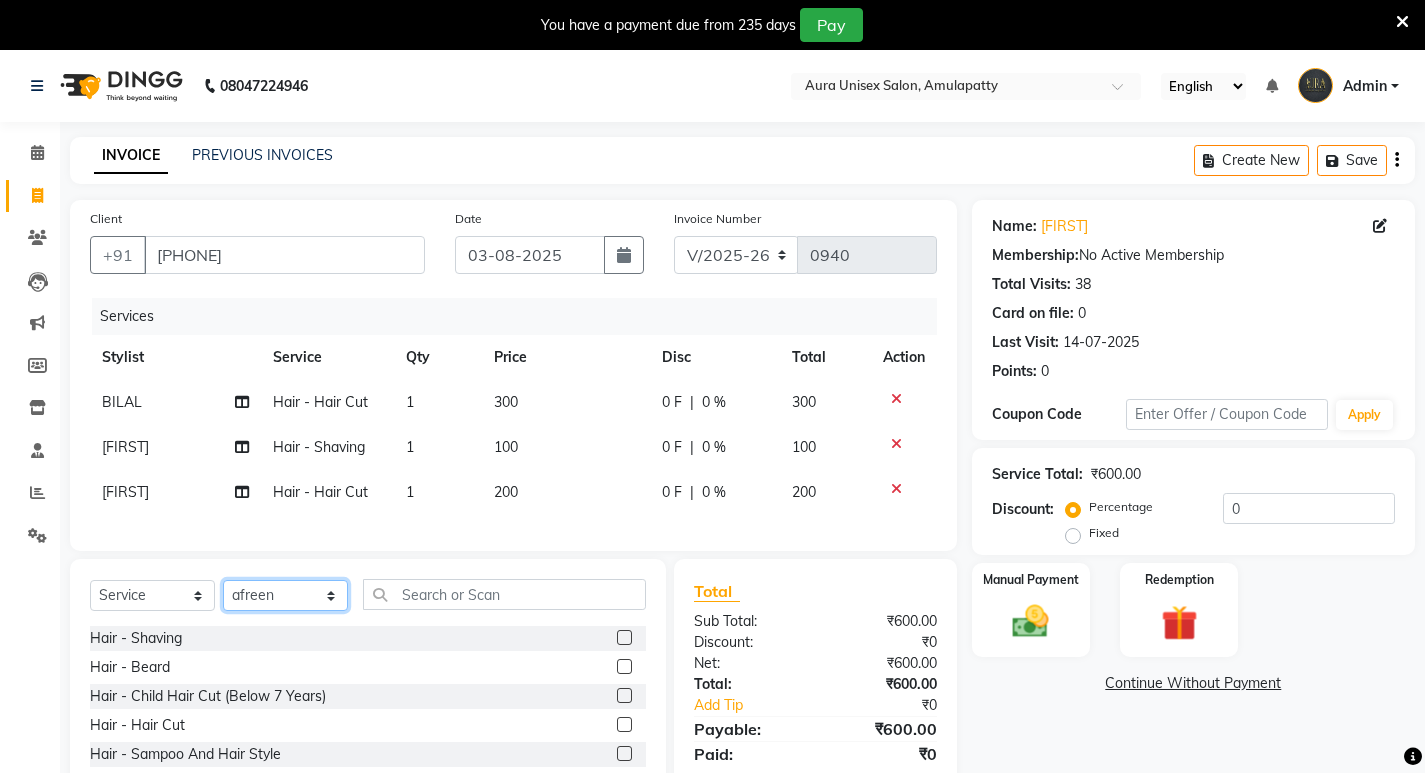 click on "Select Stylist AFJAL afreen BILAL RISHI" 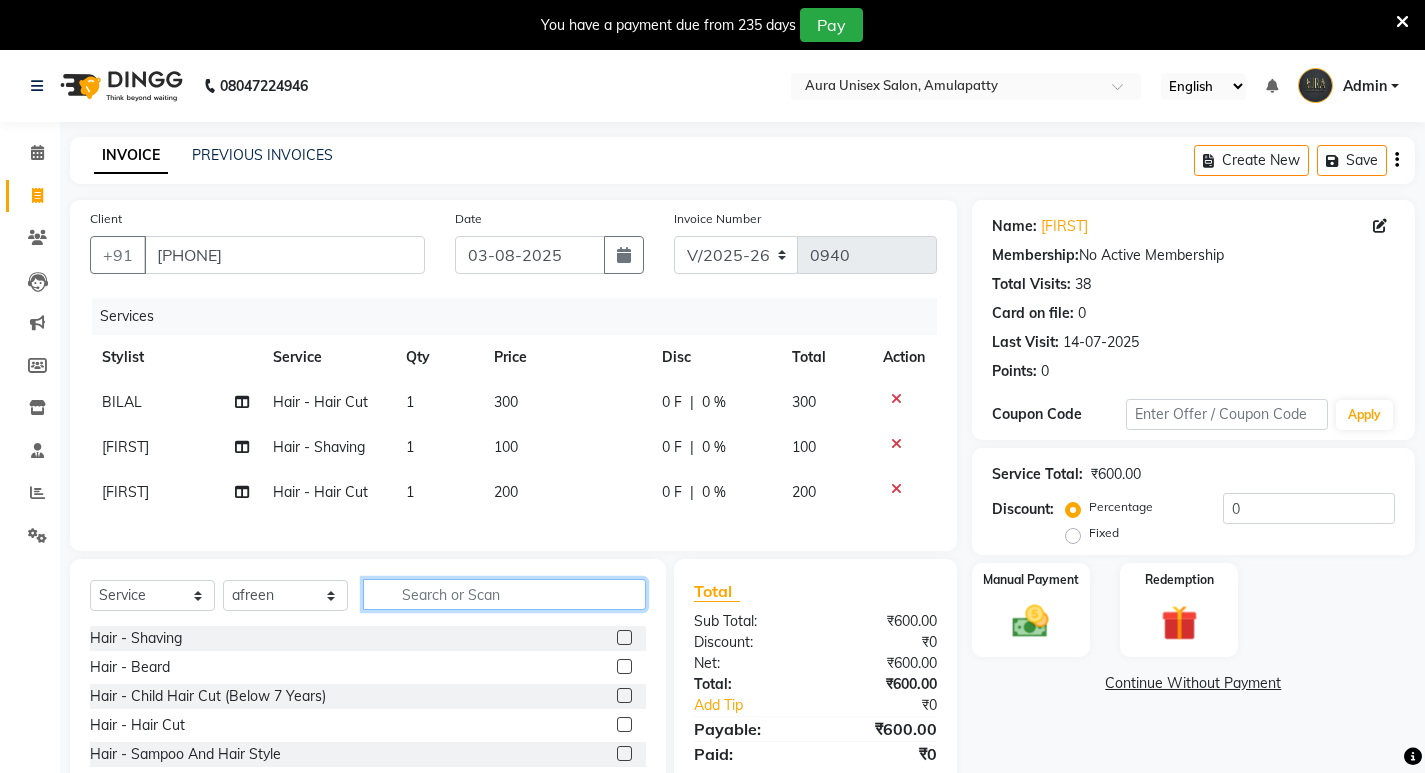 click 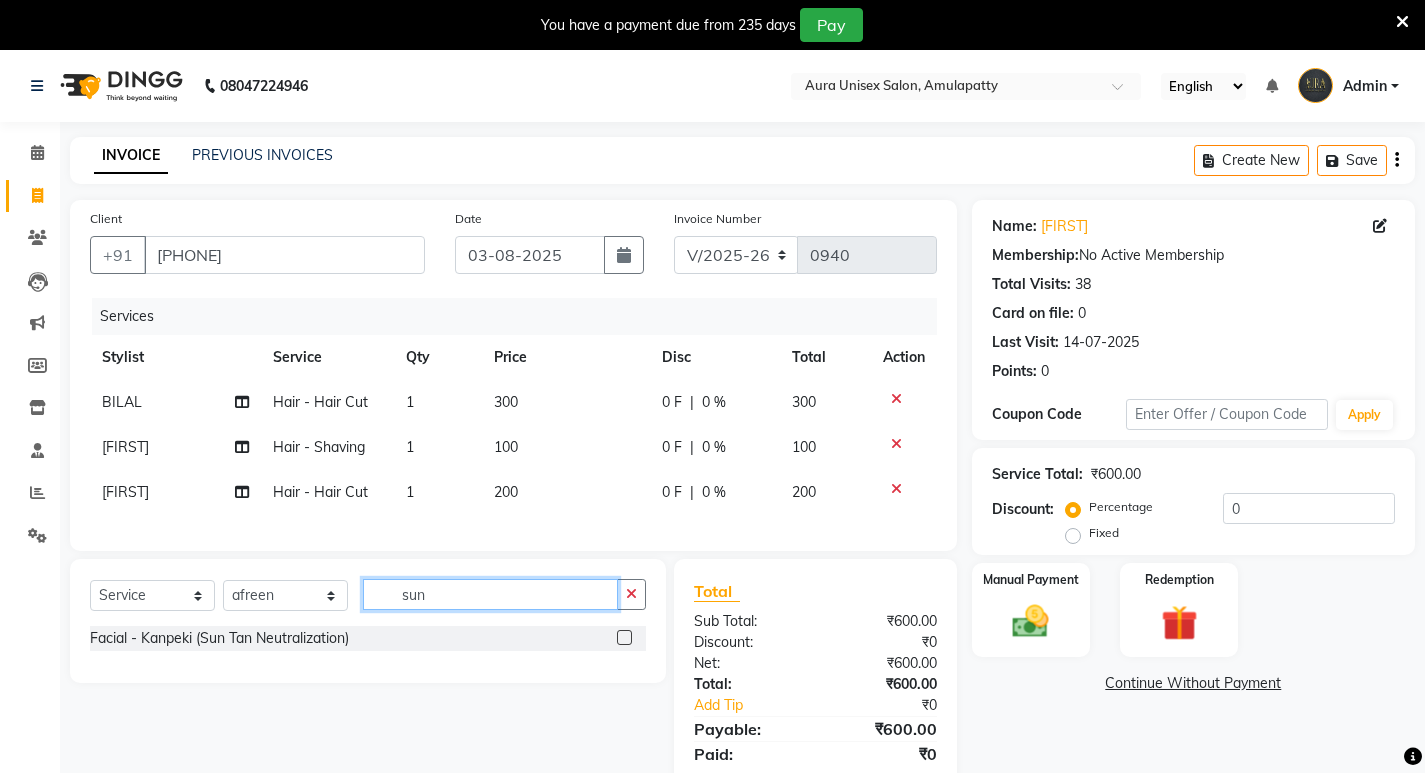 type on "sun" 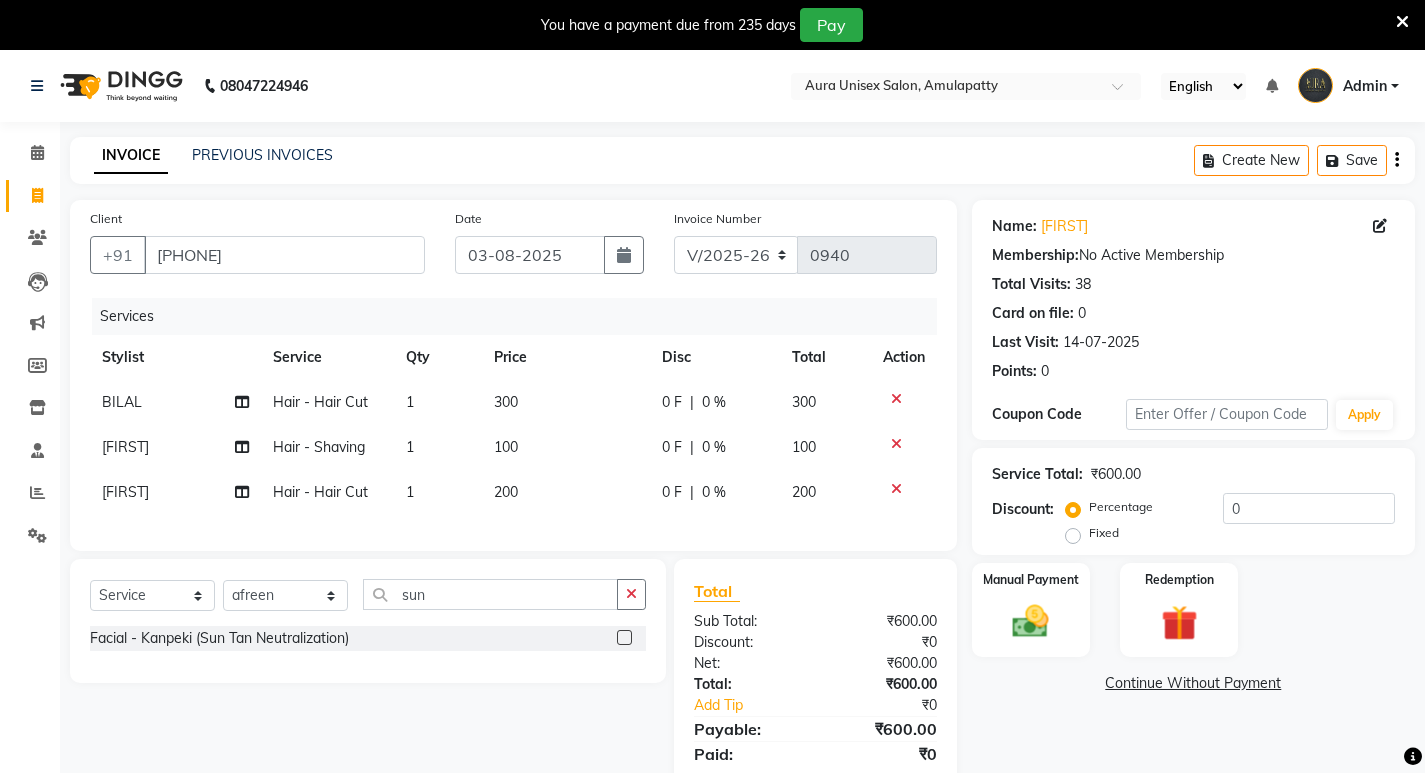 click 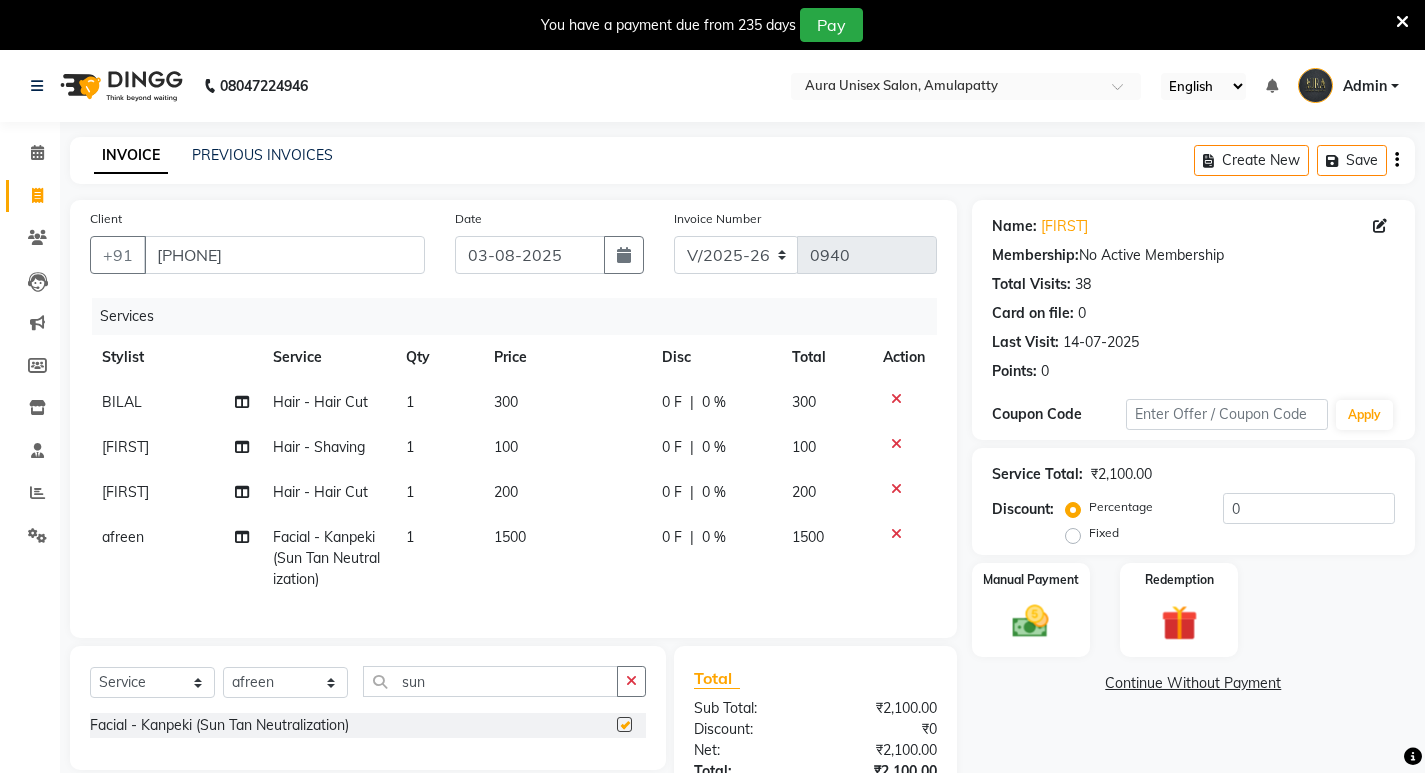 checkbox on "false" 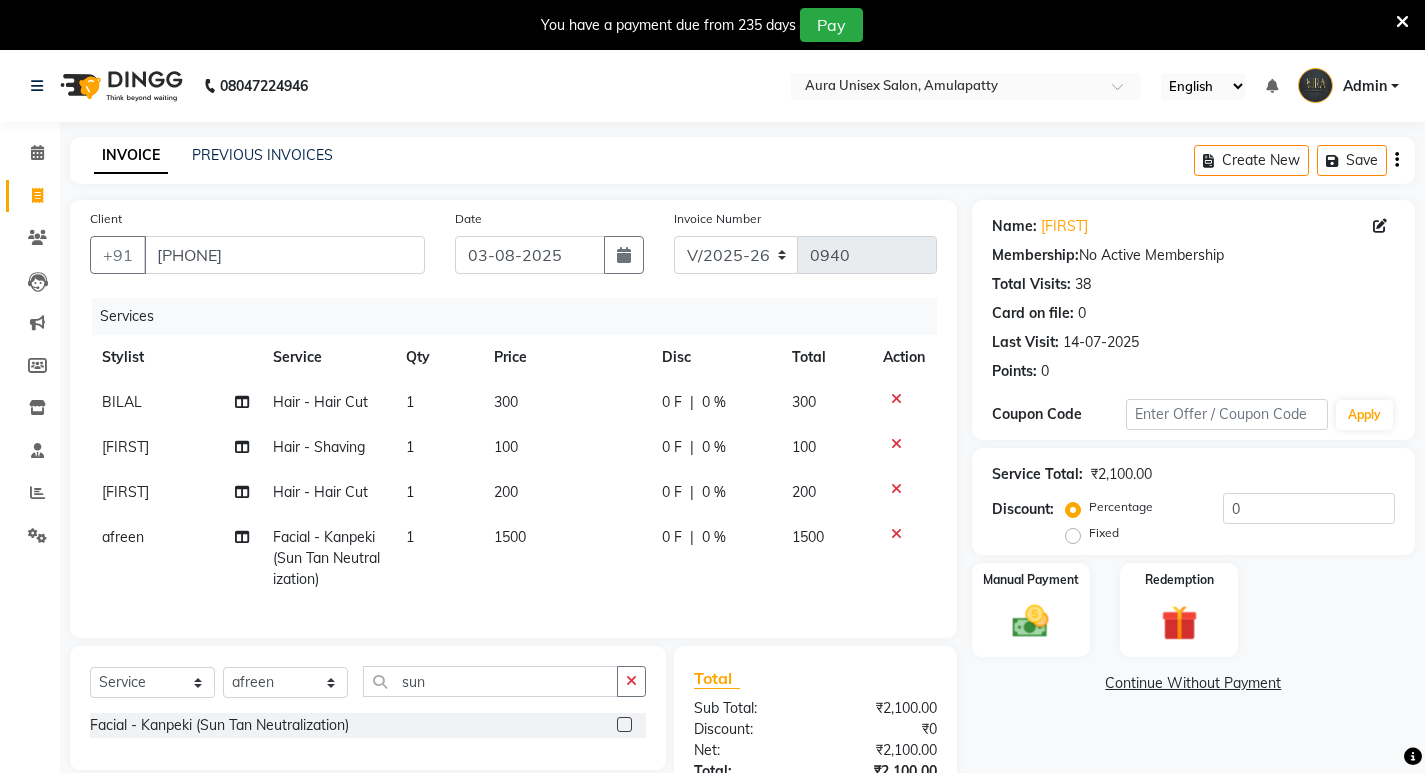 click on "1500" 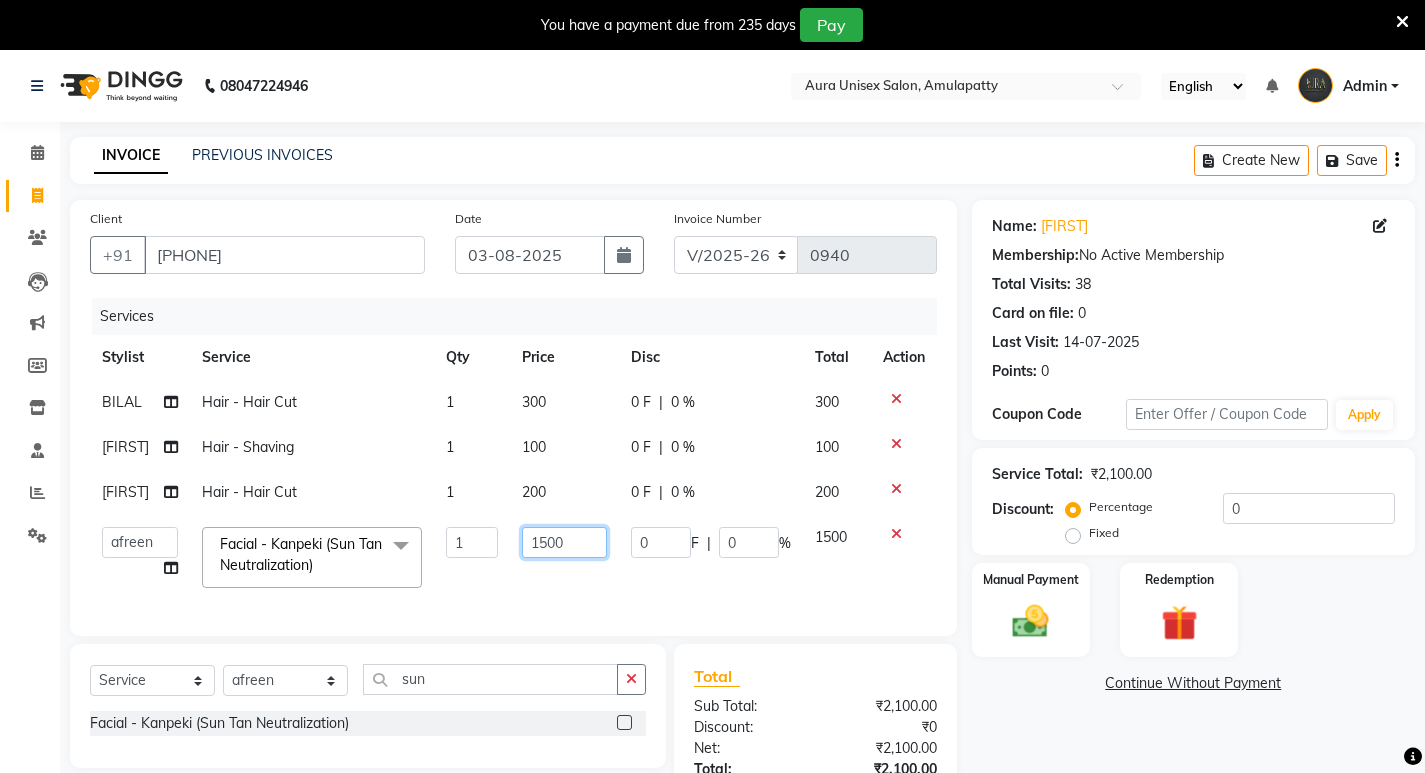 click on "1500" 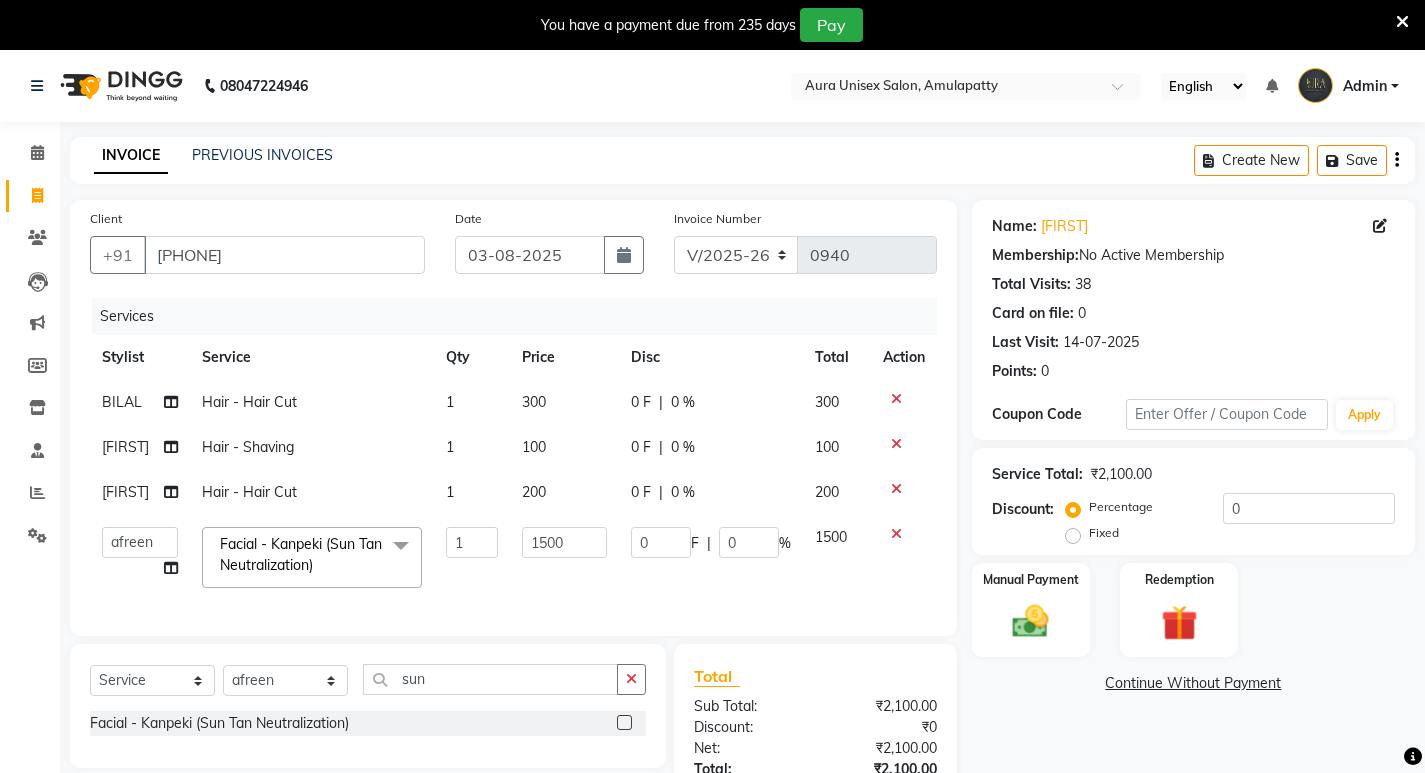 click on "Services Stylist Service Qty Price Disc Total Action BILAL Hair - Hair Cut 1 300 0 F | 0 % 300 AFJAL Hair - Shaving 1 100 0 F | 0 % 100 AFJAL Hair - Hair Cut 1 200 0 F | 0 % 200  AFJAL   afreen   BILAL   RISHI  Facial - Kanpeki (Sun Tan Neutralization)  x Hair - Shaving Hair - Beard Hair - Child Hair Cut (Below 7 Years) Hair - Hair Cut Hair - Sampoo And Hair Style Hair - Haed Massage Hair - Head Massage (Kerela Oil) Hair - Hair Pressing Service Hair - Deep Conditioning Hair - Shampling hair - Patch Colour (Gent) - Beard Colour Colour (Gent) - Hair Colour Colour (Gent) - Hair Colour (Ammonia Free) Hair Spa (Gents) - Spa (Wella Elements) Hair Spa (Gents) - Spa (Wella Clear Scalp) Ladies - Child (Hair Cut) Below 7 Years Ladies - Hair Cut Ladies - Sampoo And Styling Ladies - Tream Ladies - Straigst Dry Ladies - Piercing nose Ladies - Piercing ear Colour (Ladies) -  Pre Chunks Colour (Ladies) - Root Touchup (2 Inch) Colour (Ladies) - Root Touchup (2 Inch) Ammonia Free Colour (Ladies) - Polishing Clean Up - D-Tan" 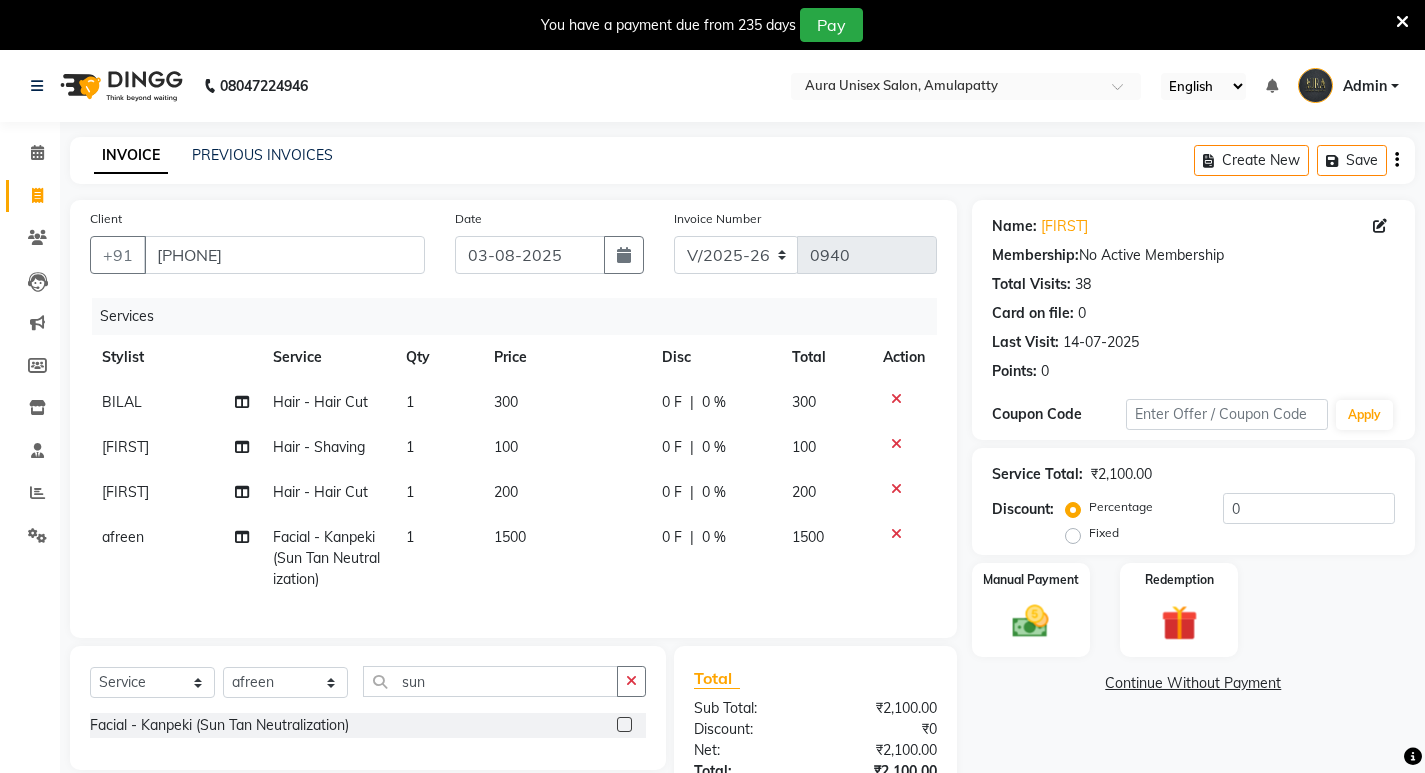 click on "0 F" 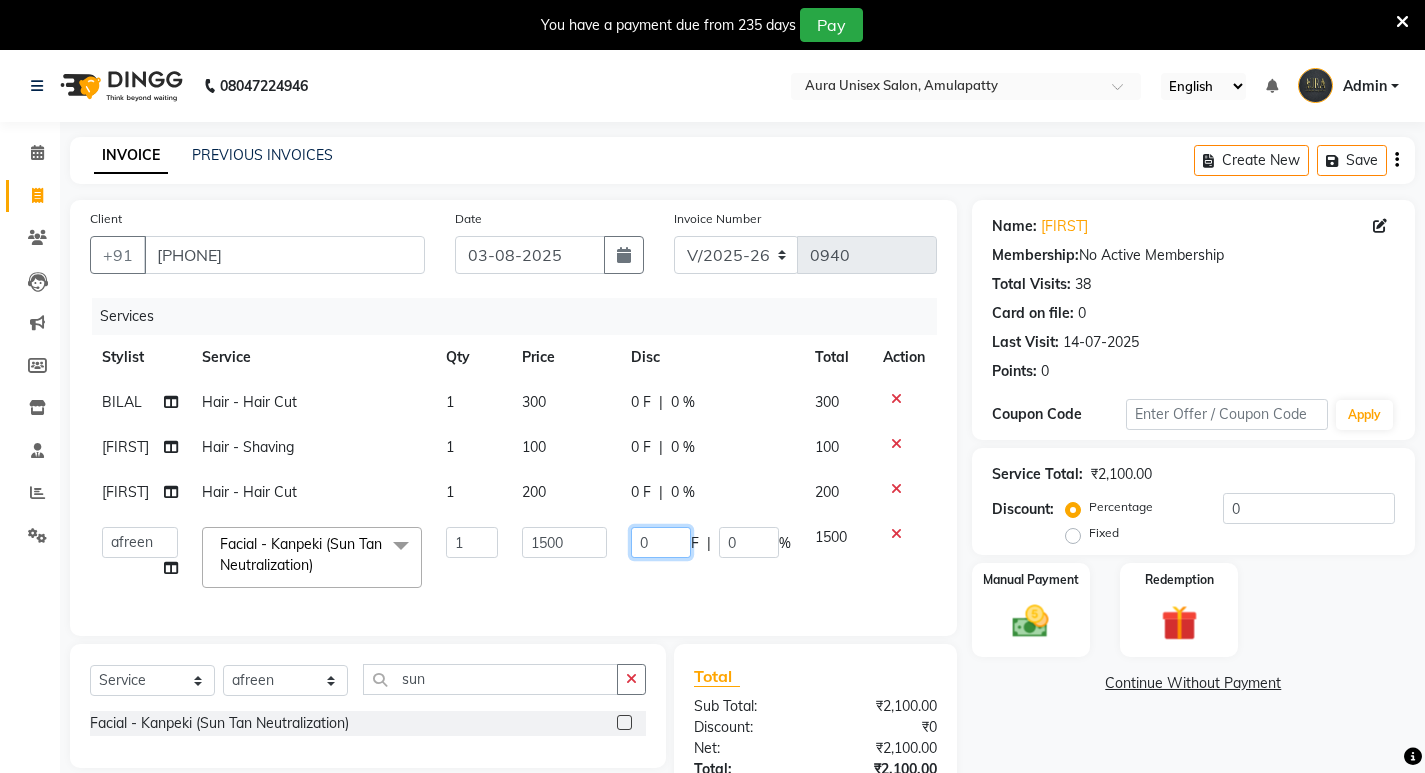 drag, startPoint x: 670, startPoint y: 541, endPoint x: 638, endPoint y: 543, distance: 32.06244 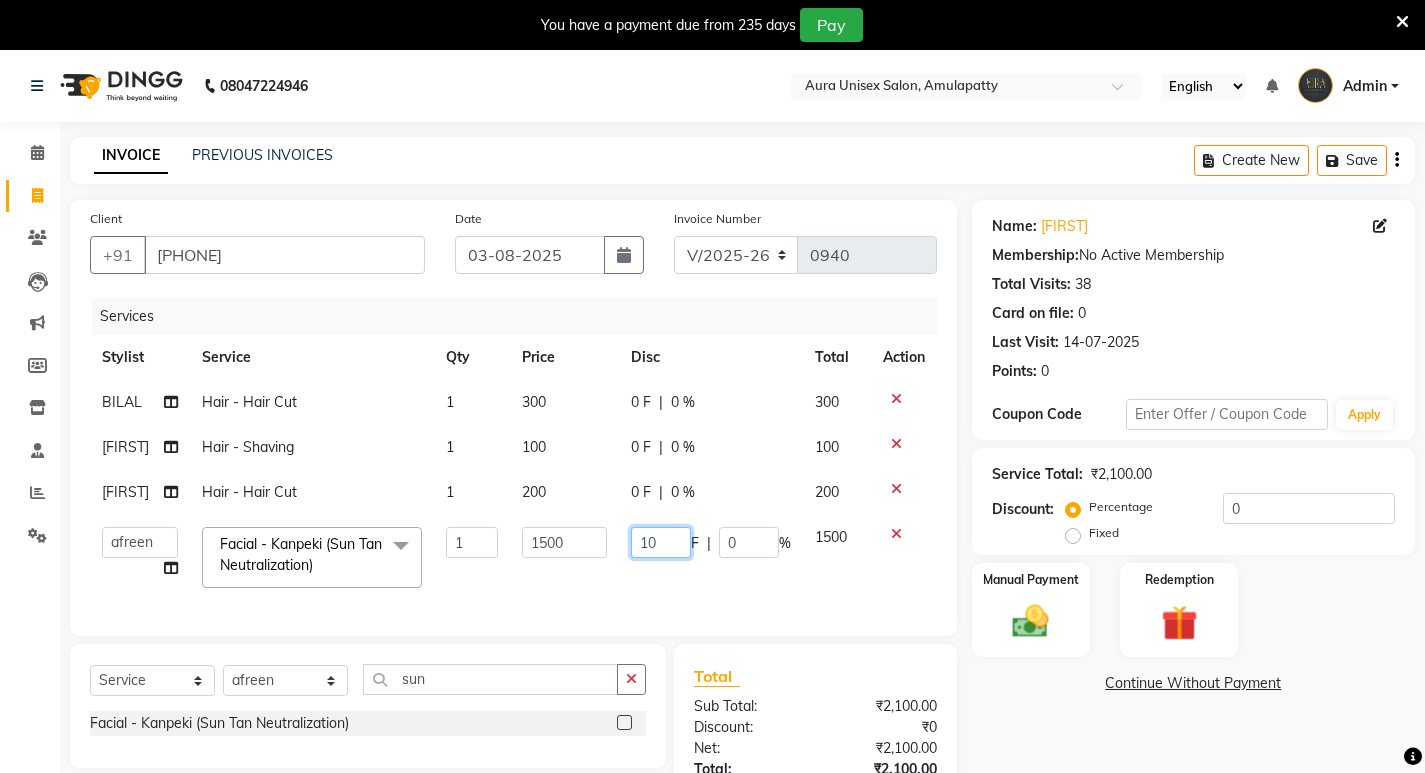type on "100" 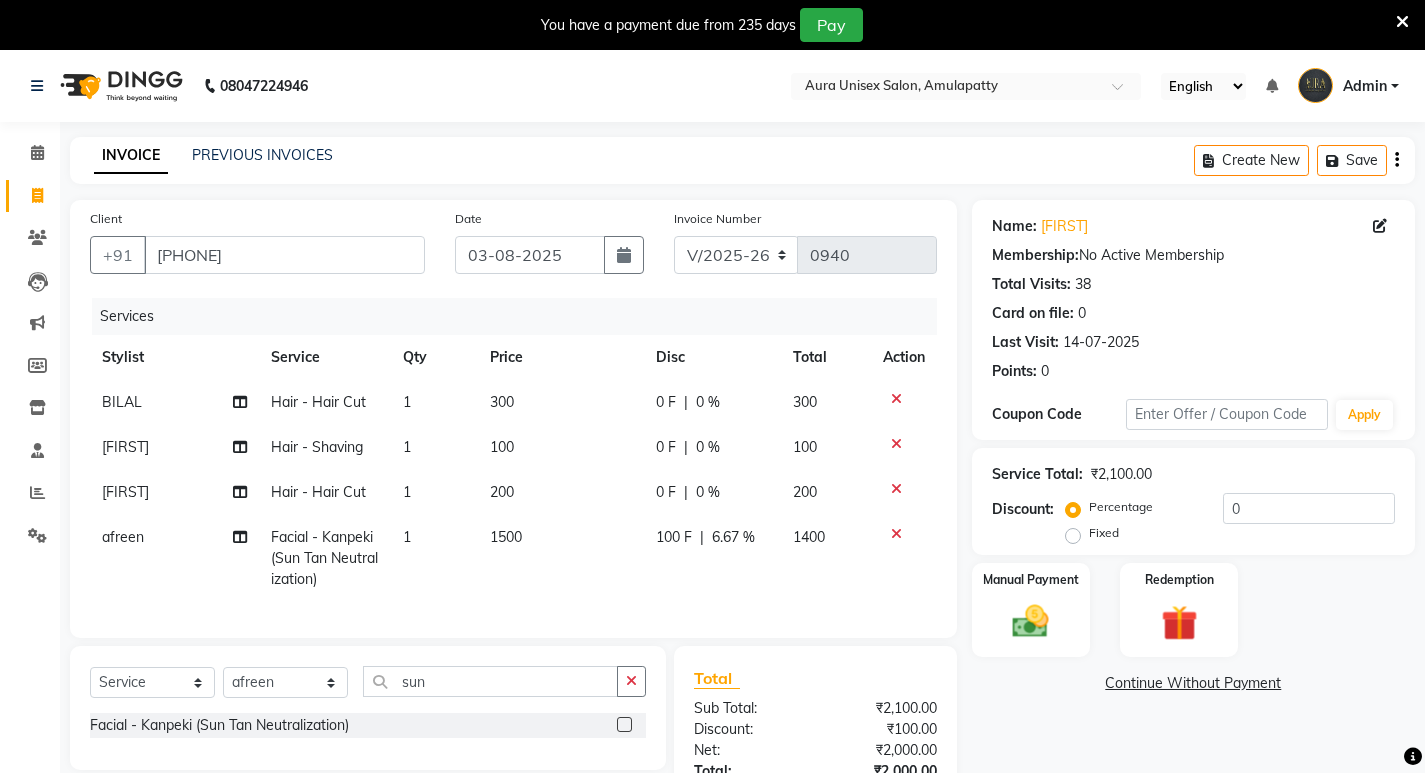 click on "1500" 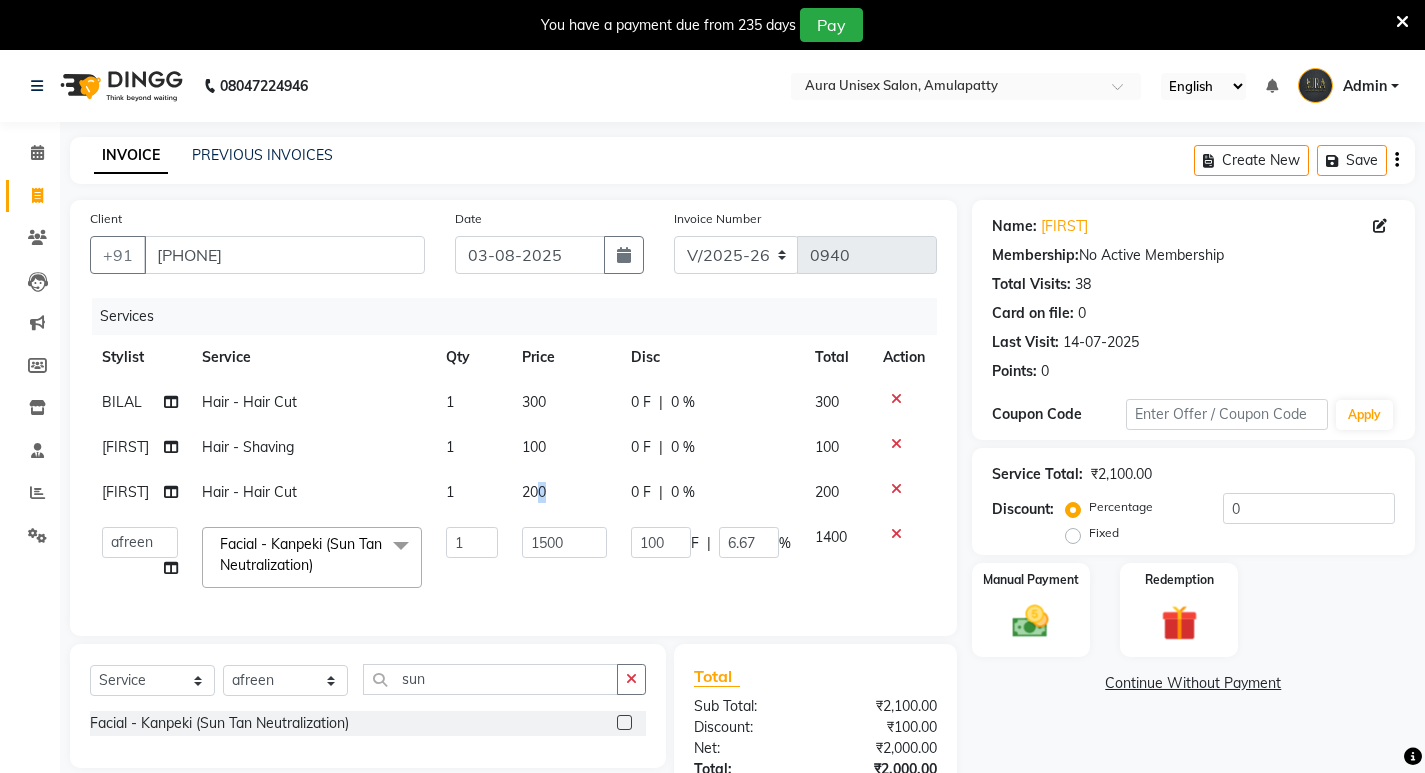 drag, startPoint x: 556, startPoint y: 488, endPoint x: 539, endPoint y: 485, distance: 17.262676 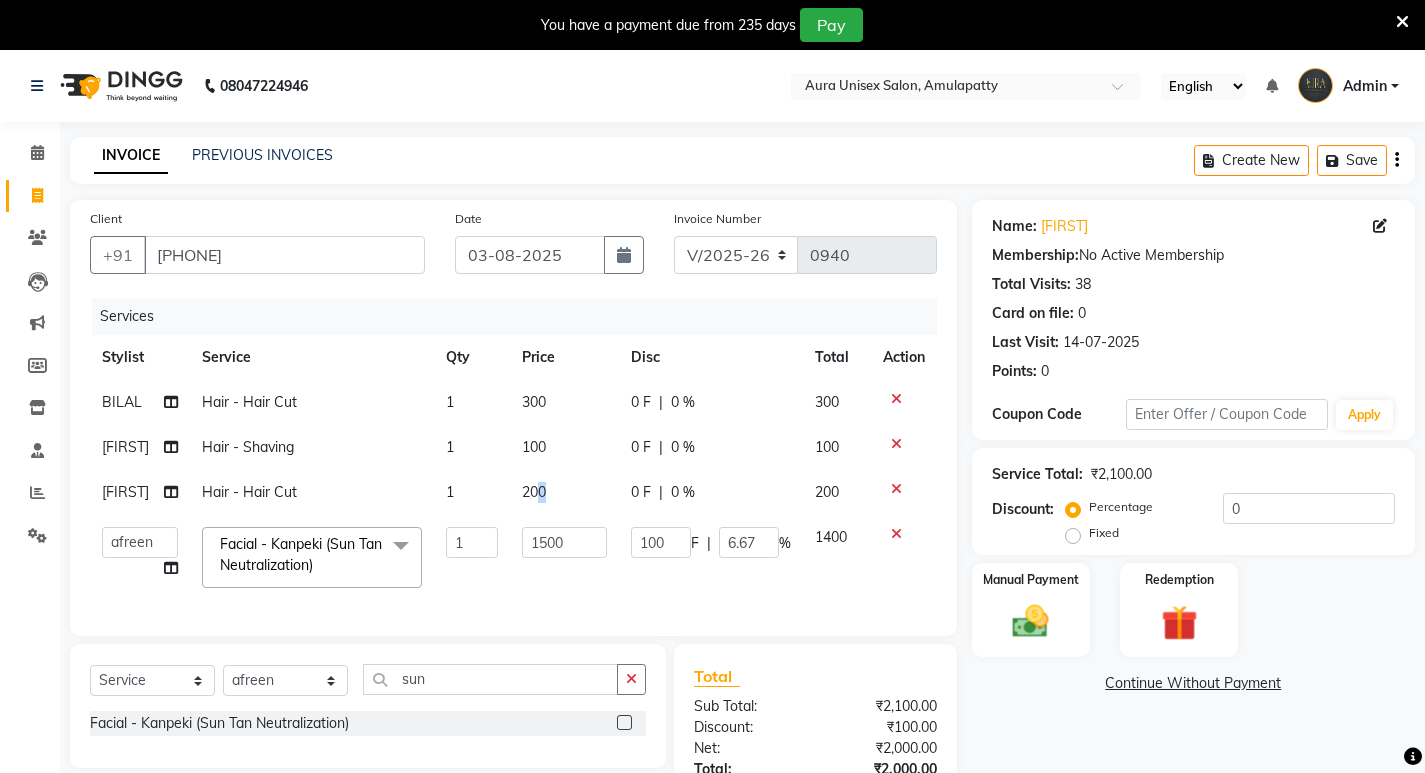 click on "200" 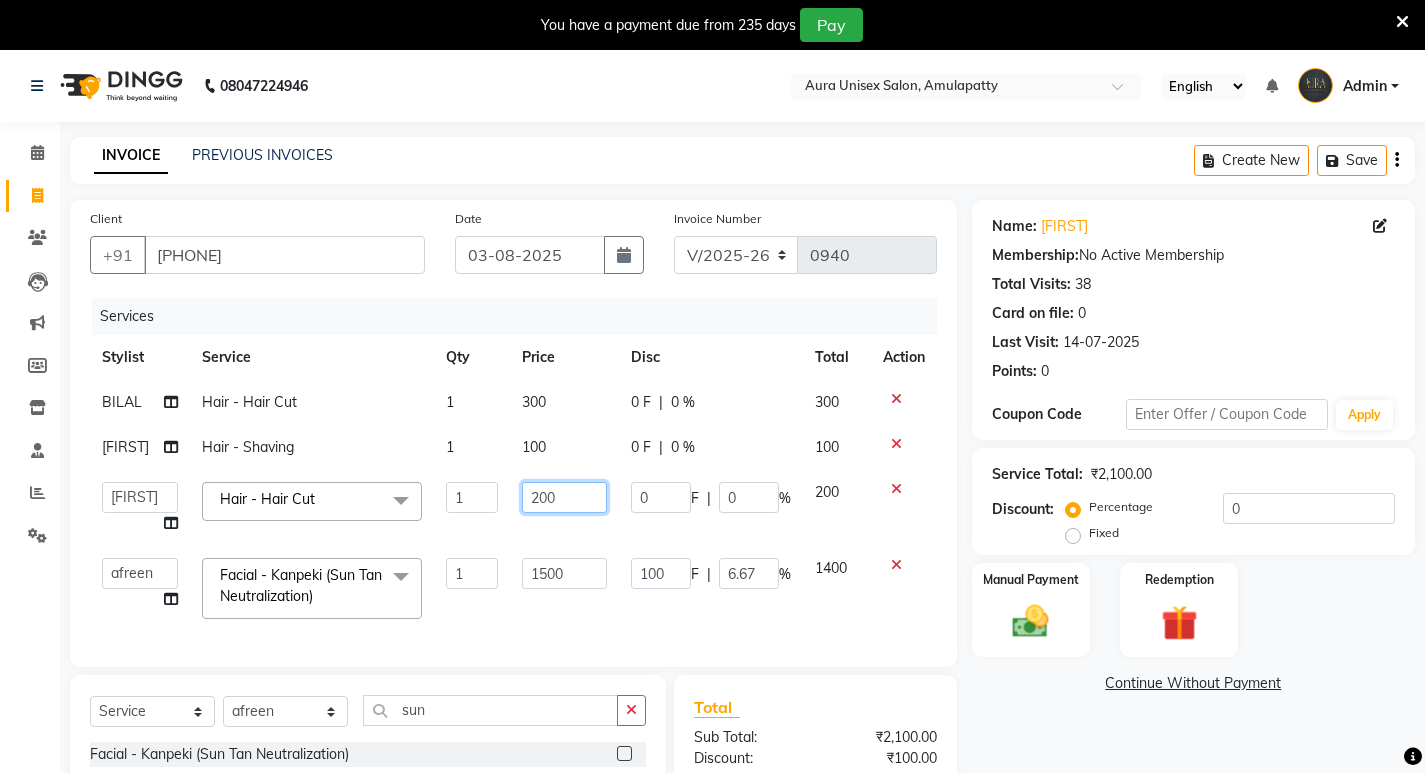 click on "200" 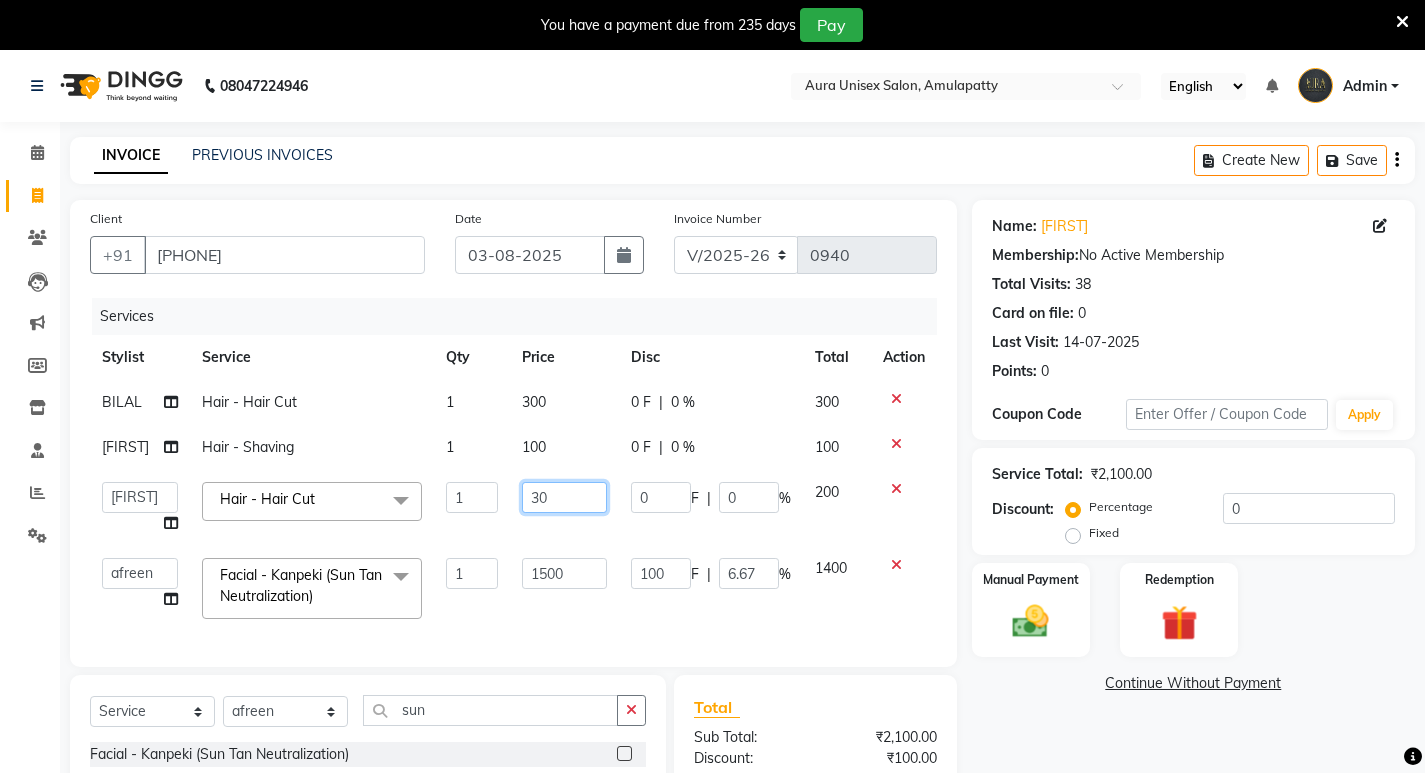 type on "300" 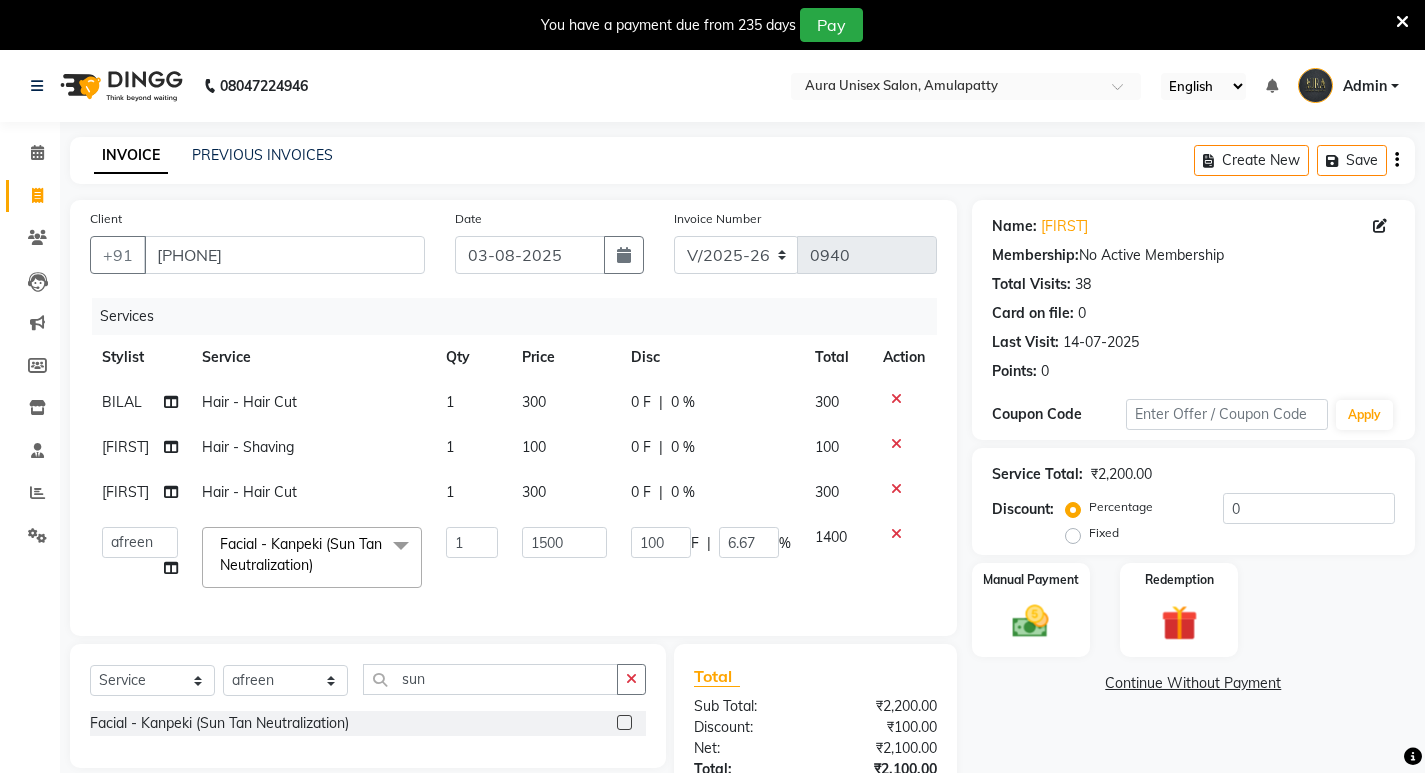 click on "0 F | 0 %" 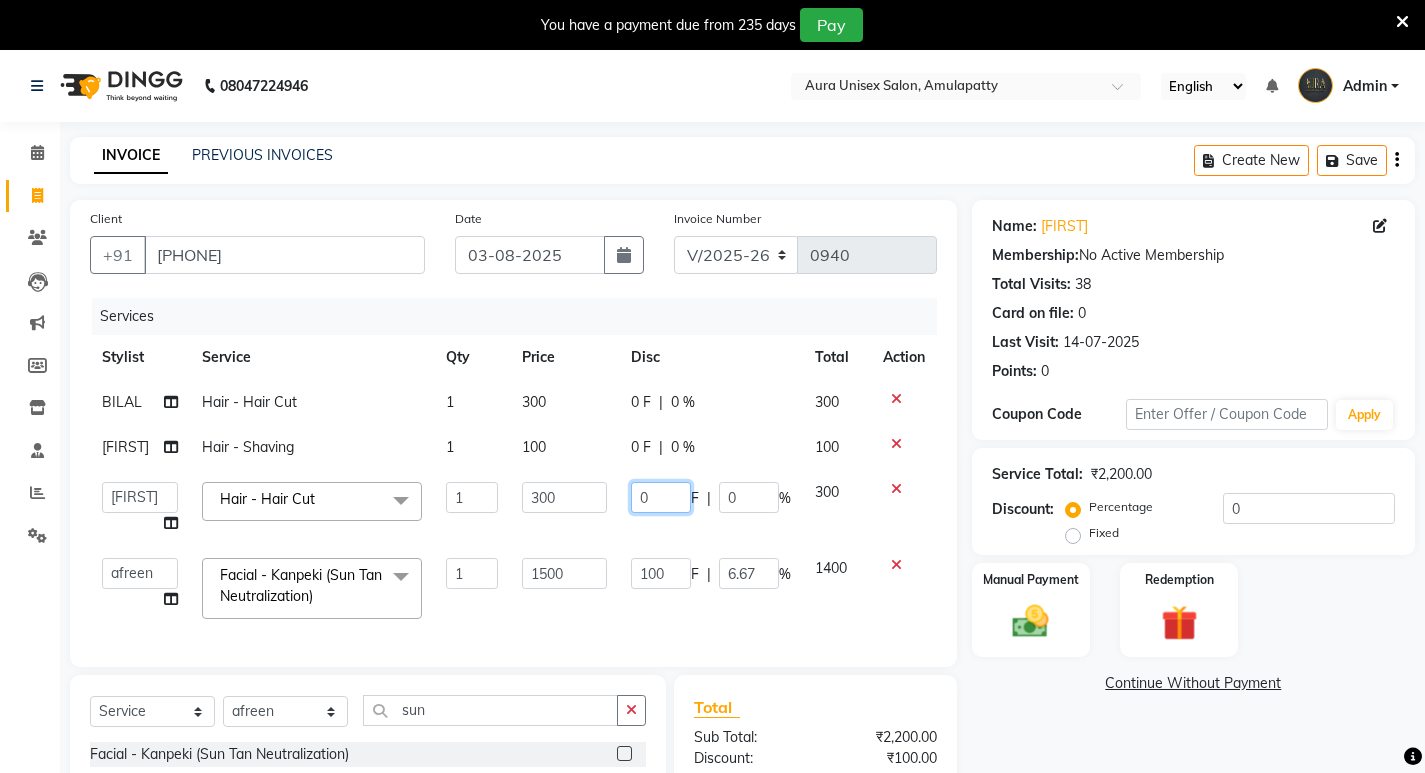 drag, startPoint x: 660, startPoint y: 494, endPoint x: 606, endPoint y: 491, distance: 54.08327 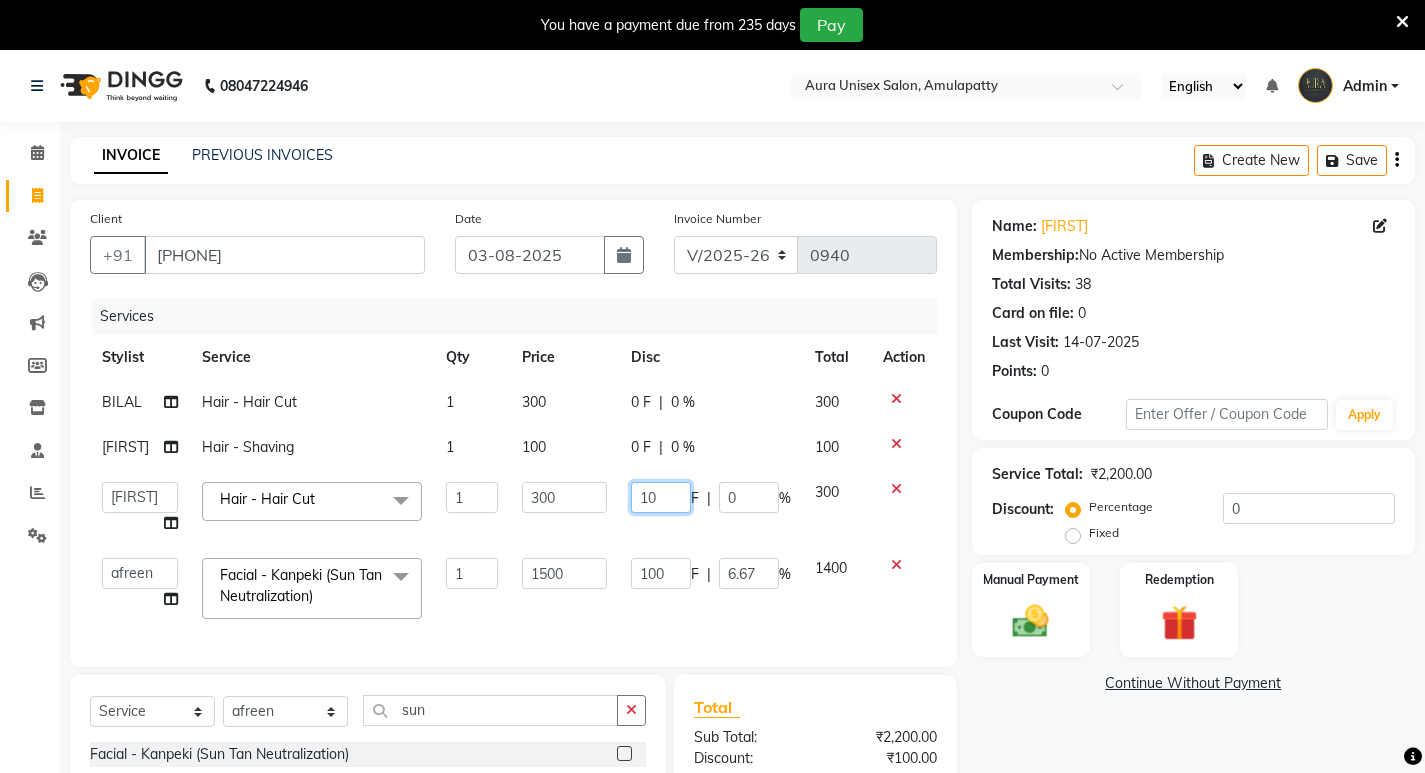 type on "100" 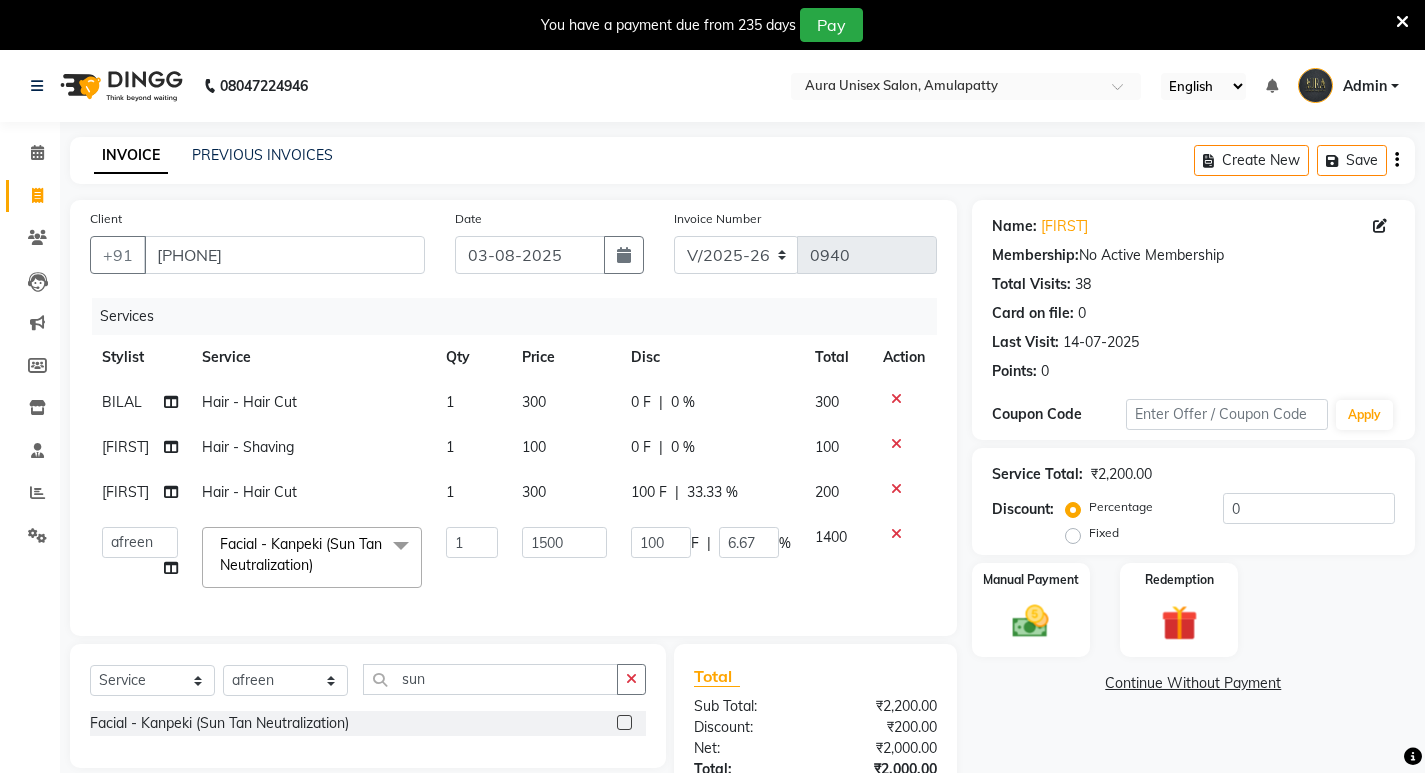 click on "100 F | 6.67 %" 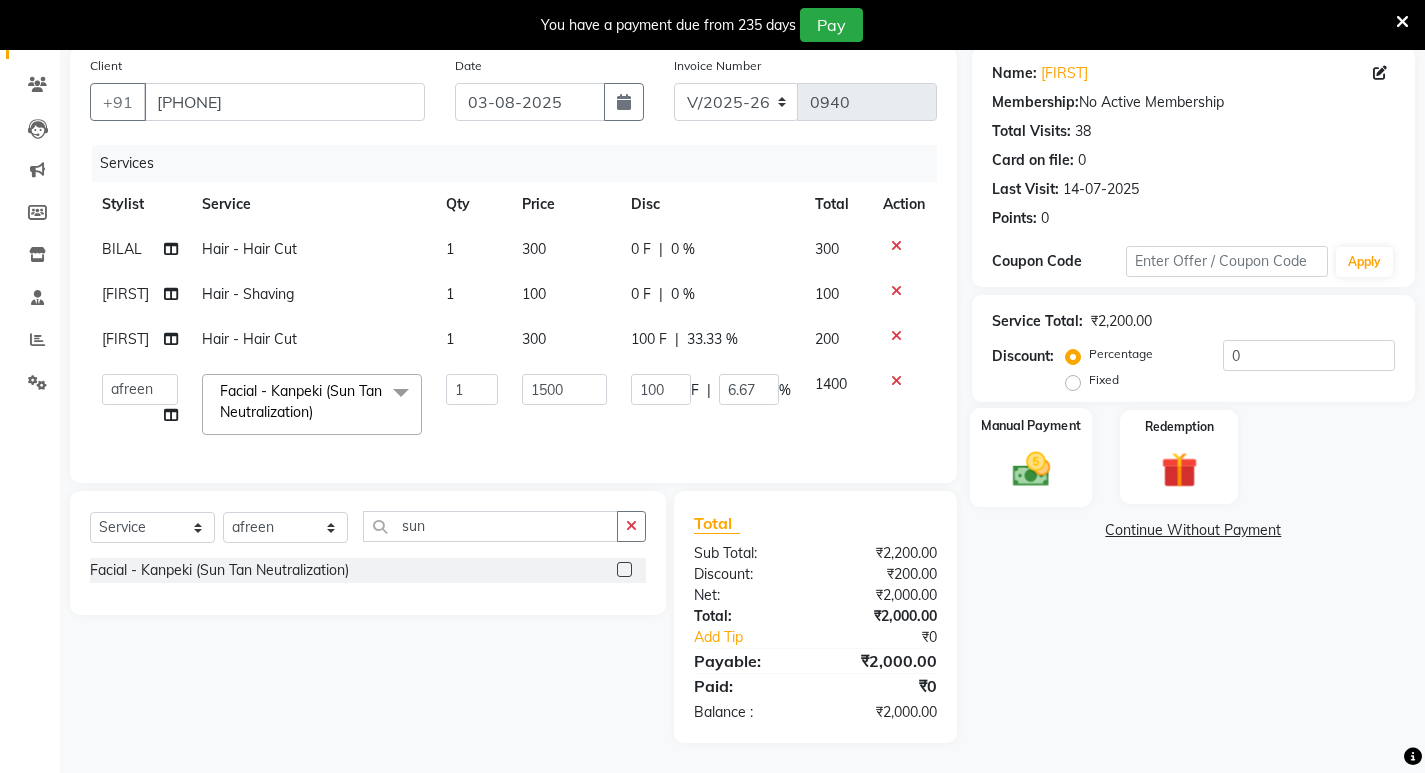 click on "Manual Payment" 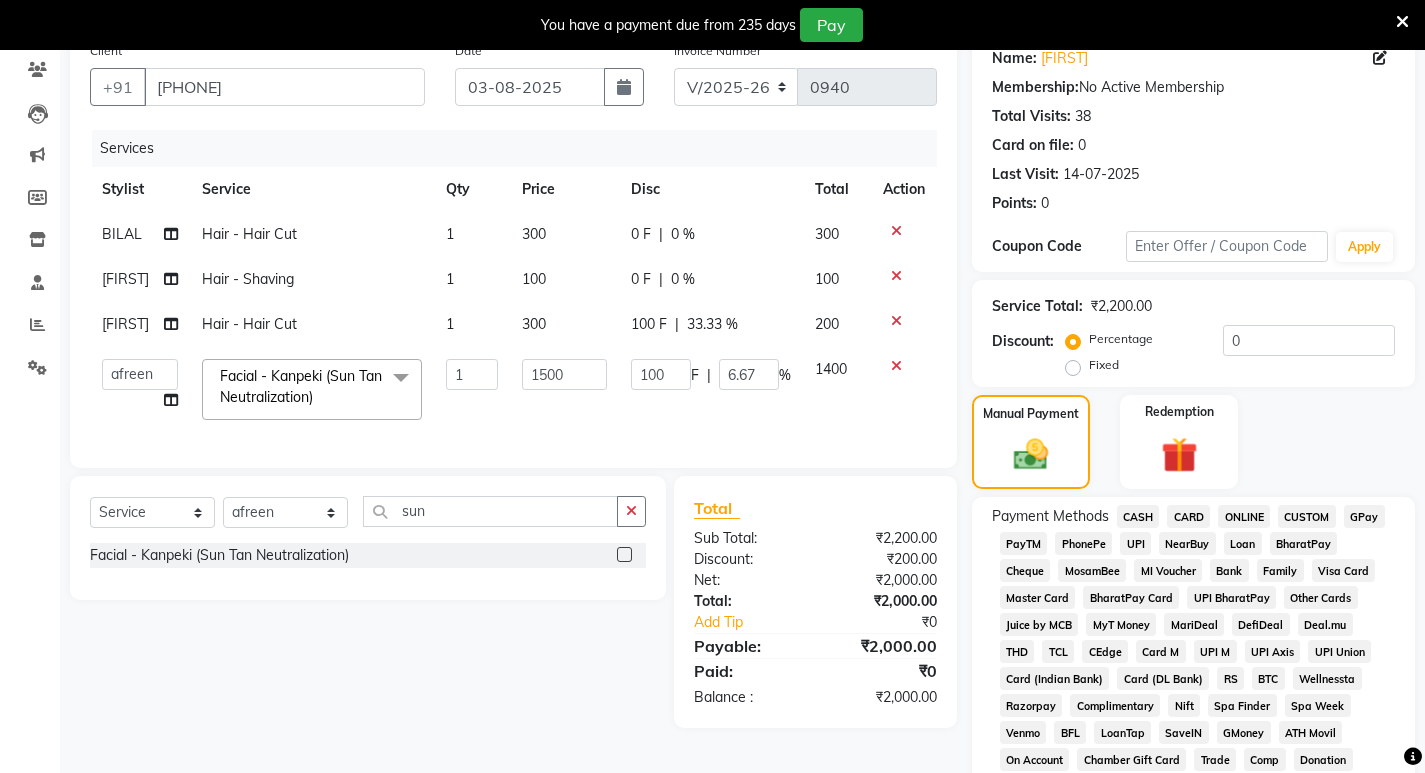 click on "GPay" 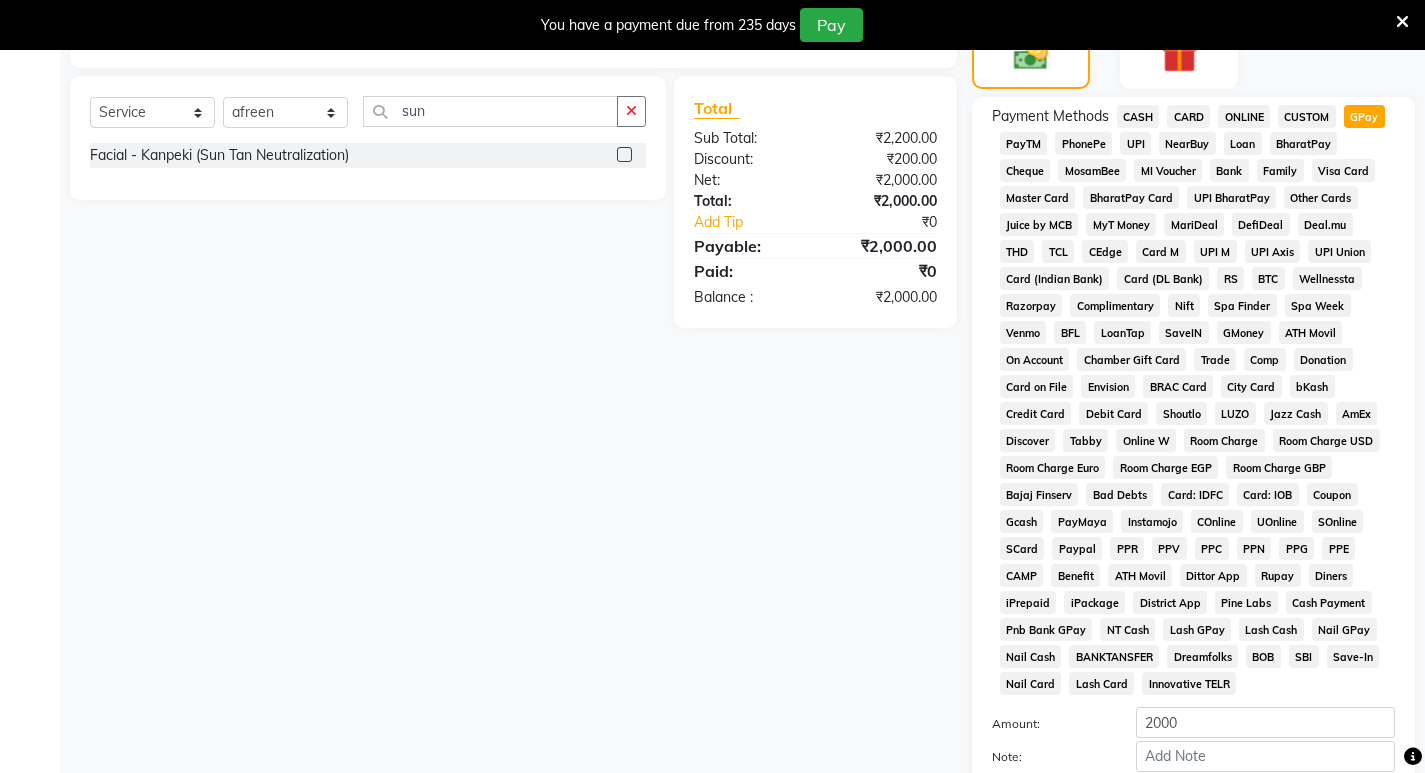 scroll, scrollTop: 755, scrollLeft: 0, axis: vertical 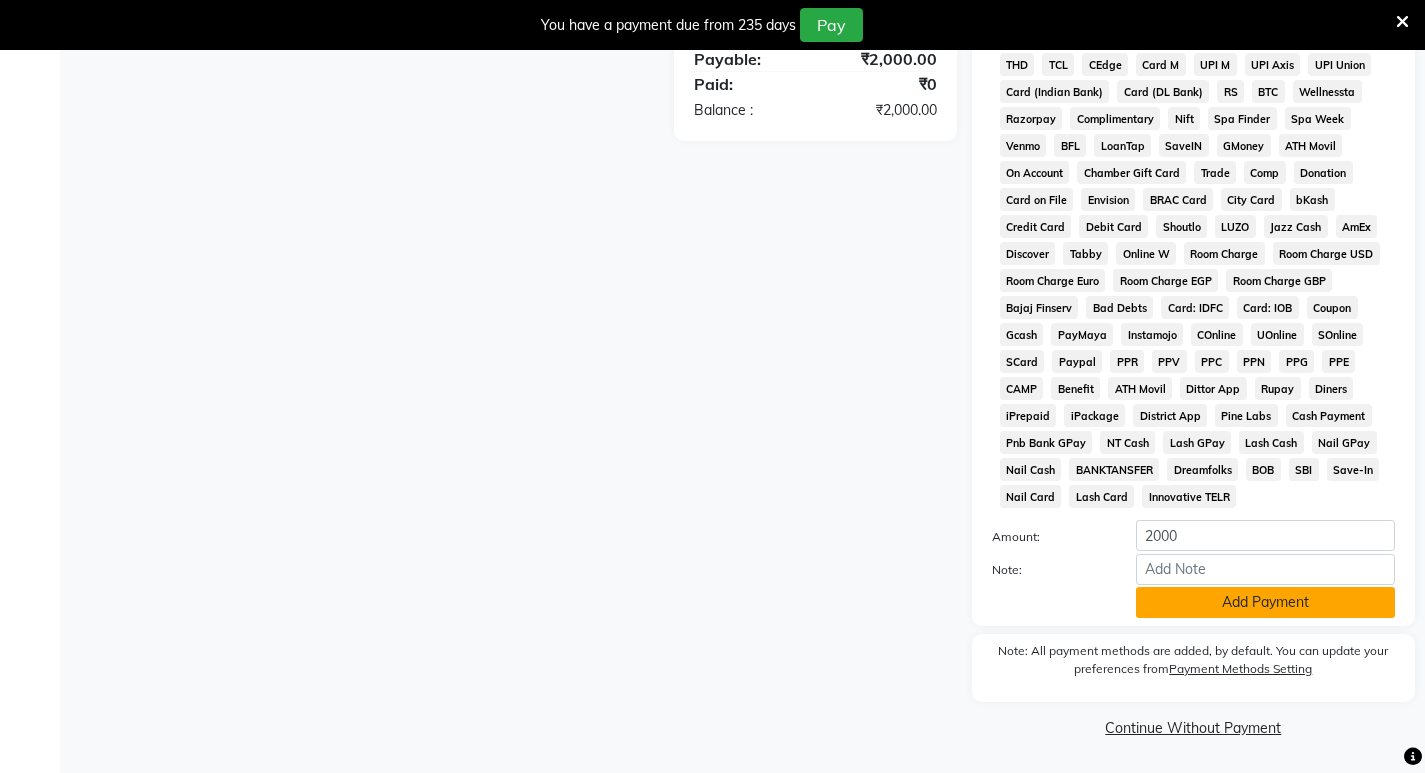 click on "Add Payment" 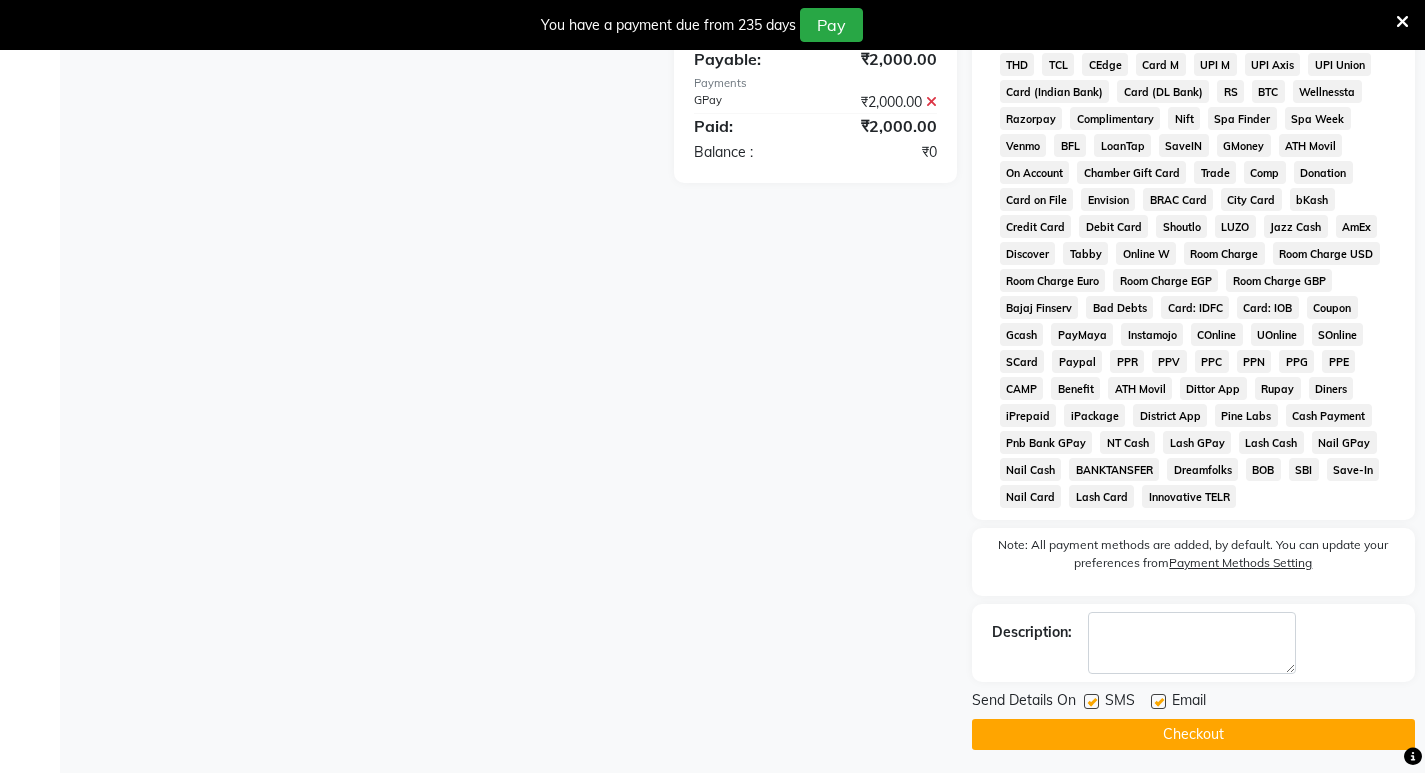click on "Checkout" 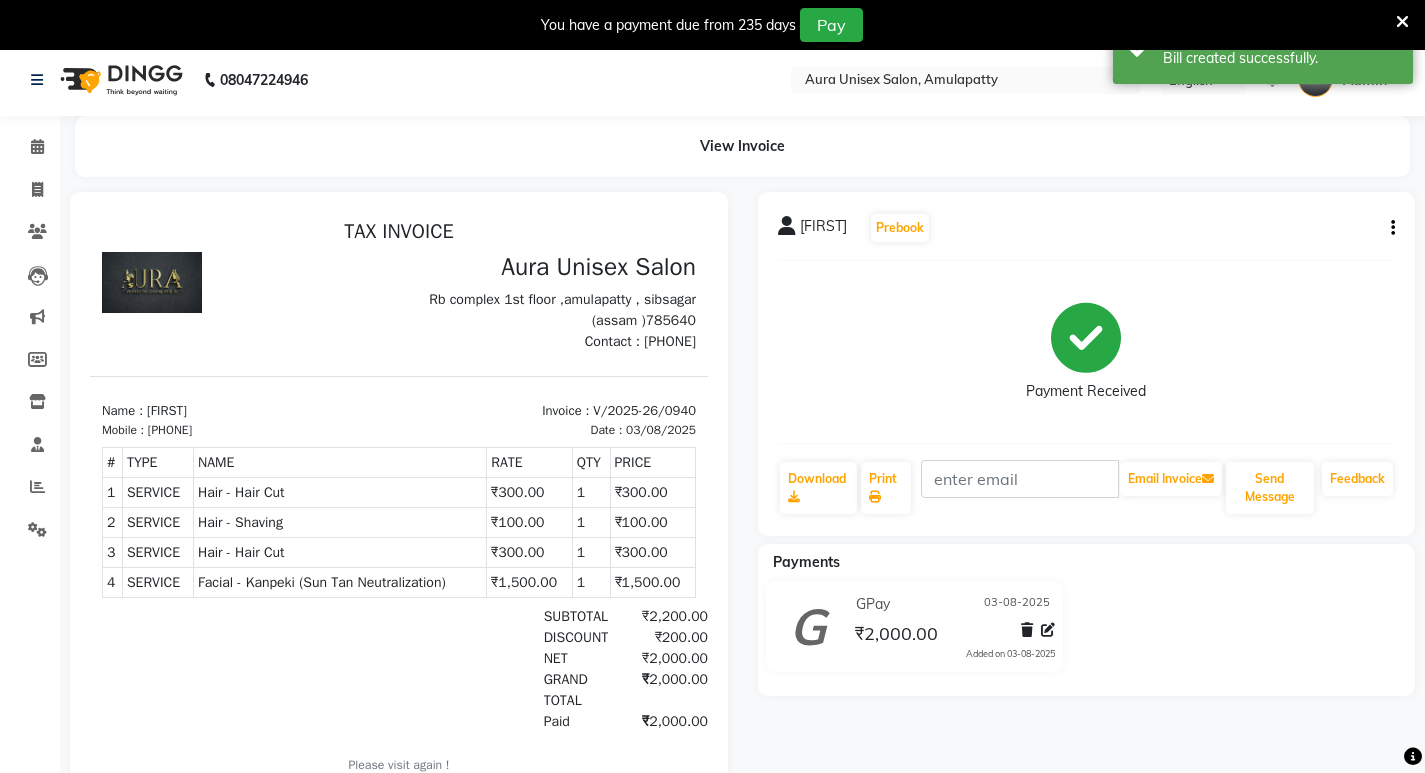 scroll, scrollTop: 0, scrollLeft: 0, axis: both 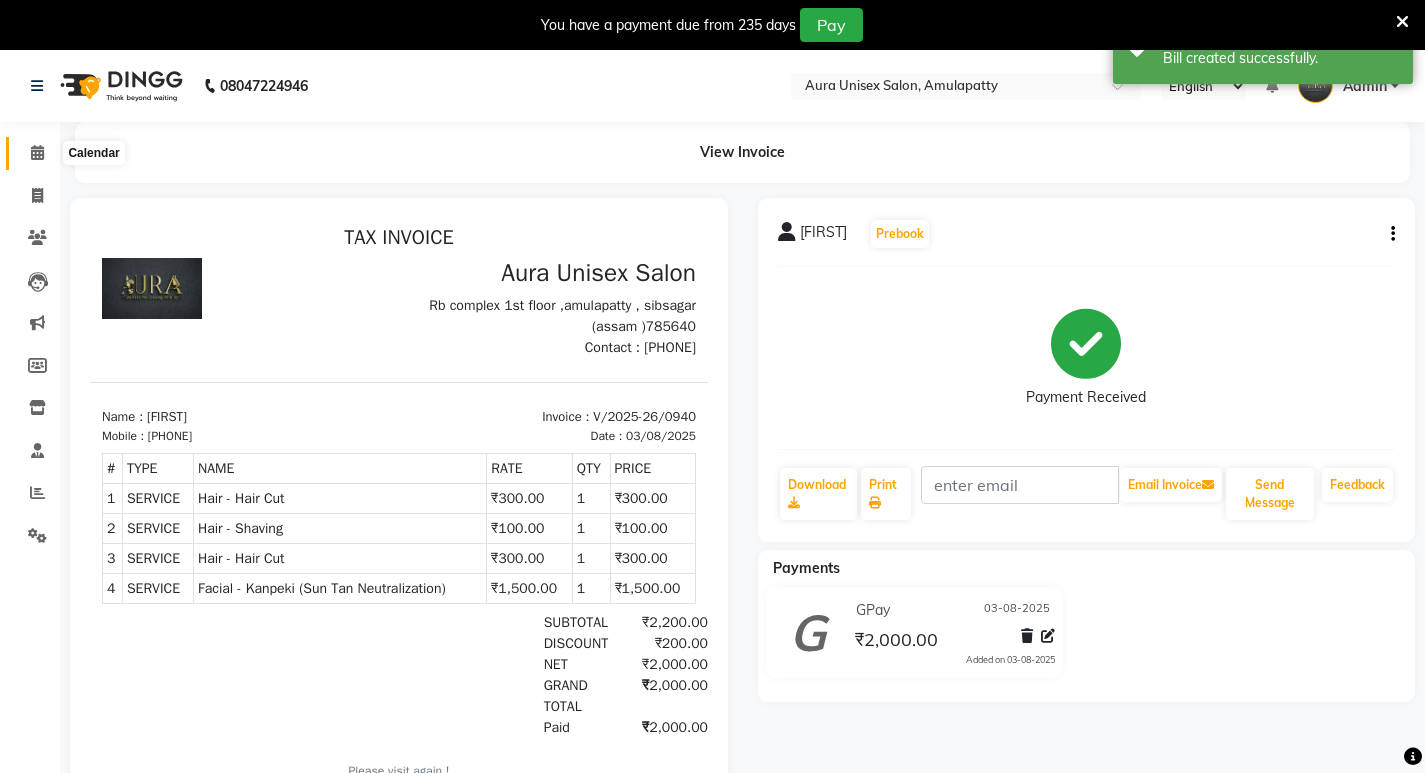 click 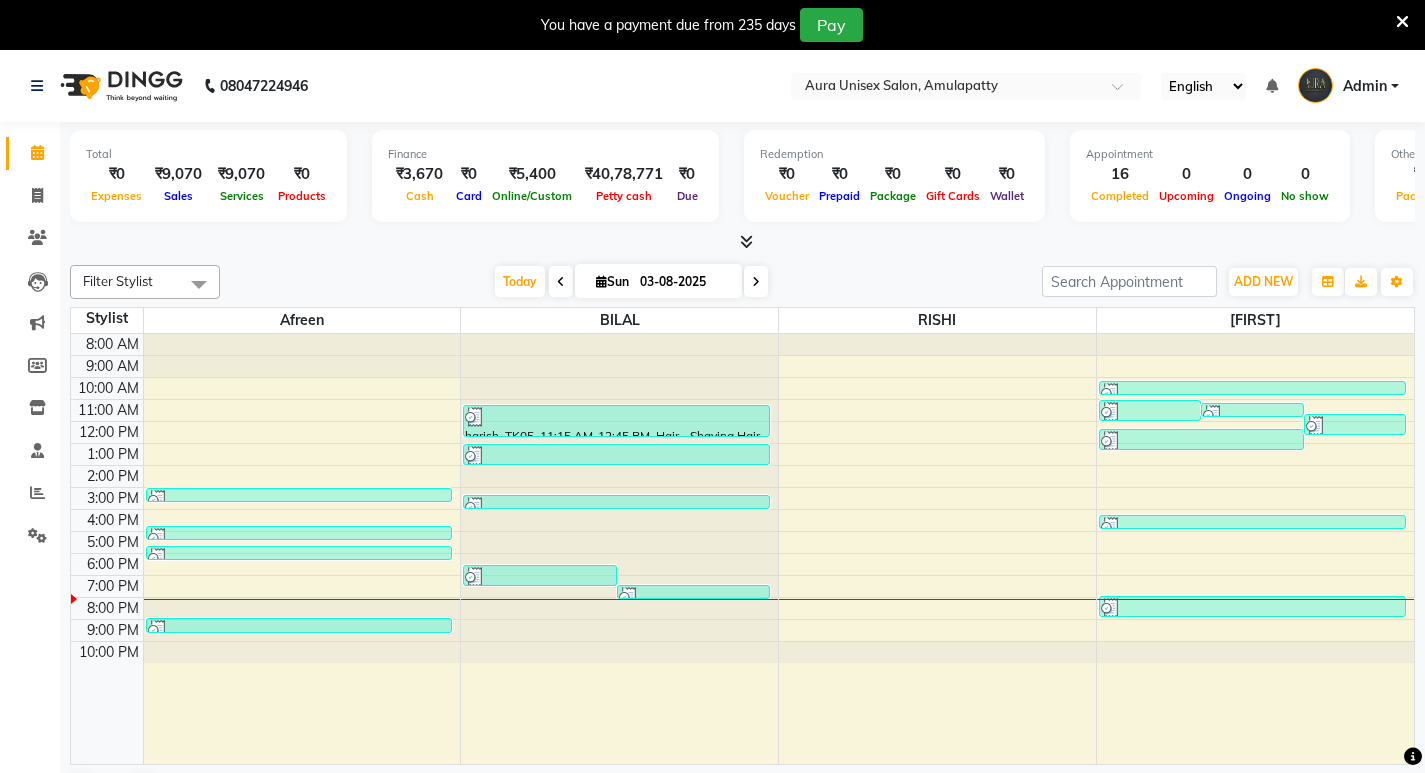 scroll, scrollTop: 51, scrollLeft: 0, axis: vertical 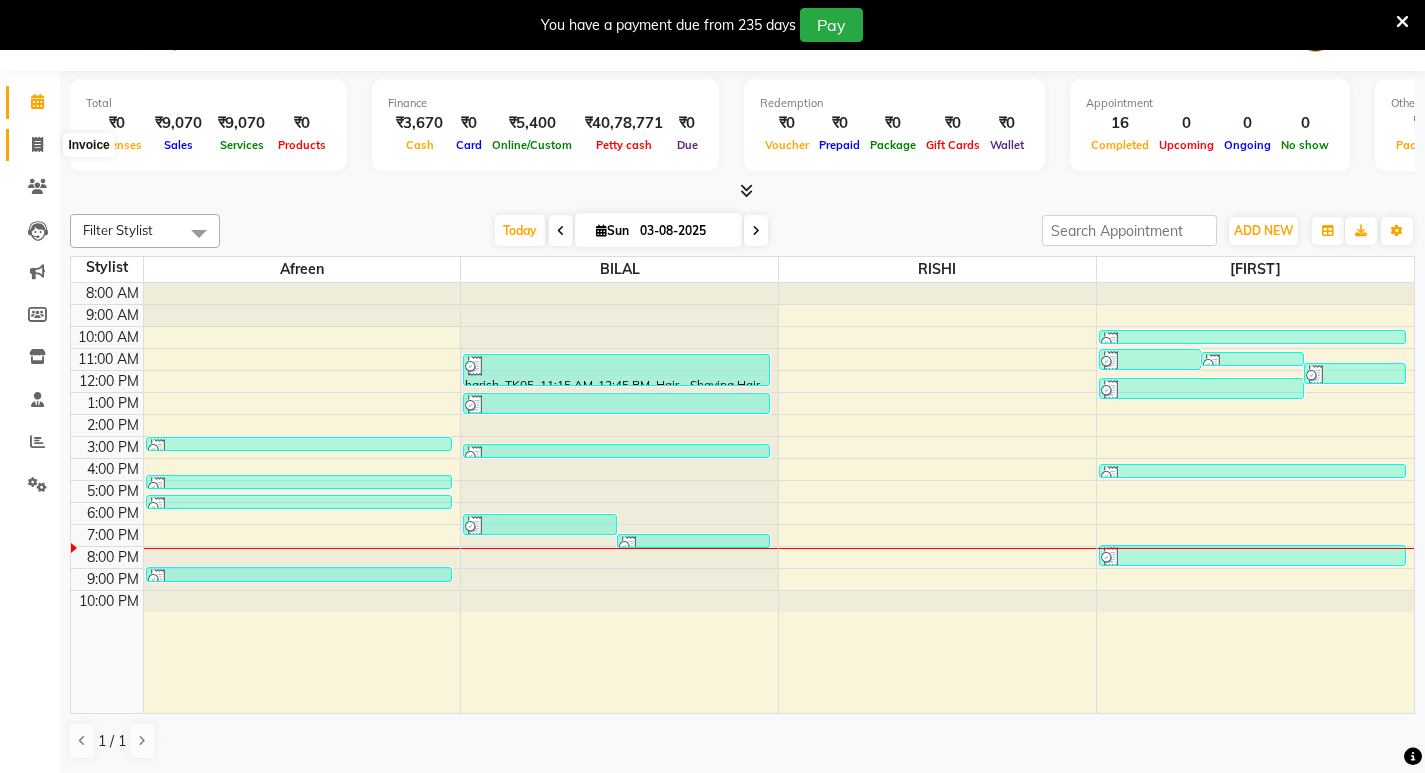 click 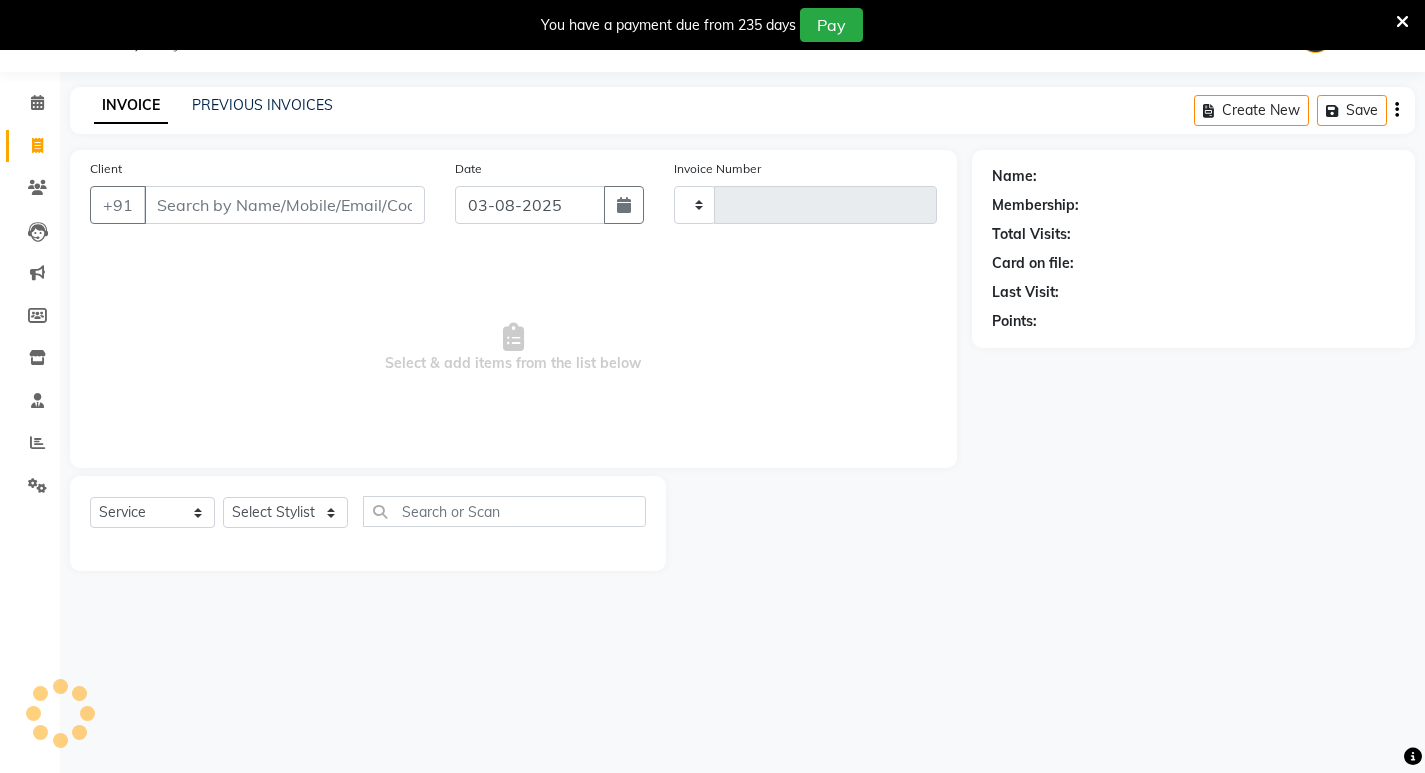 scroll, scrollTop: 50, scrollLeft: 0, axis: vertical 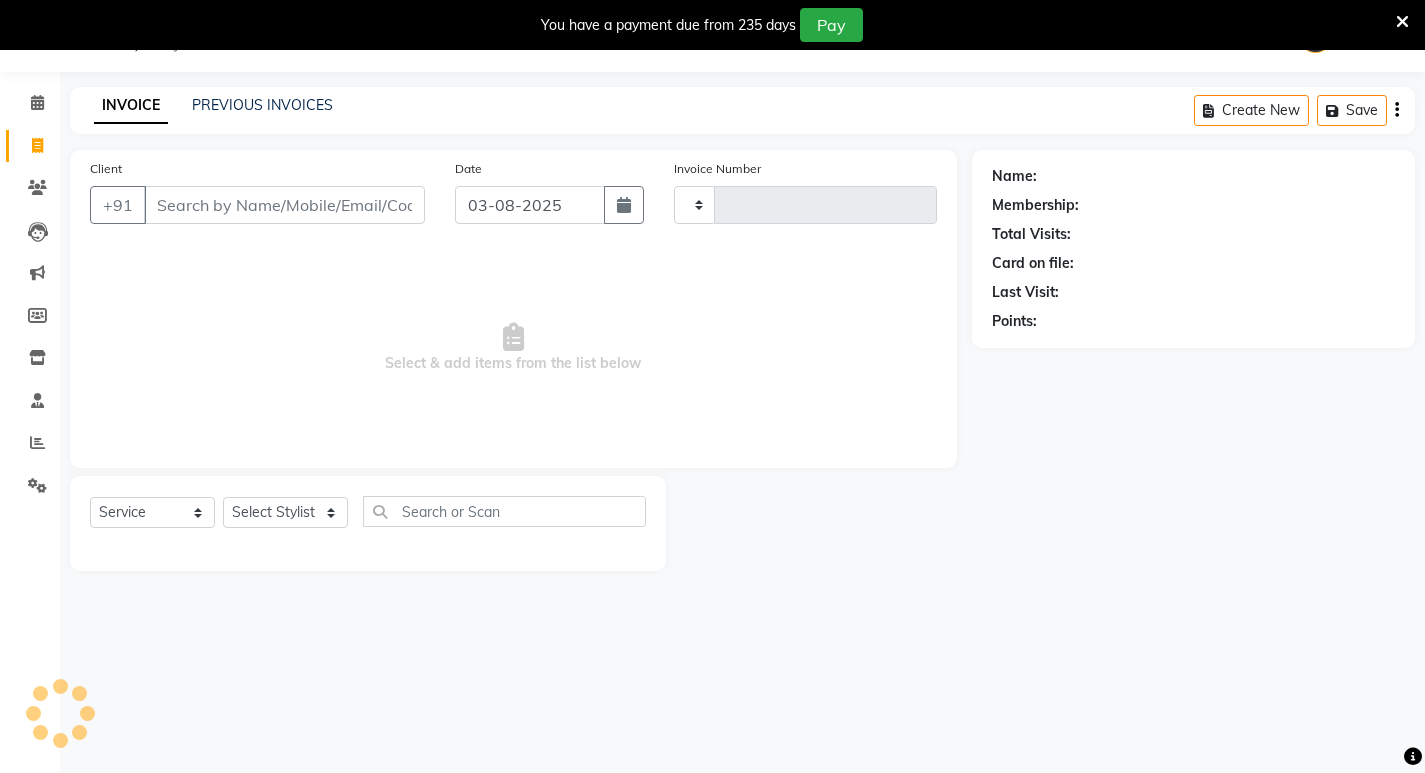 type on "0941" 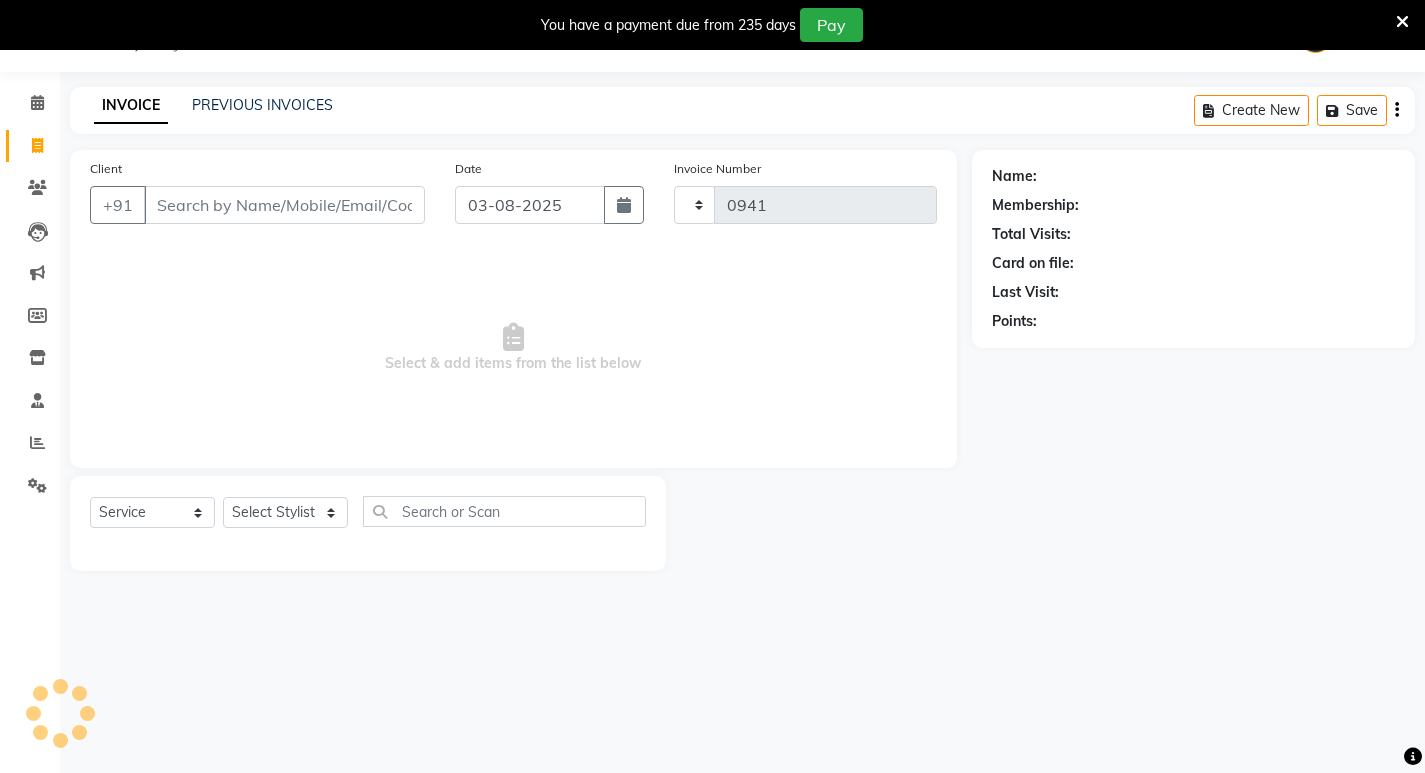 select on "837" 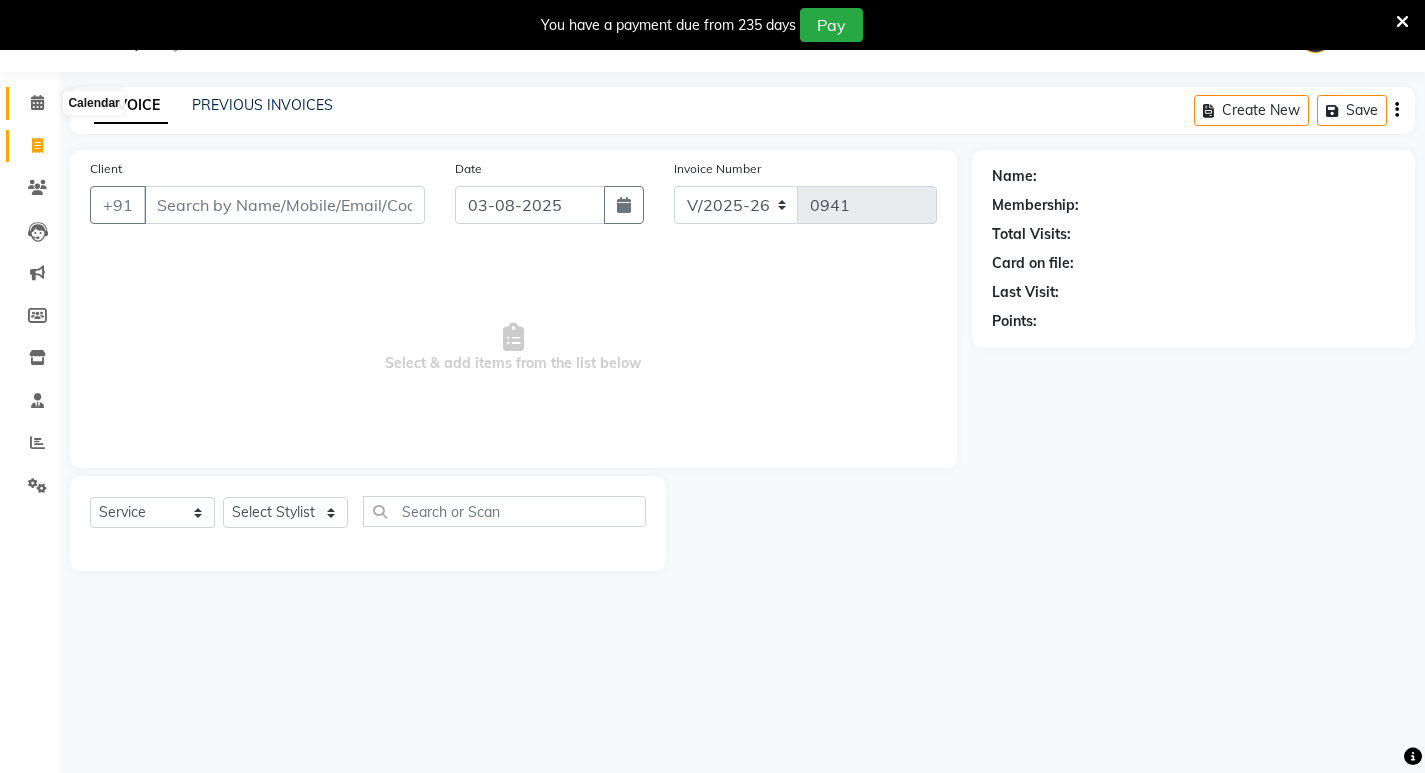 click 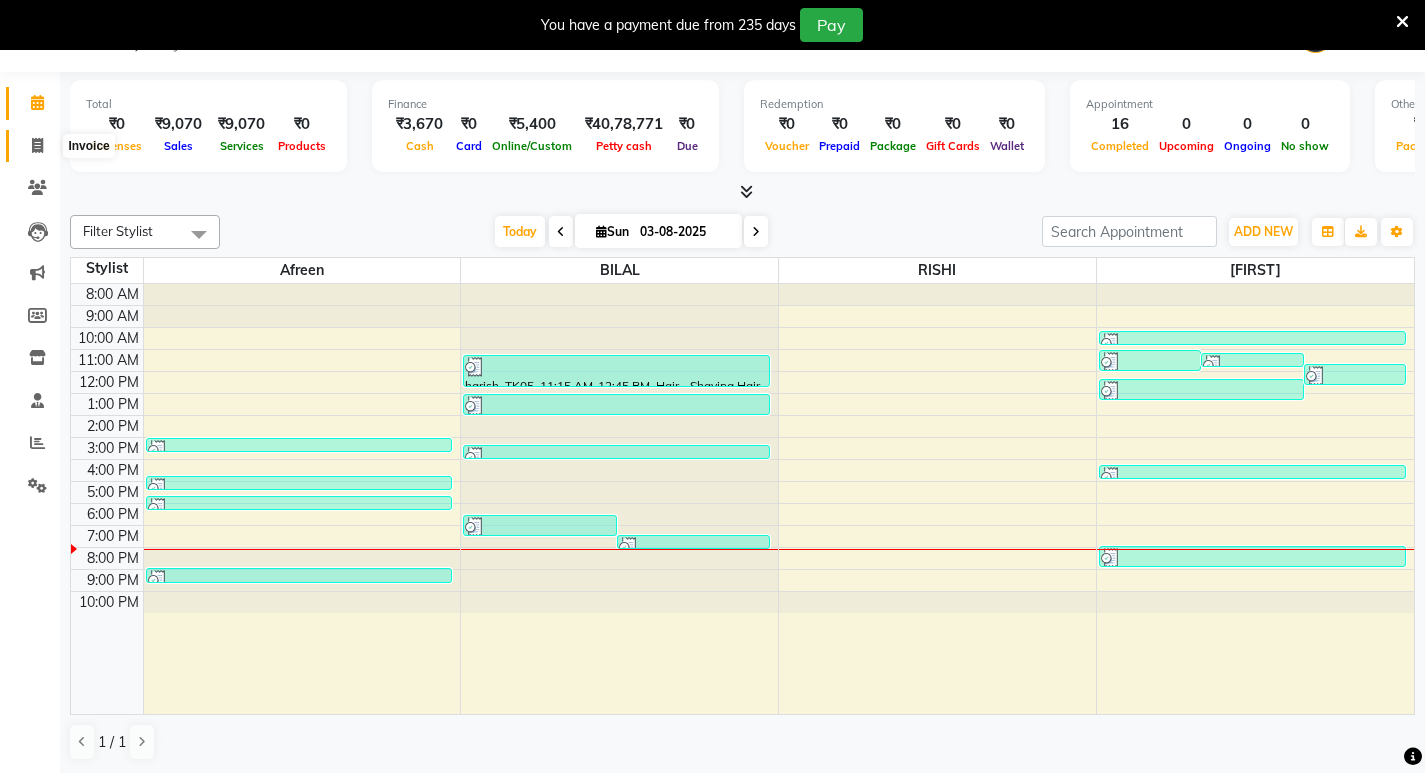 click 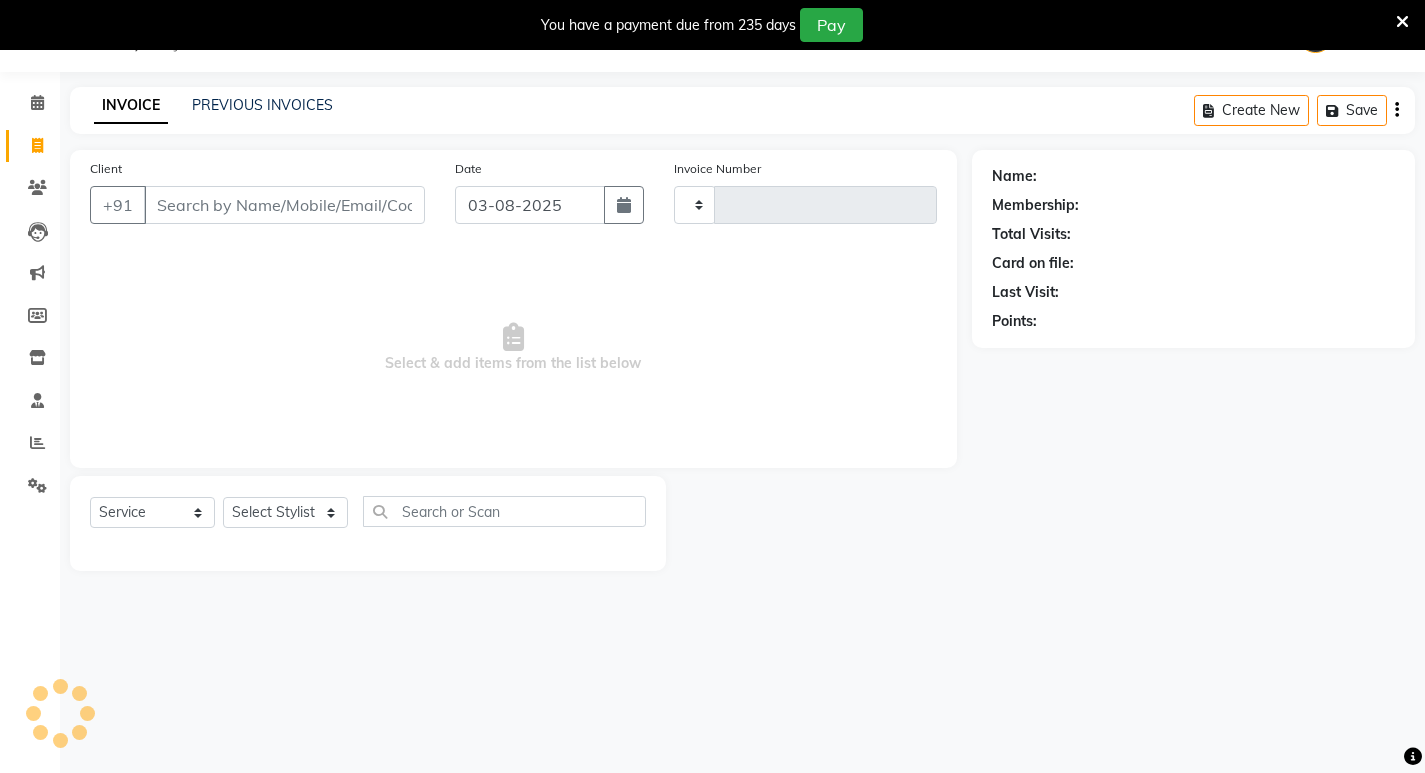 type on "0941" 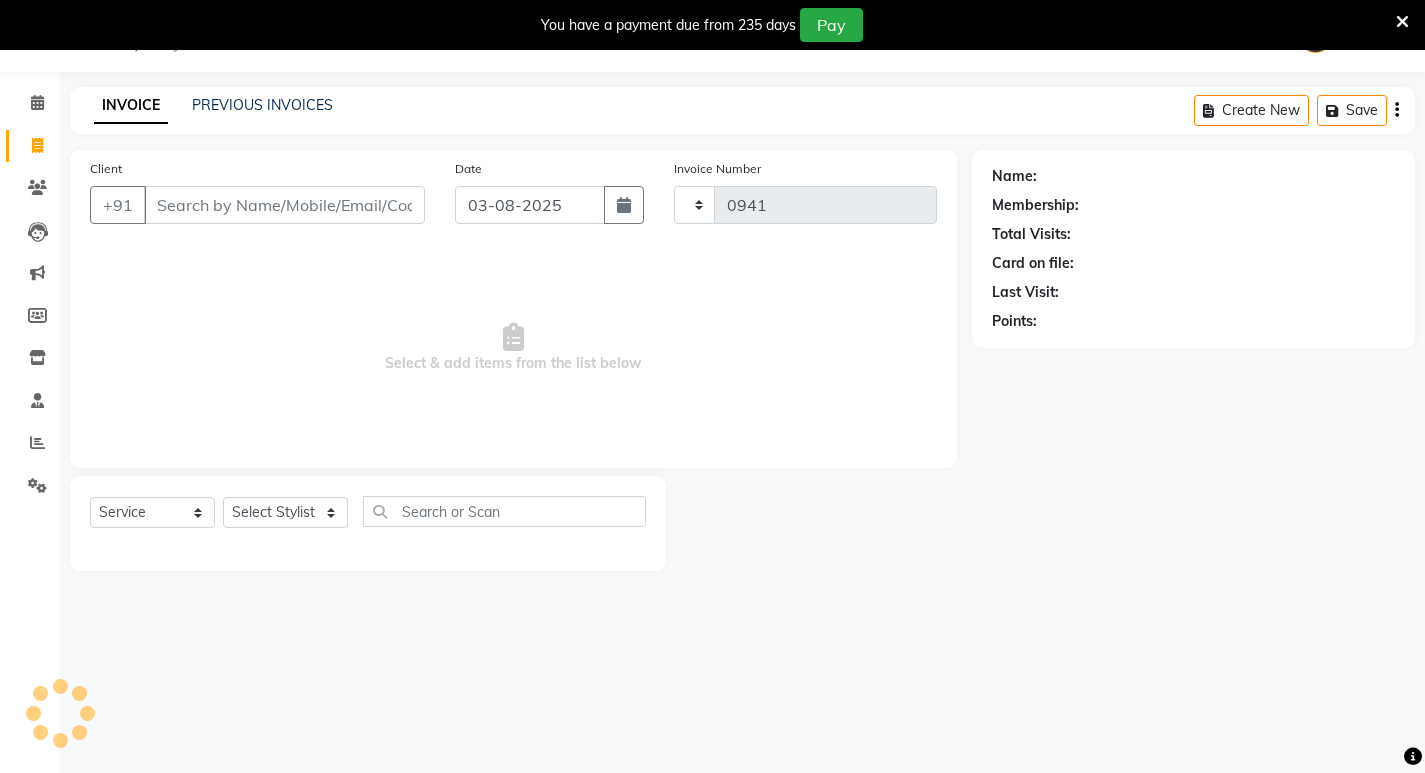 select on "837" 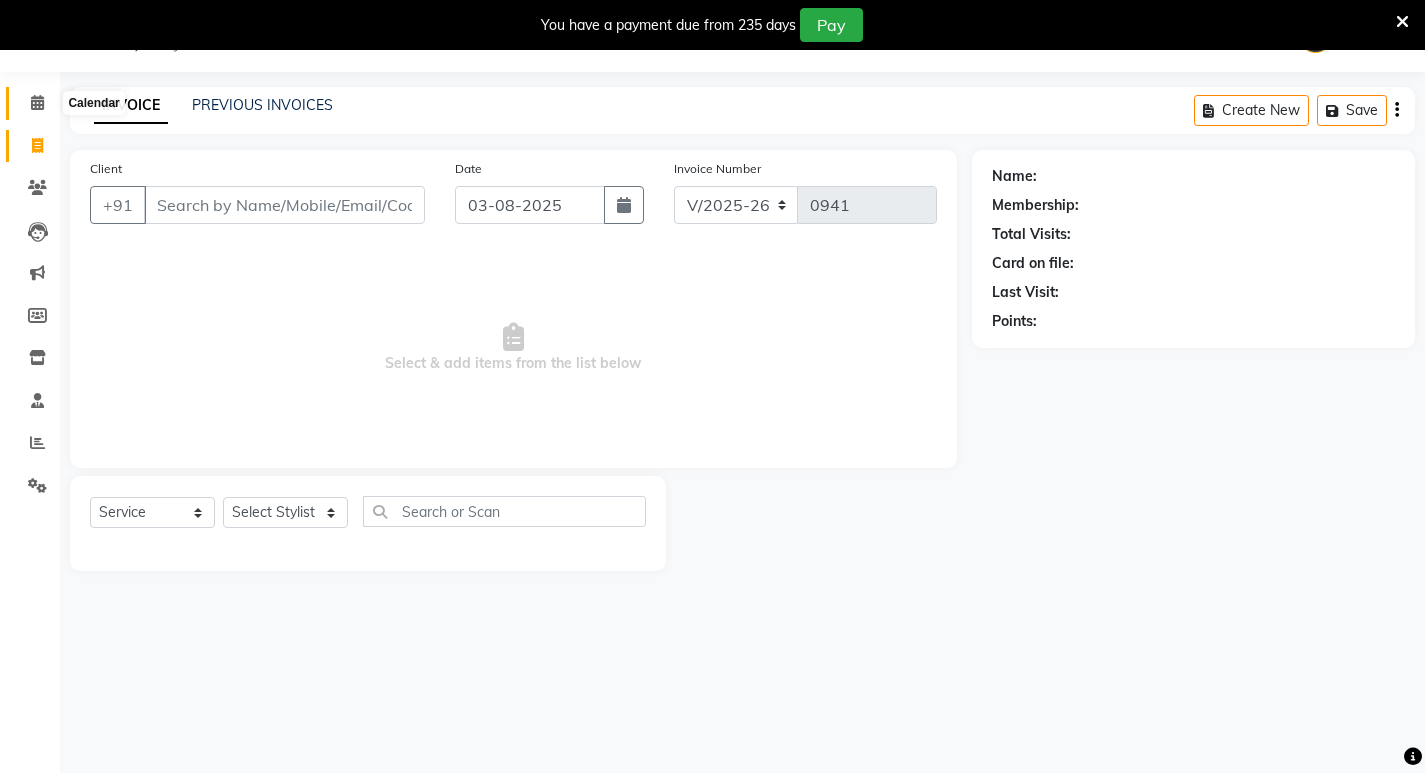 click 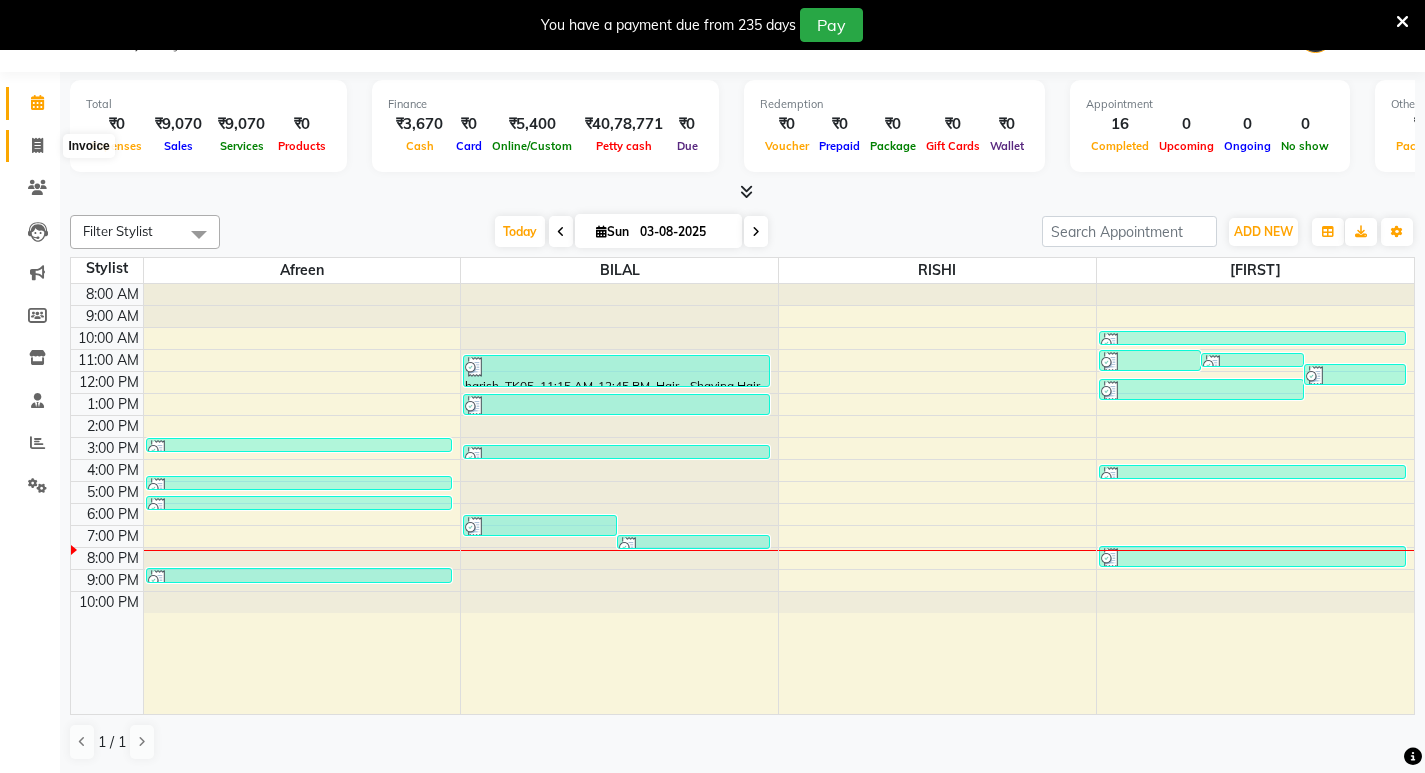 click 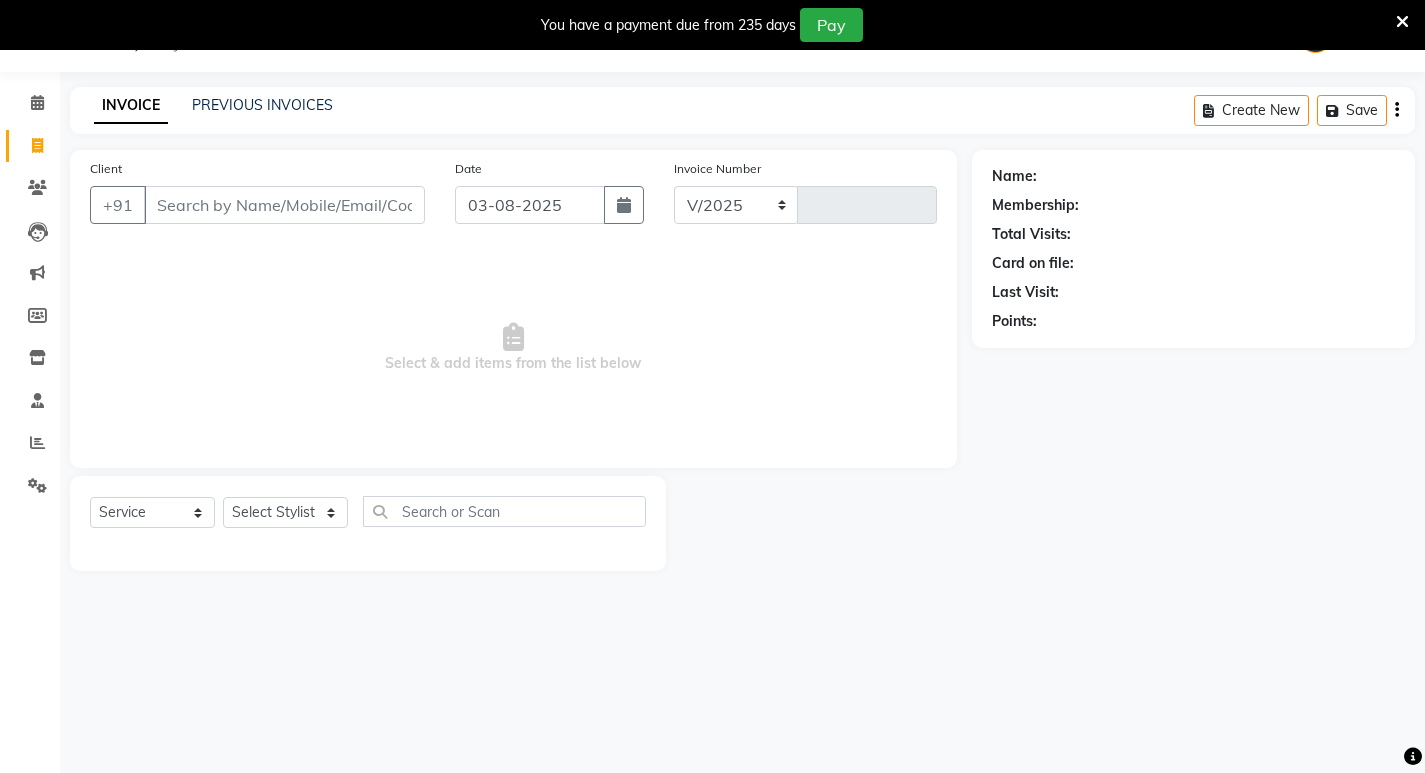 select on "837" 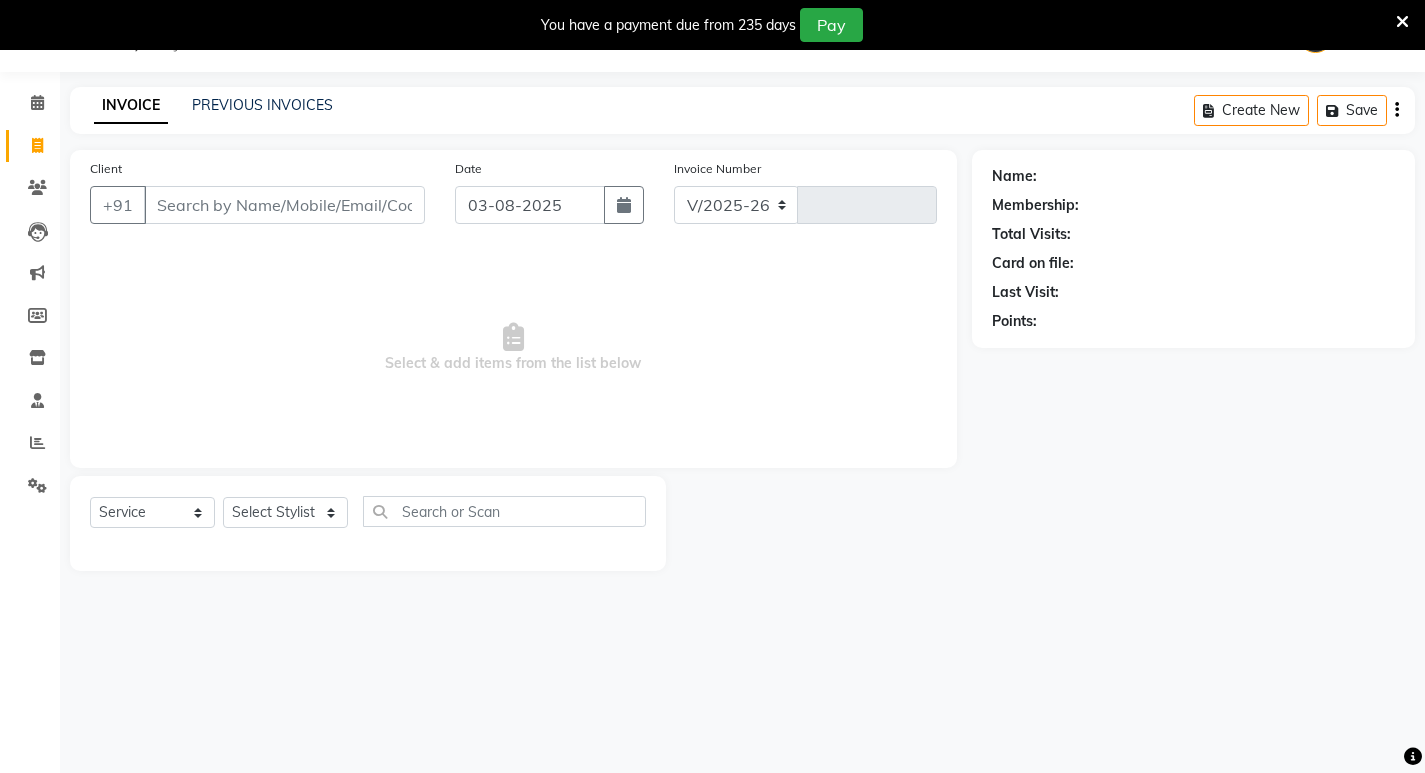 type on "0941" 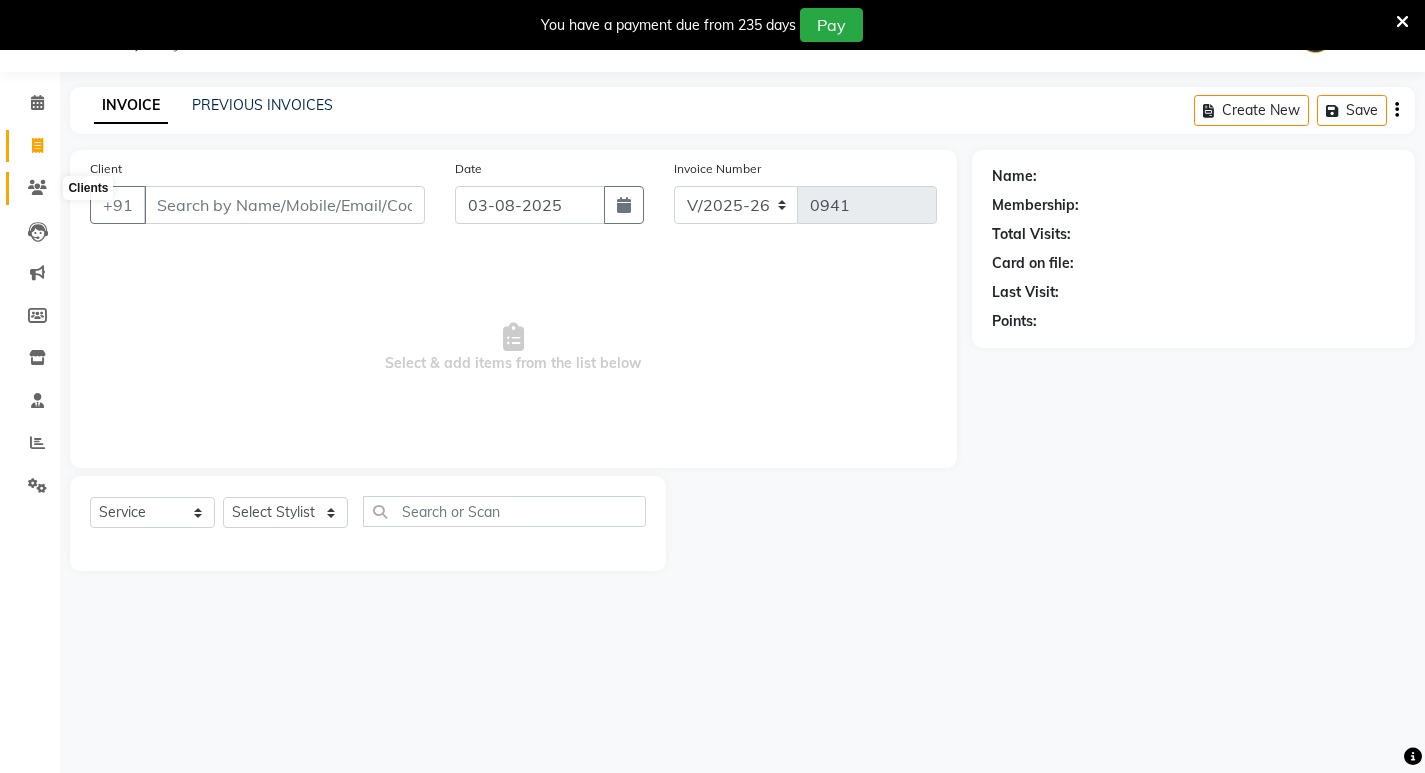 click 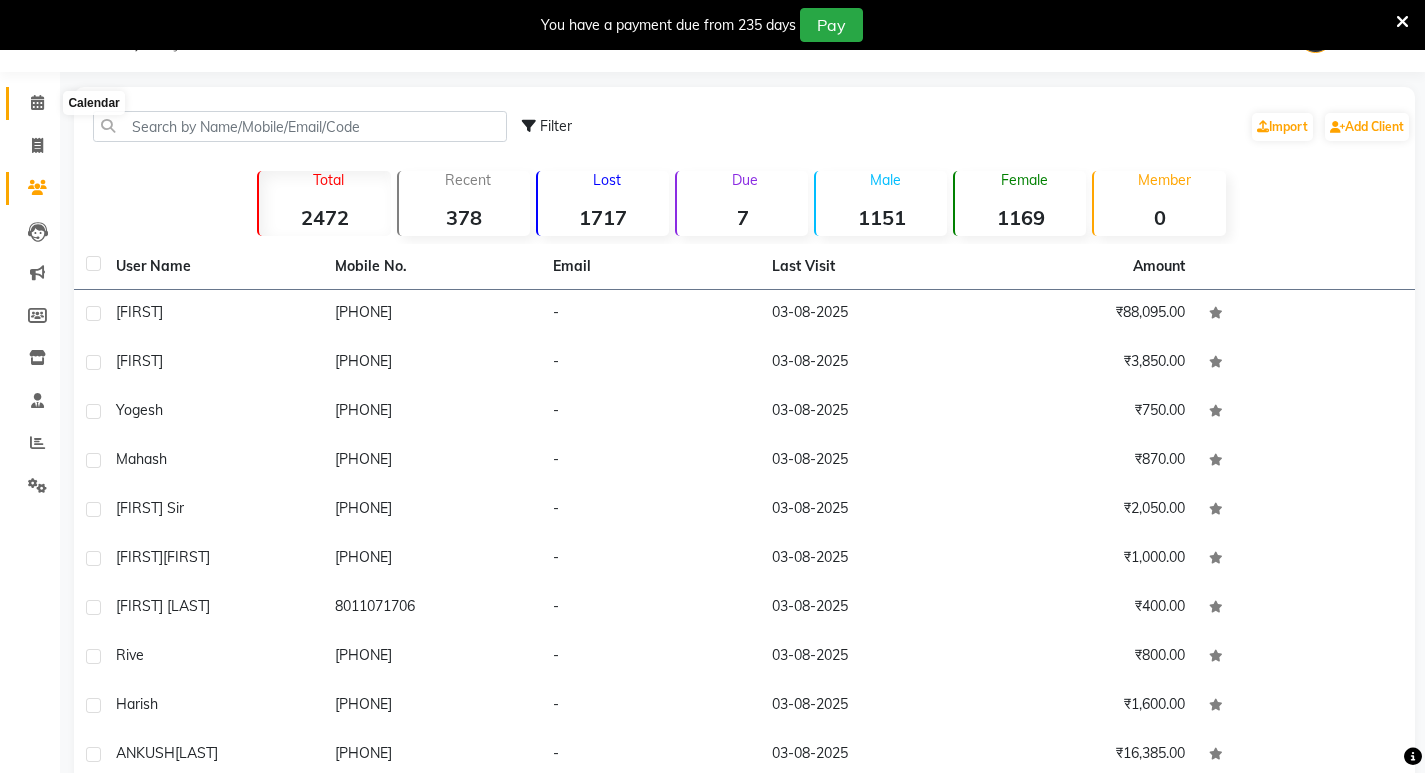 click 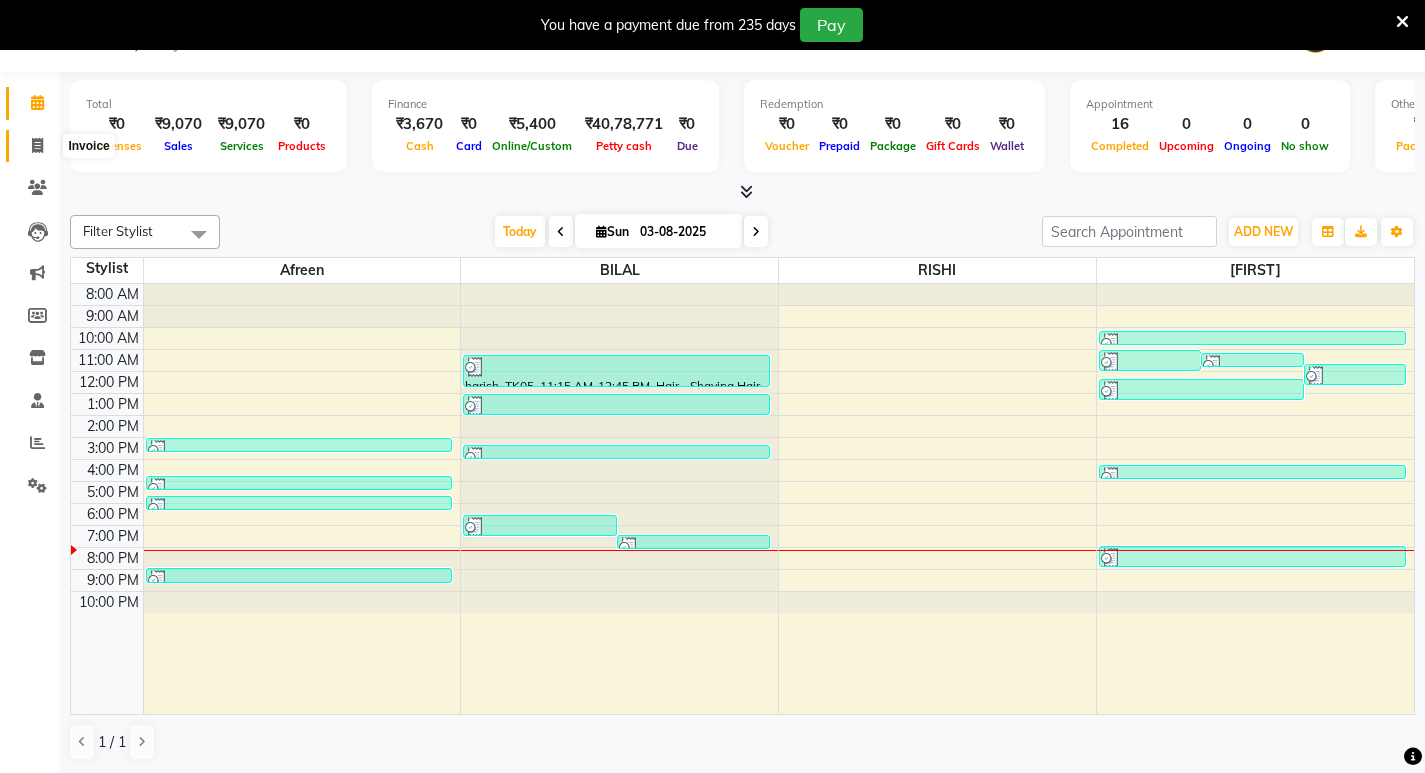 click 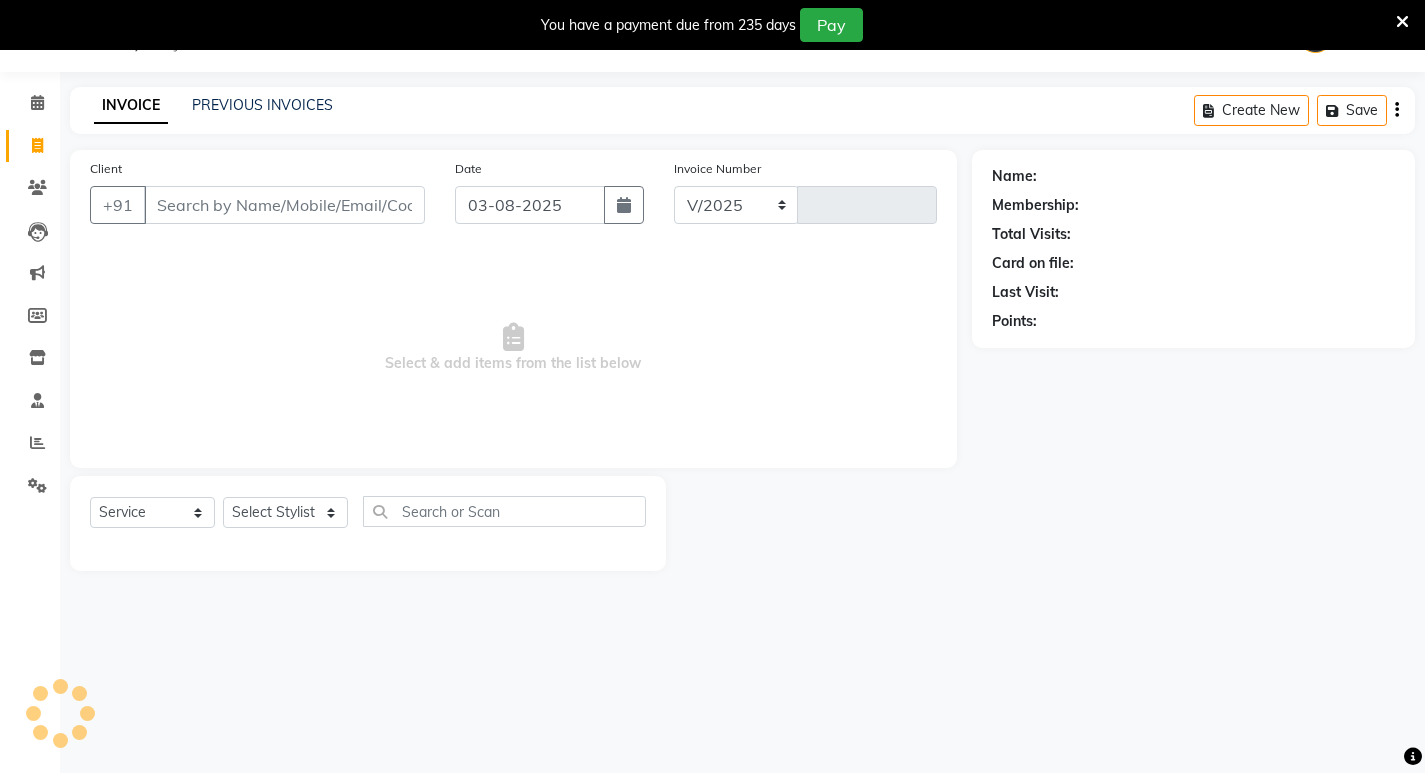 select on "837" 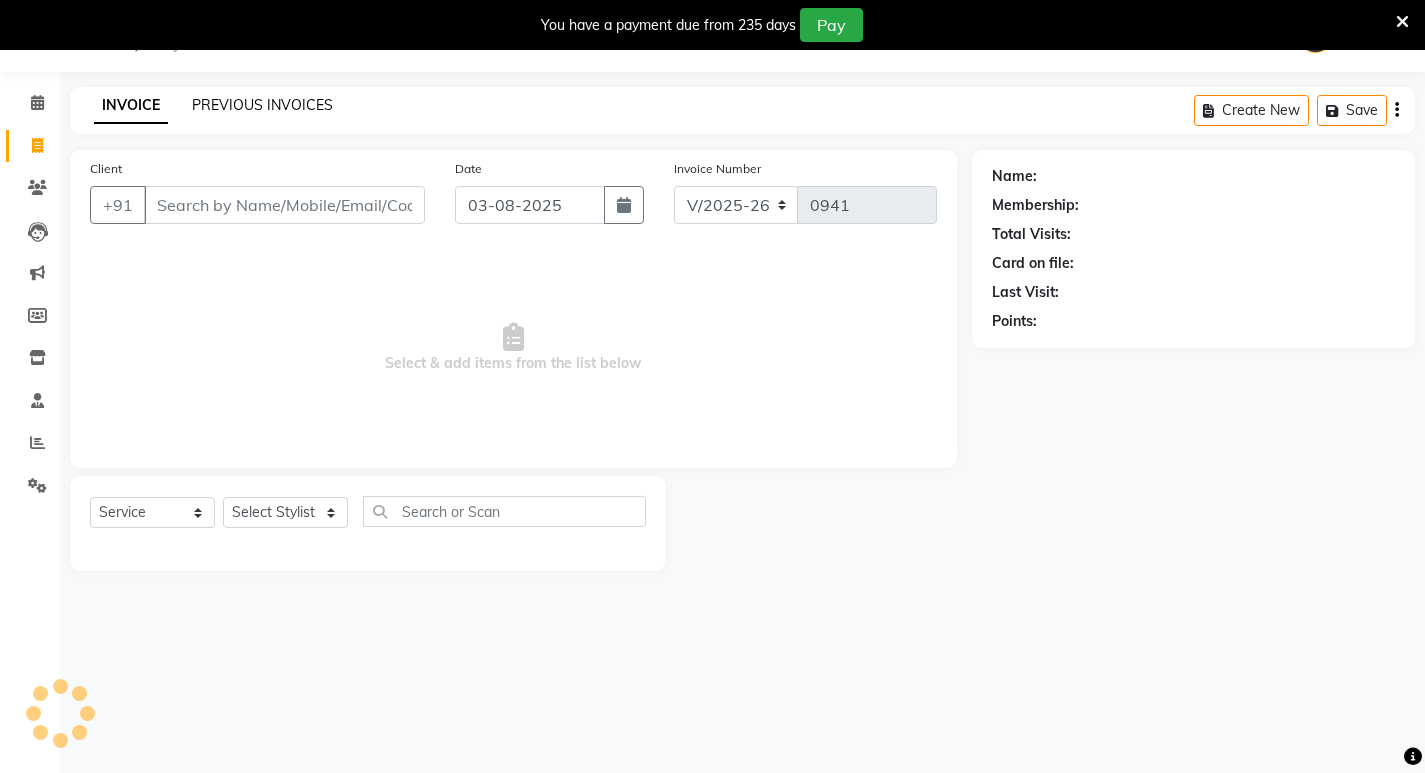 click on "PREVIOUS INVOICES" 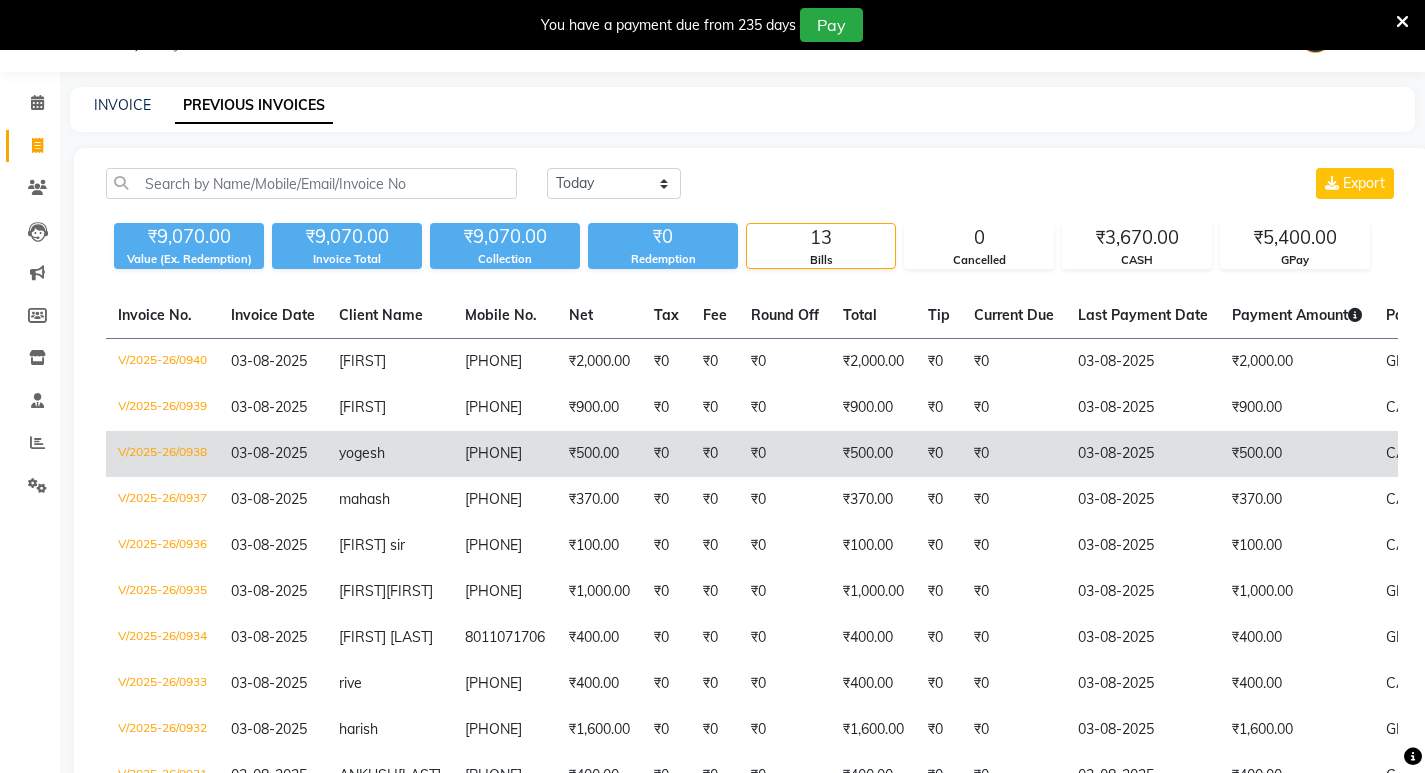 click on "₹500.00" 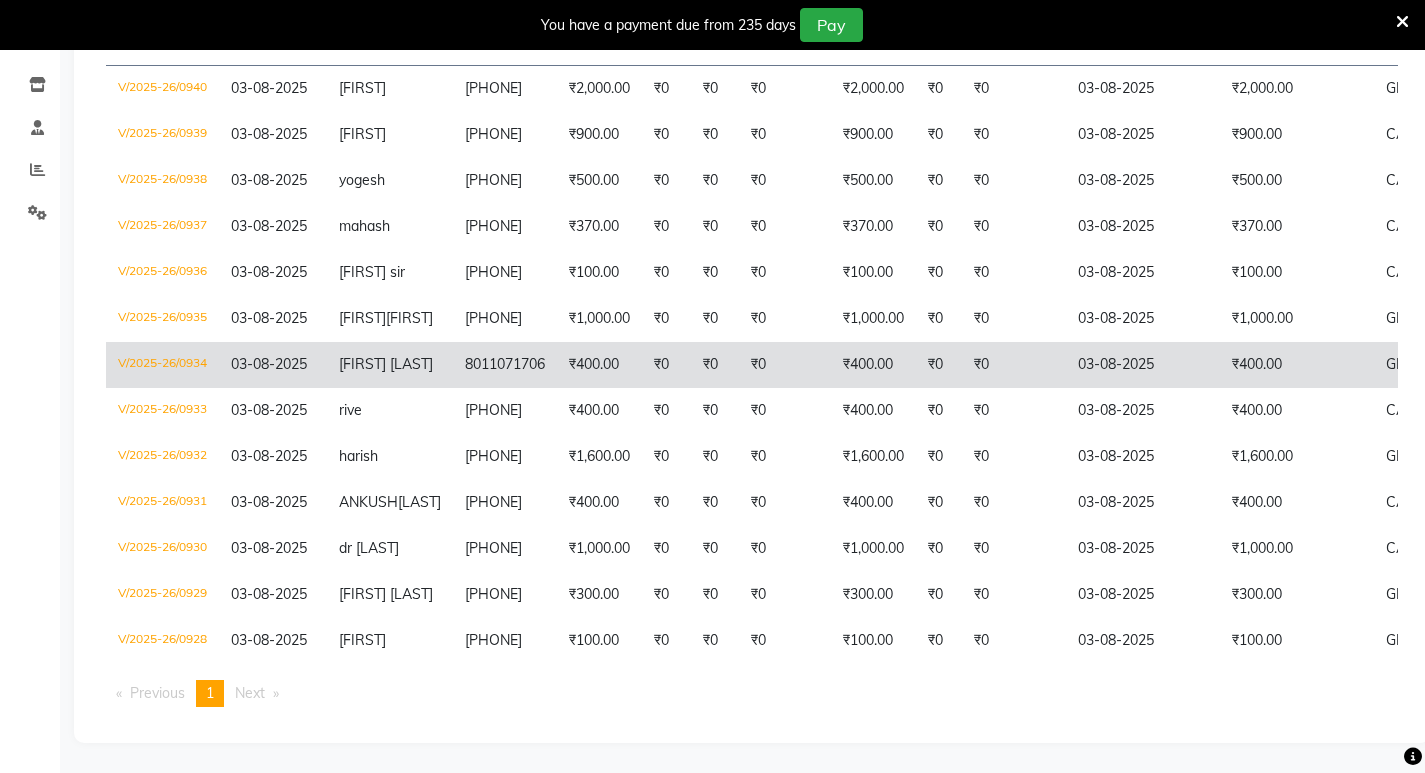 scroll, scrollTop: 358, scrollLeft: 0, axis: vertical 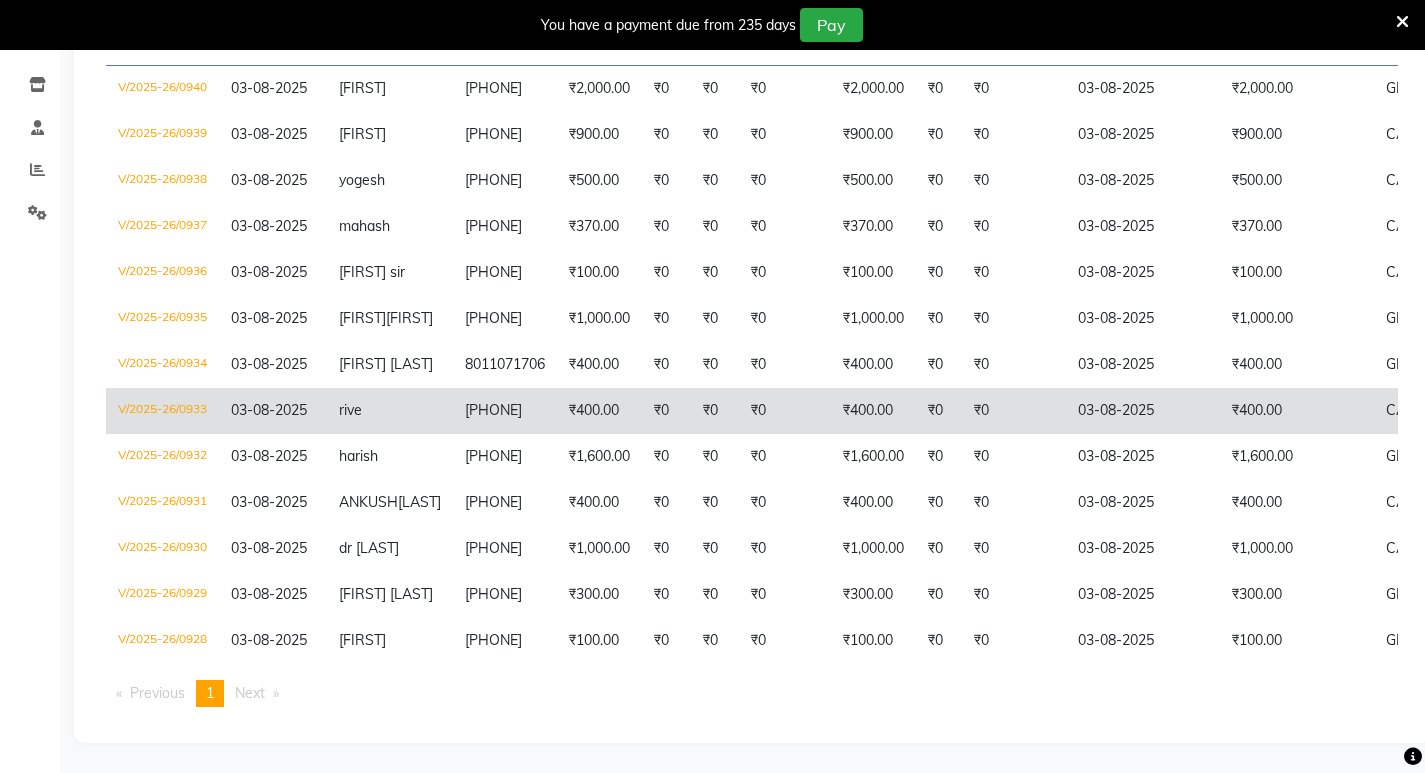 click on "8334937774" 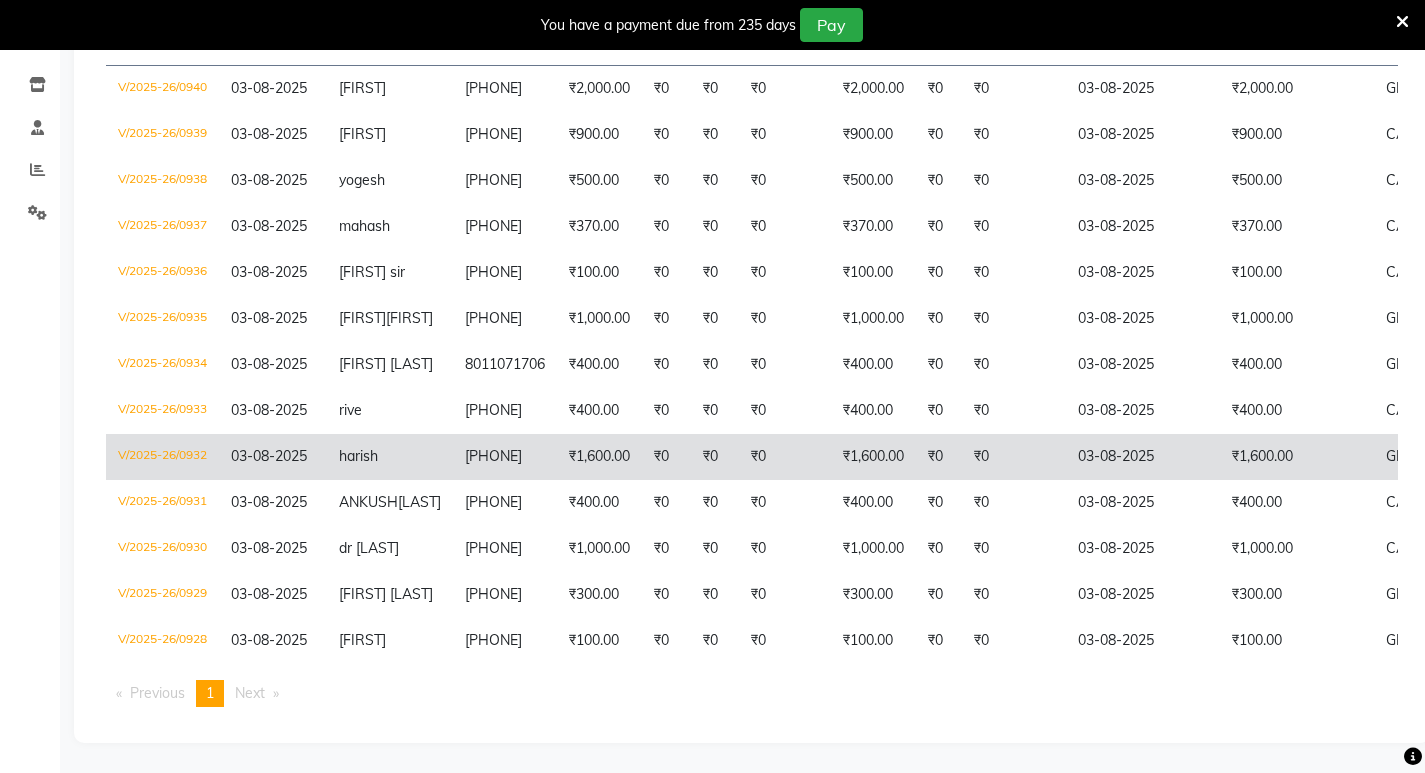 scroll, scrollTop: 358, scrollLeft: 0, axis: vertical 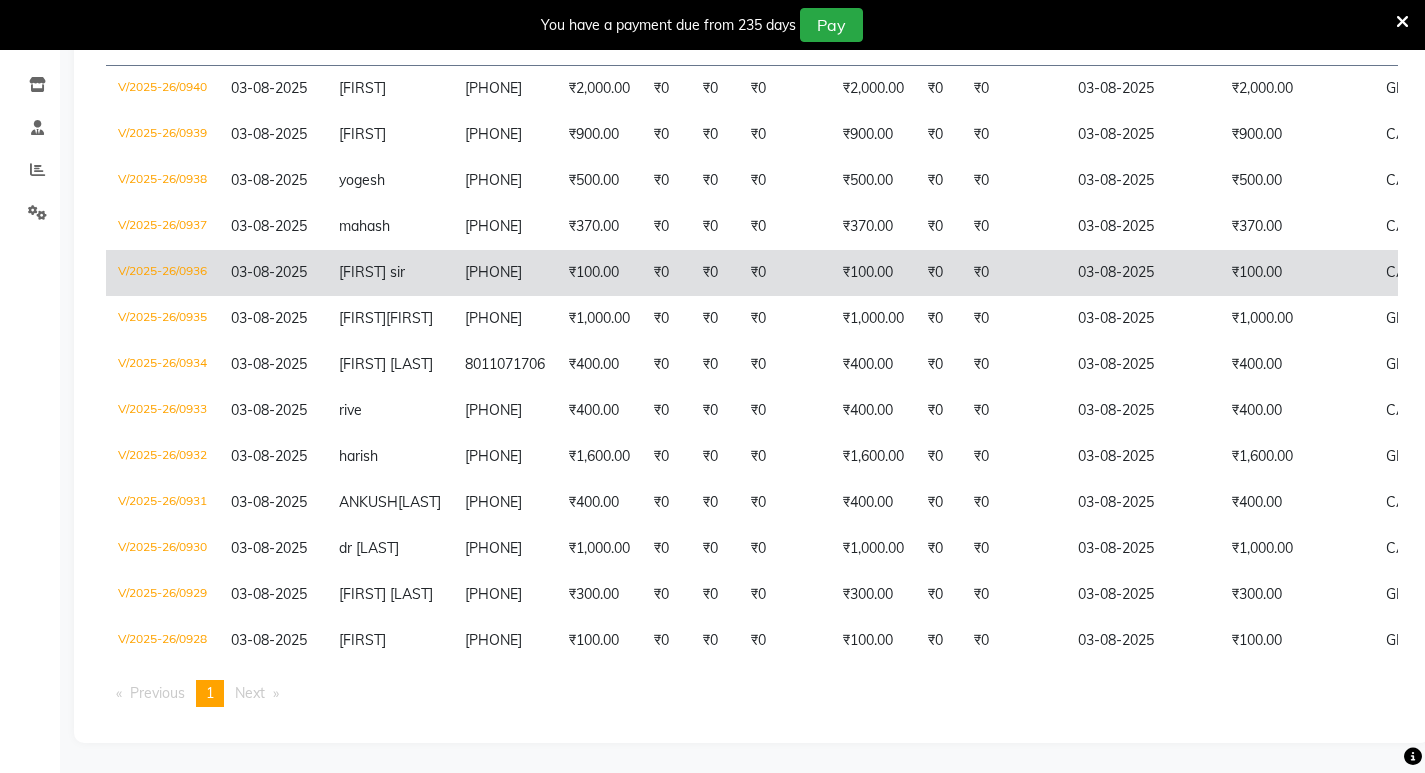 click on "7002411274" 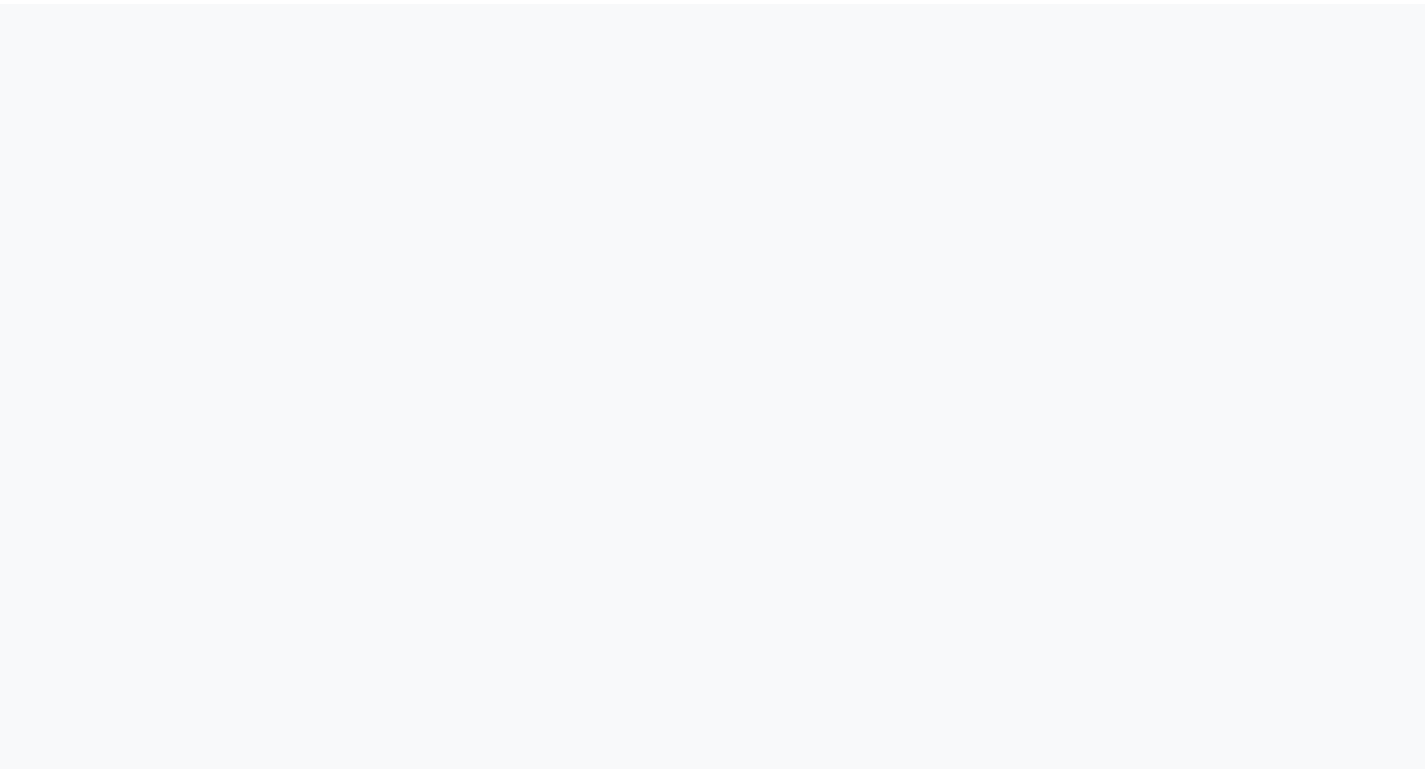 scroll, scrollTop: 0, scrollLeft: 0, axis: both 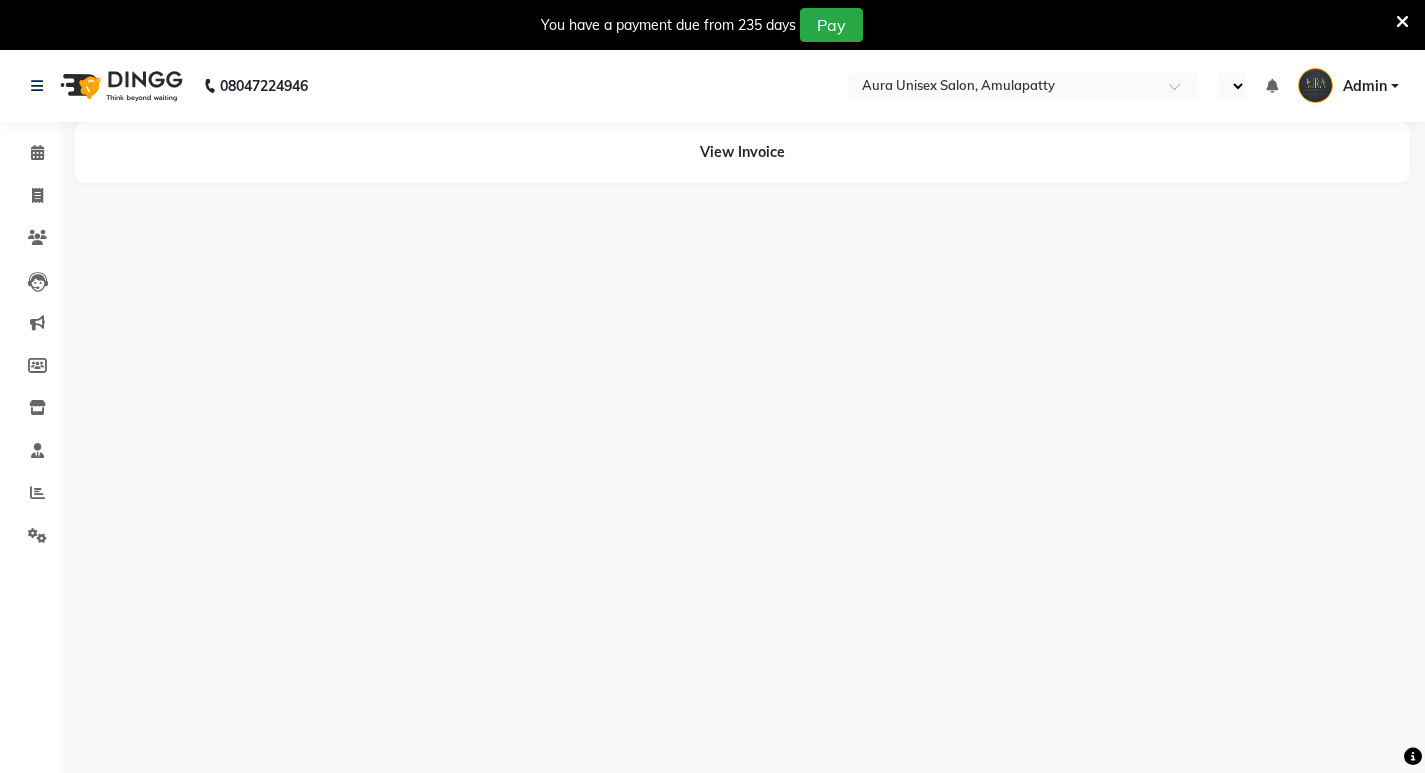 select on "en" 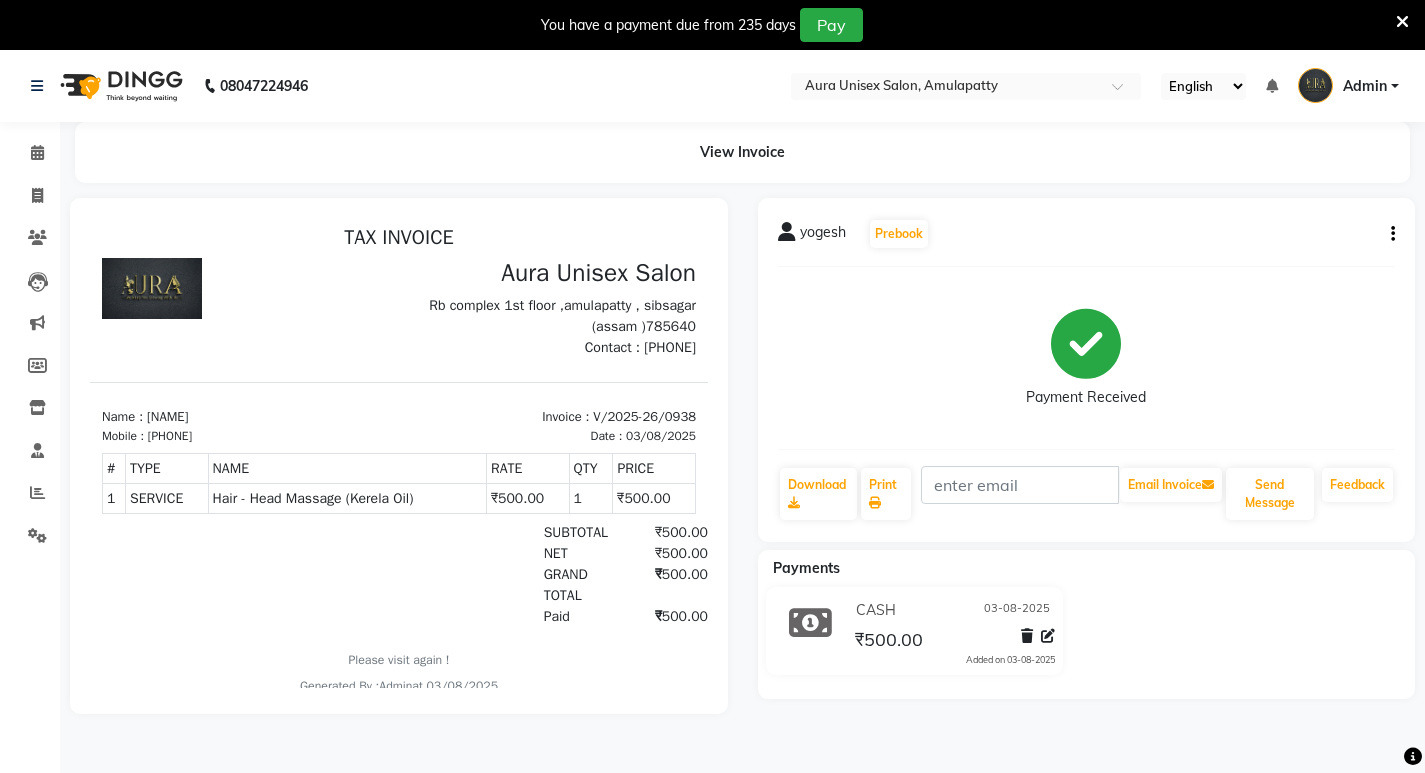 scroll, scrollTop: 0, scrollLeft: 0, axis: both 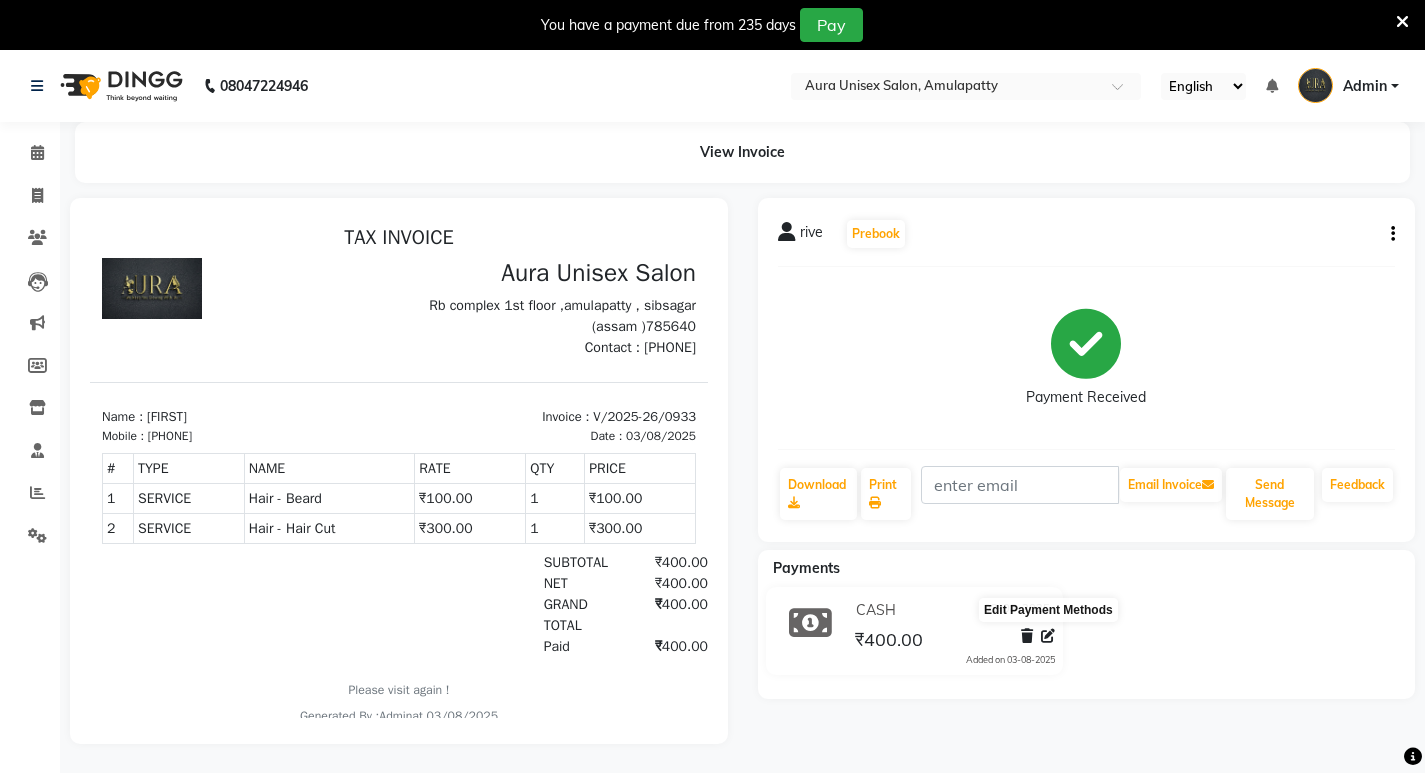 click 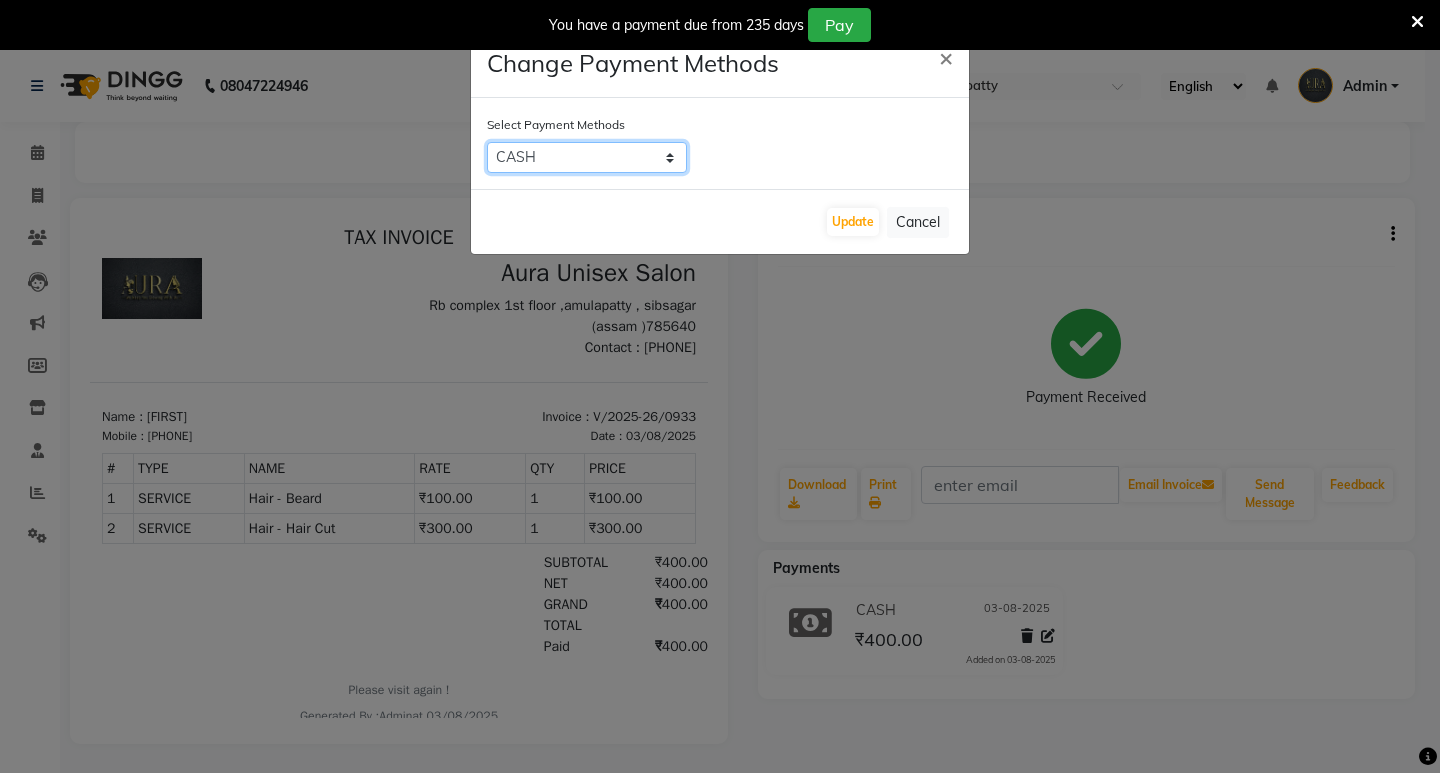 click on "CASH   CARD   ONLINE   CUSTOM   GPay   PayTM   PhonePe   UPI   NearBuy   Loan   BharatPay   Cheque   MosamBee   MI Voucher   Bank   Family   Visa Card   Master Card   BharatPay Card   UPI BharatPay   Other Cards   Juice by MCB   MyT Money   MariDeal   DefiDeal   Deal.mu   THD   TCL   CEdge   Card M   UPI M   UPI Axis   UPI Union   Card (Indian Bank)   Card (DL Bank)   RS   BTC   Wellnessta   Razorpay   Complimentary   Nift   Spa Finder   Spa Week   Venmo   BFL   LoanTap   SaveIN   GMoney   ATH Movil   On Account   Chamber Gift Card   Trade   Comp   Donation   Card on File   Envision   BRAC Card   City Card   bKash   Credit Card   Debit Card   Shoutlo   LUZO   Jazz Cash   AmEx   Discover   Tabby   Online W   Room Charge   Room Charge USD   Room Charge Euro   Room Charge EGP   Room Charge GBP   Bajaj Finserv   Bad Debts   Card: IDFC   Card: IOB   Coupon   Gcash   PayMaya   Instamojo   COnline   UOnline   SOnline   SCard   Paypal   PPR   PPV   PPC   PPN   PPG   PPE   CAMP   Benefit   ATH Movil   Dittor App" 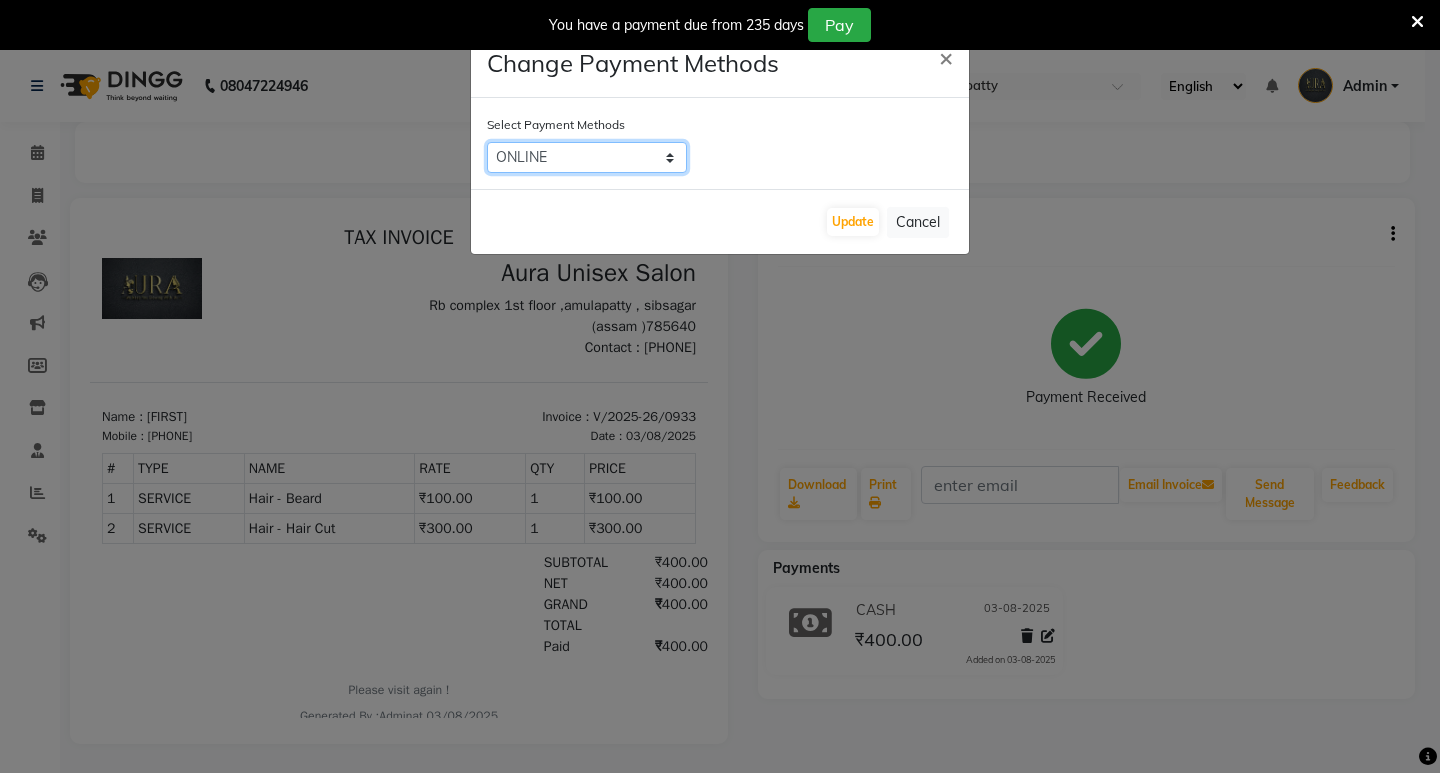 click on "CASH   CARD   ONLINE   CUSTOM   GPay   PayTM   PhonePe   UPI   NearBuy   Loan   BharatPay   Cheque   MosamBee   MI Voucher   Bank   Family   Visa Card   Master Card   BharatPay Card   UPI BharatPay   Other Cards   Juice by MCB   MyT Money   MariDeal   DefiDeal   Deal.mu   THD   TCL   CEdge   Card M   UPI M   UPI Axis   UPI Union   Card (Indian Bank)   Card (DL Bank)   RS   BTC   Wellnessta   Razorpay   Complimentary   Nift   Spa Finder   Spa Week   Venmo   BFL   LoanTap   SaveIN   GMoney   ATH Movil   On Account   Chamber Gift Card   Trade   Comp   Donation   Card on File   Envision   BRAC Card   City Card   bKash   Credit Card   Debit Card   Shoutlo   LUZO   Jazz Cash   AmEx   Discover   Tabby   Online W   Room Charge   Room Charge USD   Room Charge Euro   Room Charge EGP   Room Charge GBP   Bajaj Finserv   Bad Debts   Card: IDFC   Card: IOB   Coupon   Gcash   PayMaya   Instamojo   COnline   UOnline   SOnline   SCard   Paypal   PPR   PPV   PPC   PPN   PPG   PPE   CAMP   Benefit   ATH Movil   Dittor App" 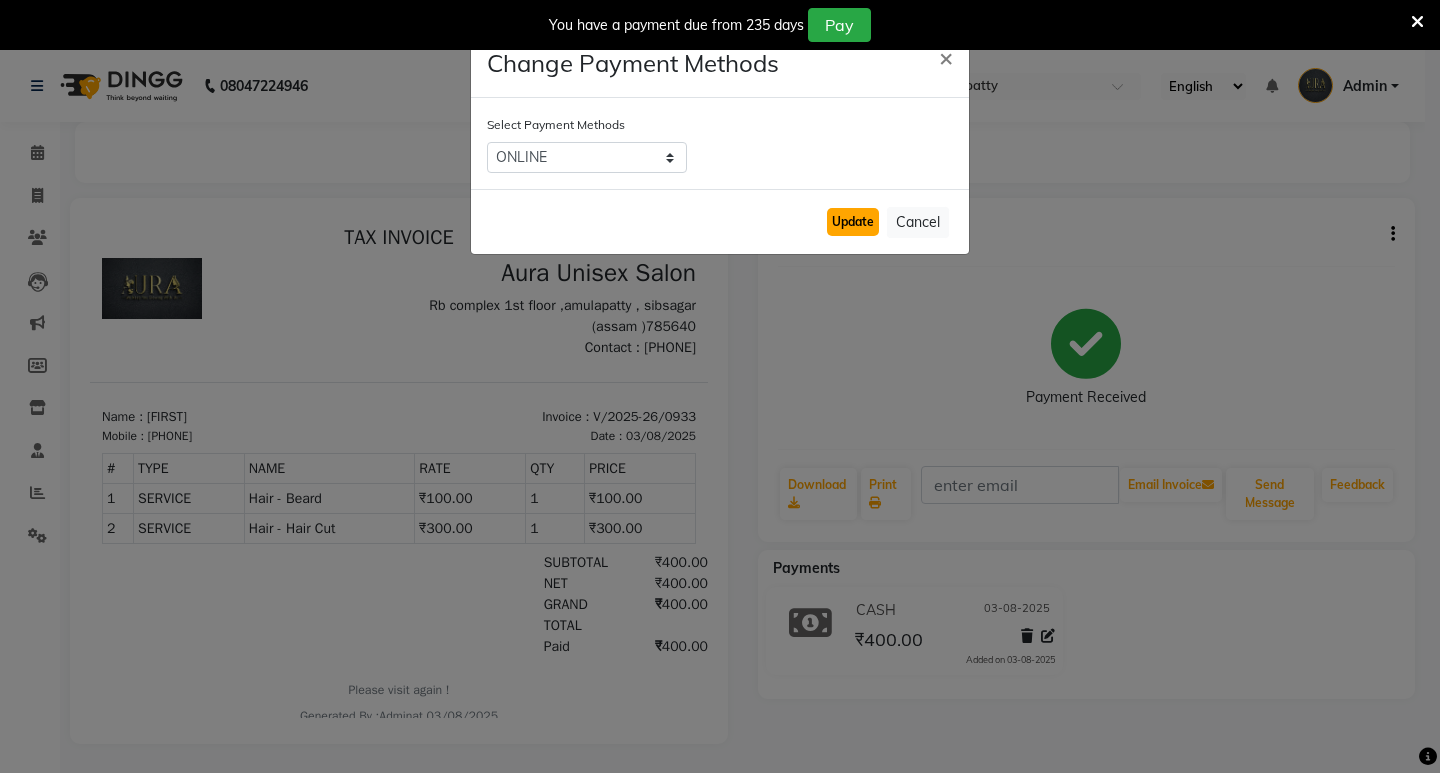 click on "Update" 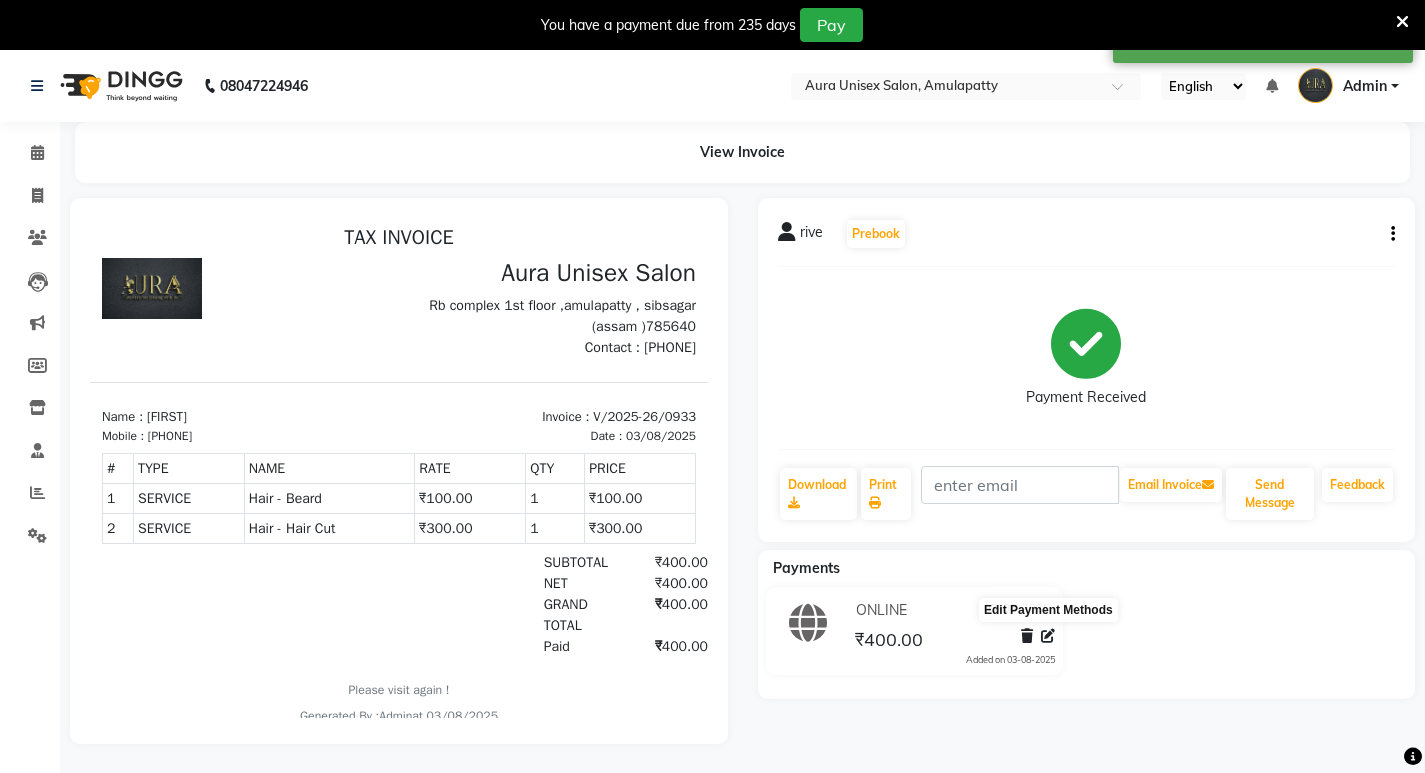 click 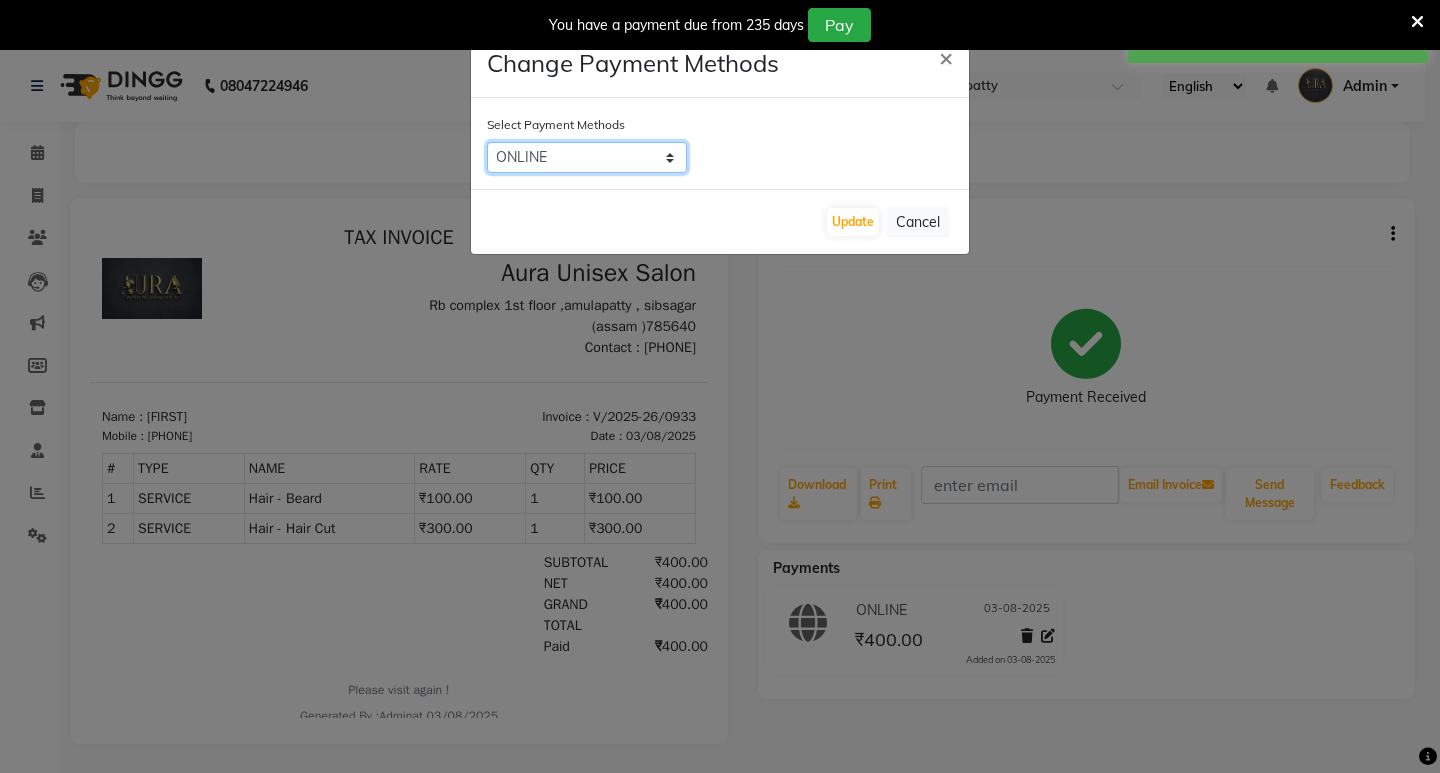 click on "CASH   CARD   ONLINE   CUSTOM   GPay   PayTM   PhonePe   UPI   NearBuy   Loan   BharatPay   Cheque   MosamBee   MI Voucher   Bank   Family   Visa Card   Master Card   BharatPay Card   UPI BharatPay   Other Cards   Juice by MCB   MyT Money   MariDeal   DefiDeal   Deal.mu   THD   TCL   CEdge   Card M   UPI M   UPI Axis   UPI Union   Card (Indian Bank)   Card (DL Bank)   RS   BTC   Wellnessta   Razorpay   Complimentary   Nift   Spa Finder   Spa Week   Venmo   BFL   LoanTap   SaveIN   GMoney   ATH Movil   On Account   Chamber Gift Card   Trade   Comp   Donation   Card on File   Envision   BRAC Card   City Card   bKash   Credit Card   Debit Card   Shoutlo   LUZO   Jazz Cash   AmEx   Discover   Tabby   Online W   Room Charge   Room Charge USD   Room Charge Euro   Room Charge EGP   Room Charge GBP   Bajaj Finserv   Bad Debts   Card: IDFC   Card: IOB   Coupon   Gcash   PayMaya   Instamojo   COnline   UOnline   SOnline   SCard   Paypal   PPR   PPV   PPC   PPN   PPG   PPE   CAMP   Benefit   ATH Movil   Dittor App" 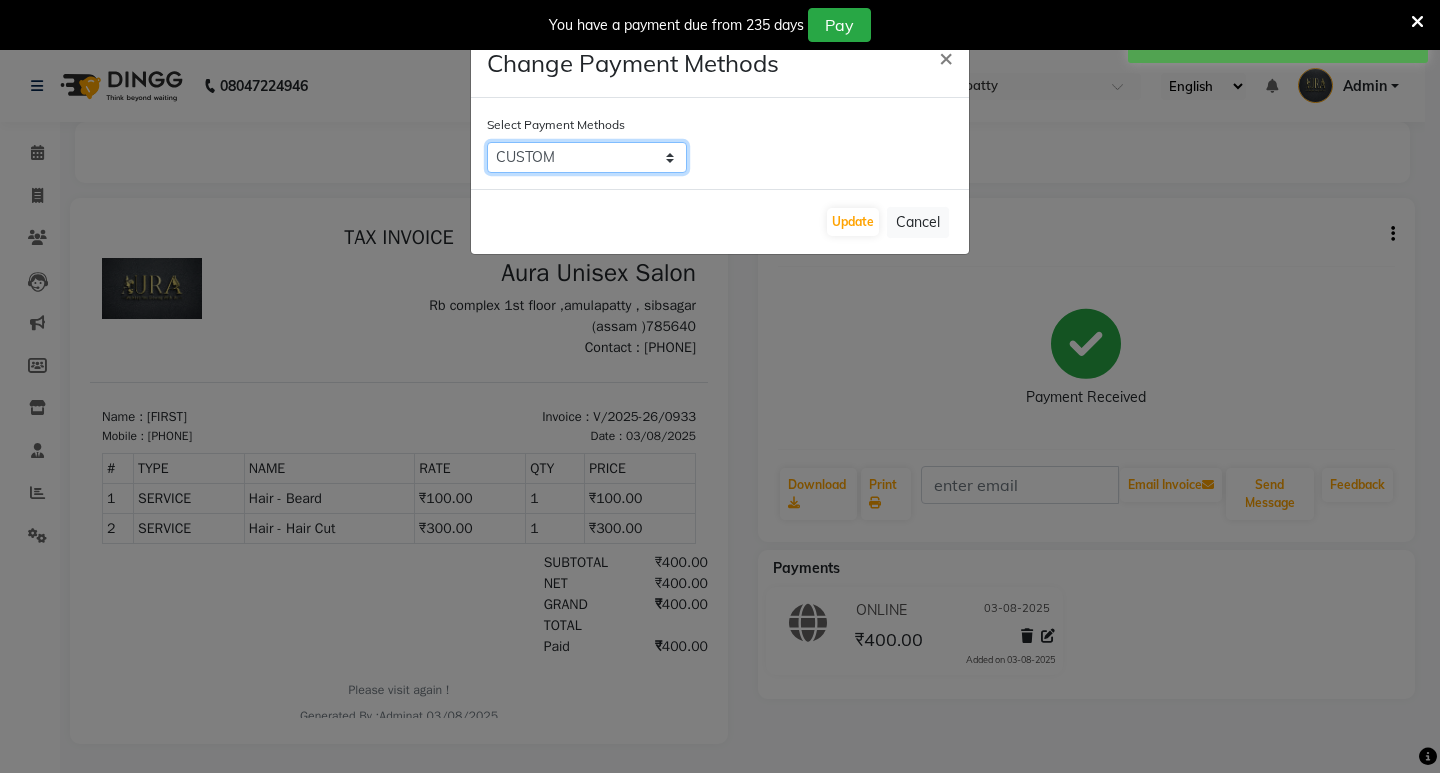 click on "CASH   CARD   ONLINE   CUSTOM   GPay   PayTM   PhonePe   UPI   NearBuy   Loan   BharatPay   Cheque   MosamBee   MI Voucher   Bank   Family   Visa Card   Master Card   BharatPay Card   UPI BharatPay   Other Cards   Juice by MCB   MyT Money   MariDeal   DefiDeal   Deal.mu   THD   TCL   CEdge   Card M   UPI M   UPI Axis   UPI Union   Card (Indian Bank)   Card (DL Bank)   RS   BTC   Wellnessta   Razorpay   Complimentary   Nift   Spa Finder   Spa Week   Venmo   BFL   LoanTap   SaveIN   GMoney   ATH Movil   On Account   Chamber Gift Card   Trade   Comp   Donation   Card on File   Envision   BRAC Card   City Card   bKash   Credit Card   Debit Card   Shoutlo   LUZO   Jazz Cash   AmEx   Discover   Tabby   Online W   Room Charge   Room Charge USD   Room Charge Euro   Room Charge EGP   Room Charge GBP   Bajaj Finserv   Bad Debts   Card: IDFC   Card: IOB   Coupon   Gcash   PayMaya   Instamojo   COnline   UOnline   SOnline   SCard   Paypal   PPR   PPV   PPC   PPN   PPG   PPE   CAMP   Benefit   ATH Movil   Dittor App" 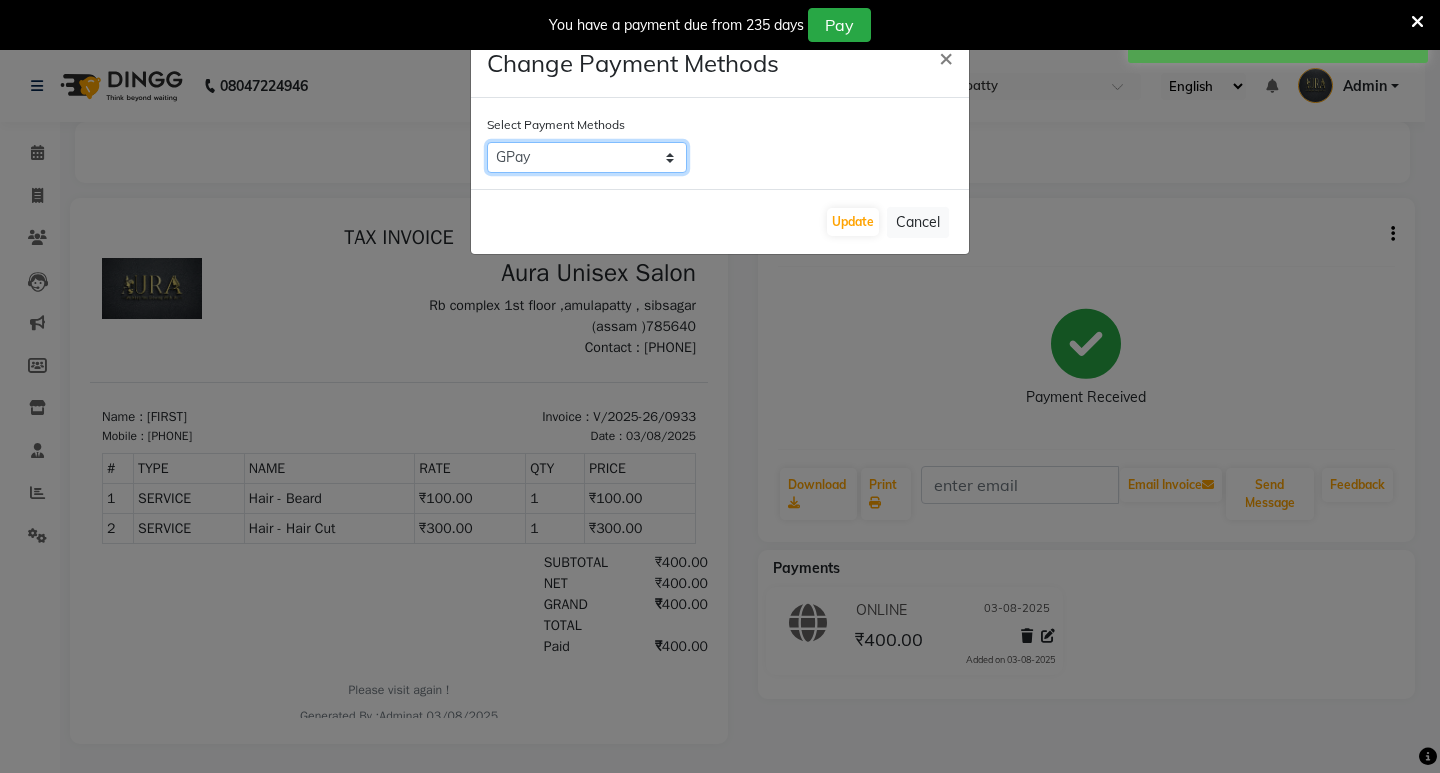 click on "CASH   CARD   ONLINE   CUSTOM   GPay   PayTM   PhonePe   UPI   NearBuy   Loan   BharatPay   Cheque   MosamBee   MI Voucher   Bank   Family   Visa Card   Master Card   BharatPay Card   UPI BharatPay   Other Cards   Juice by MCB   MyT Money   MariDeal   DefiDeal   Deal.mu   THD   TCL   CEdge   Card M   UPI M   UPI Axis   UPI Union   Card (Indian Bank)   Card (DL Bank)   RS   BTC   Wellnessta   Razorpay   Complimentary   Nift   Spa Finder   Spa Week   Venmo   BFL   LoanTap   SaveIN   GMoney   ATH Movil   On Account   Chamber Gift Card   Trade   Comp   Donation   Card on File   Envision   BRAC Card   City Card   bKash   Credit Card   Debit Card   Shoutlo   LUZO   Jazz Cash   AmEx   Discover   Tabby   Online W   Room Charge   Room Charge USD   Room Charge Euro   Room Charge EGP   Room Charge GBP   Bajaj Finserv   Bad Debts   Card: IDFC   Card: IOB   Coupon   Gcash   PayMaya   Instamojo   COnline   UOnline   SOnline   SCard   Paypal   PPR   PPV   PPC   PPN   PPG   PPE   CAMP   Benefit   ATH Movil   Dittor App" 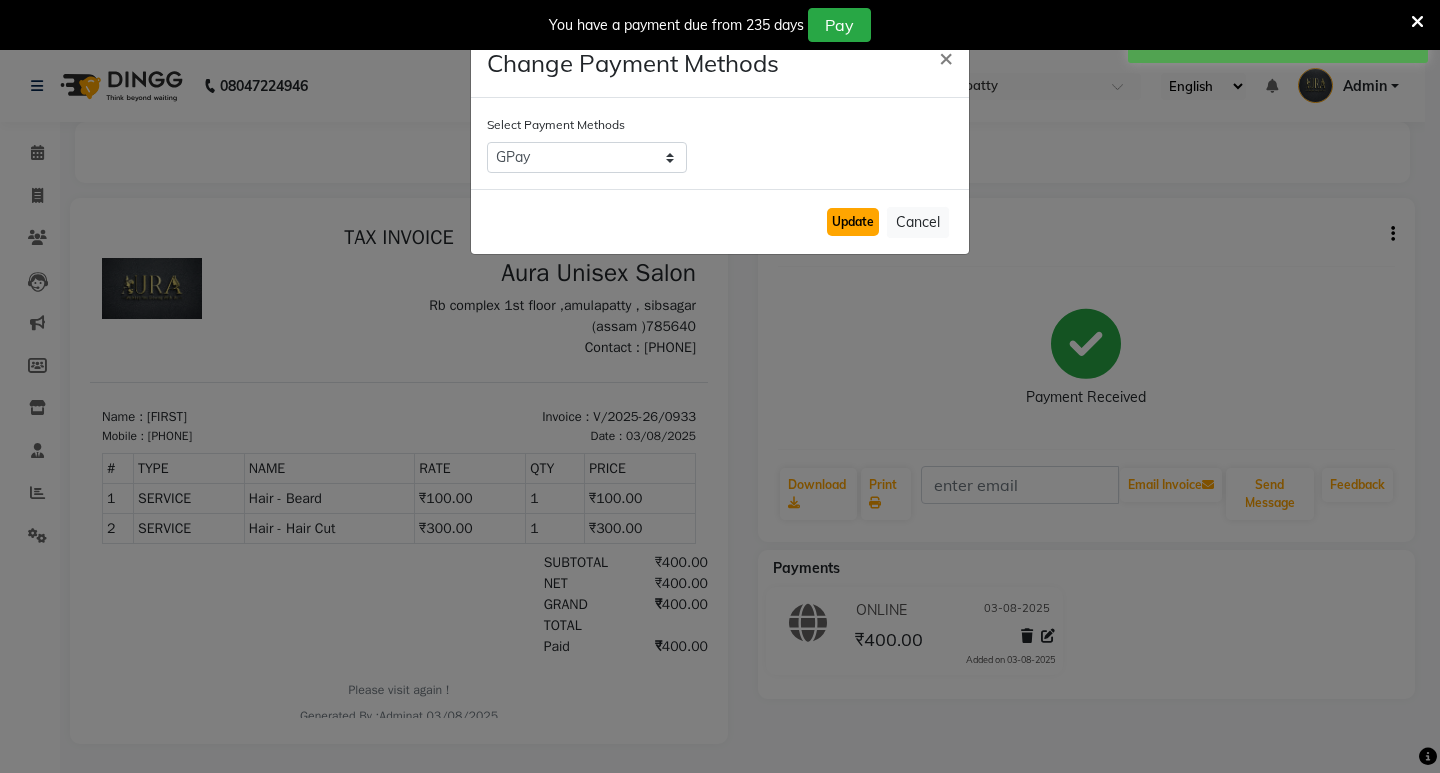 click on "Update" 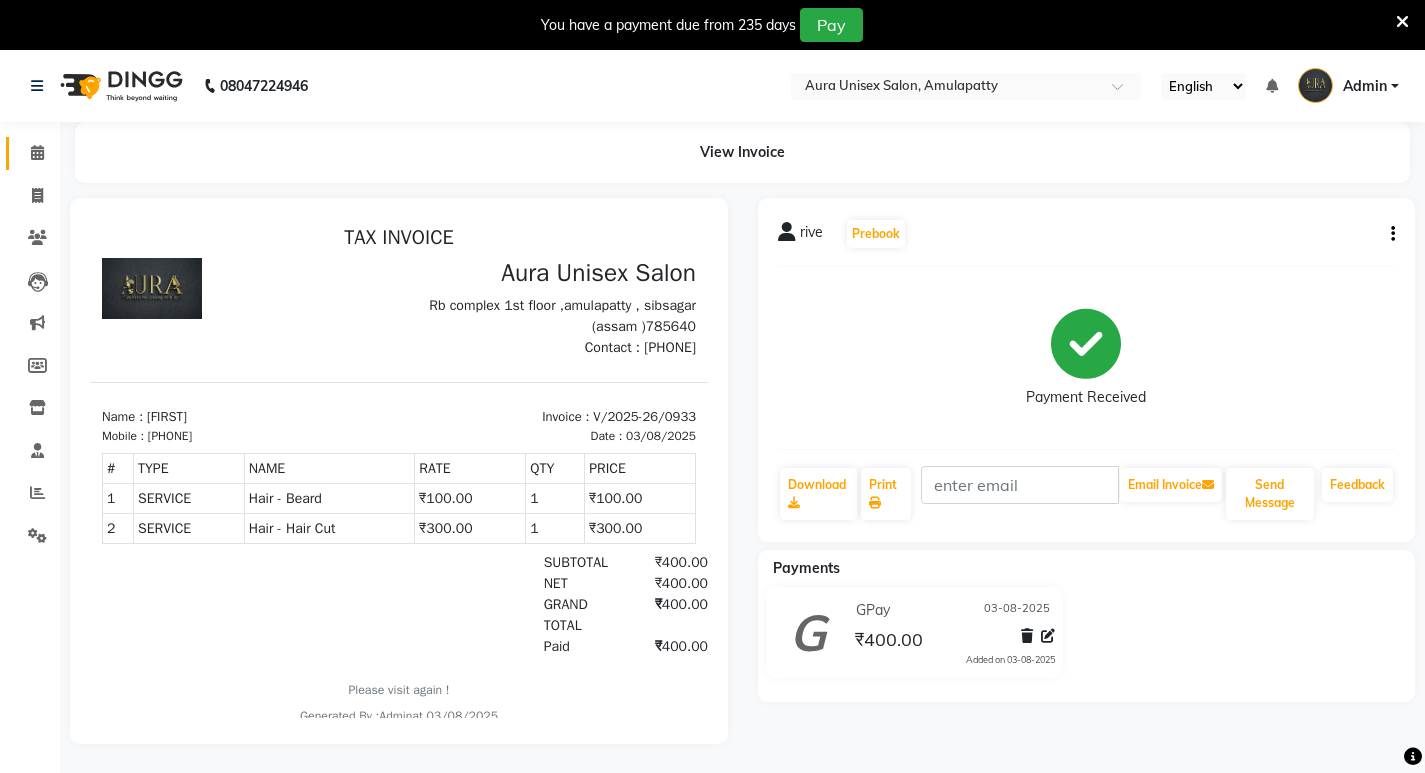 click 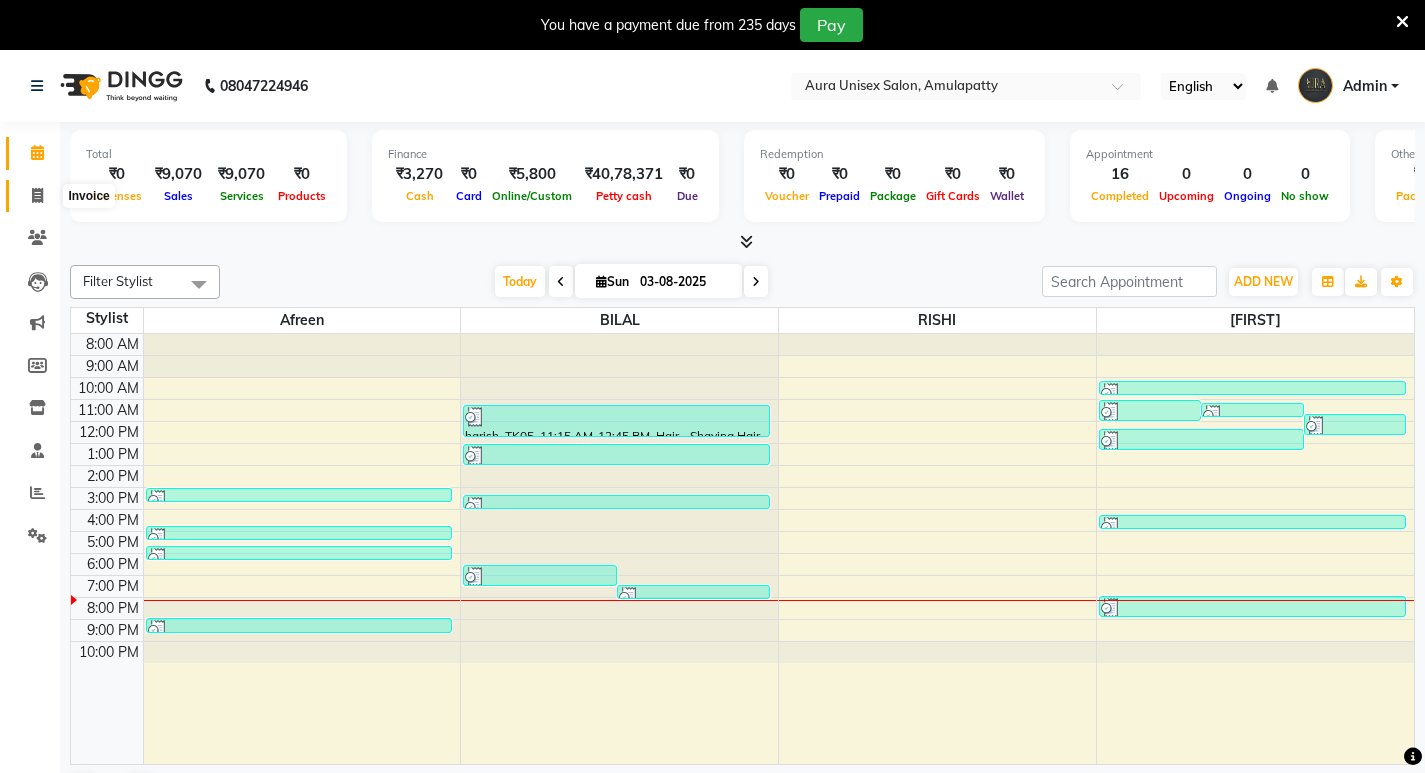 click 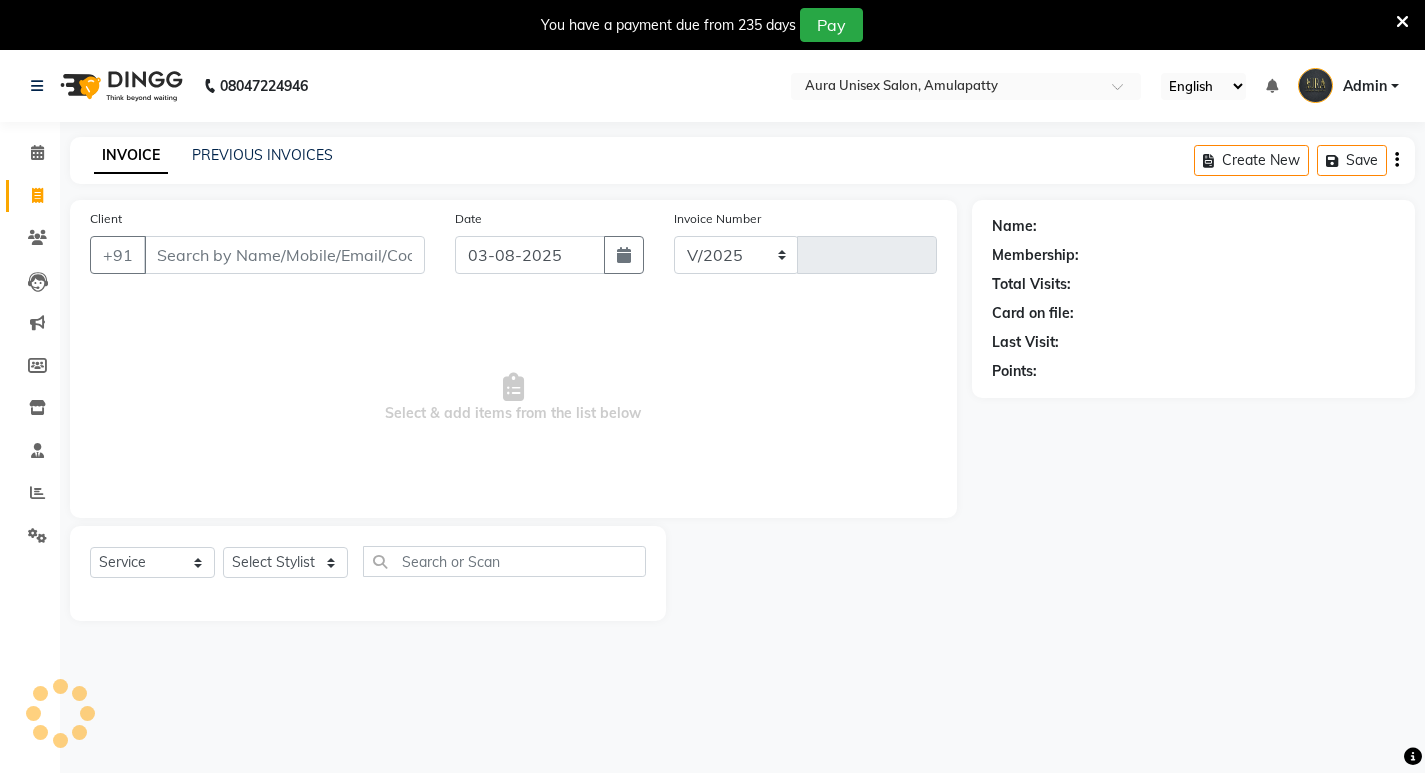 select on "837" 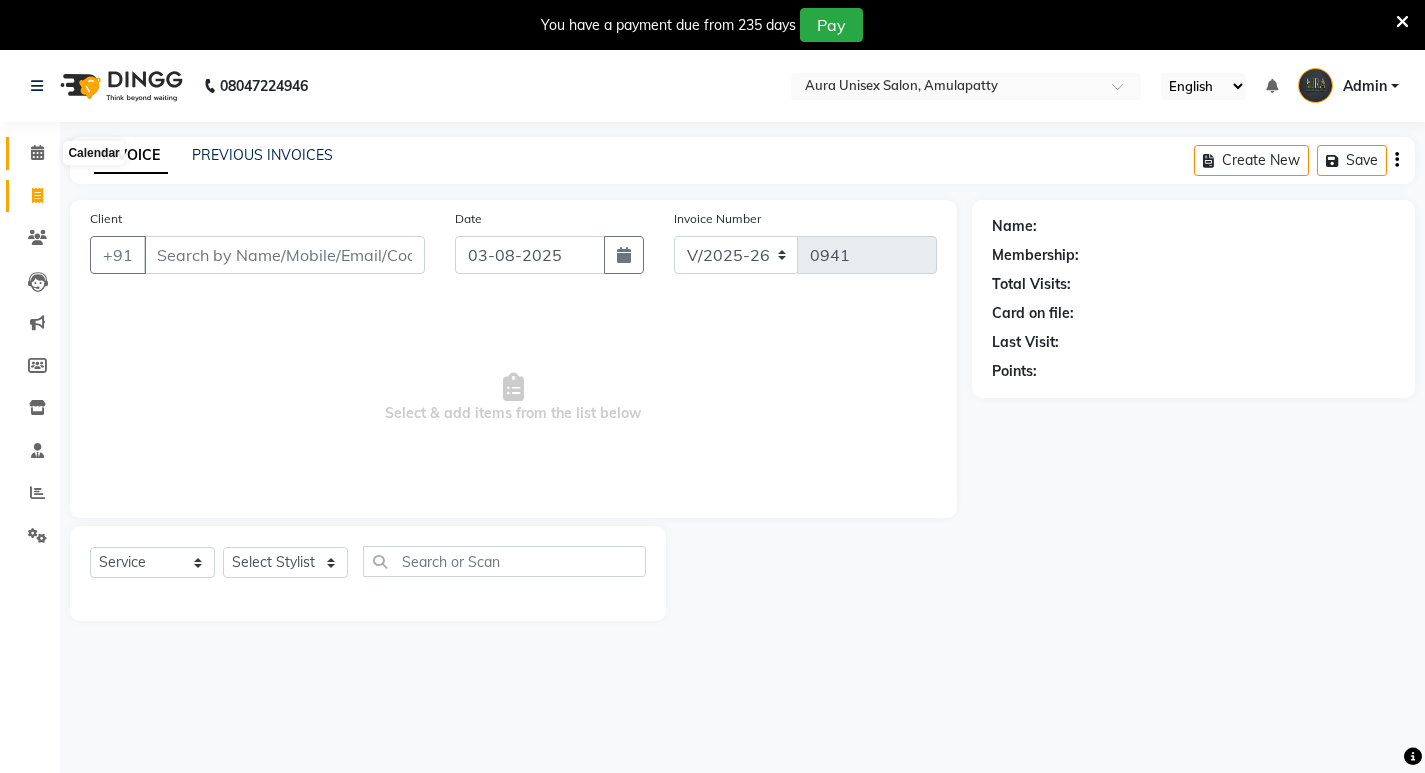 click 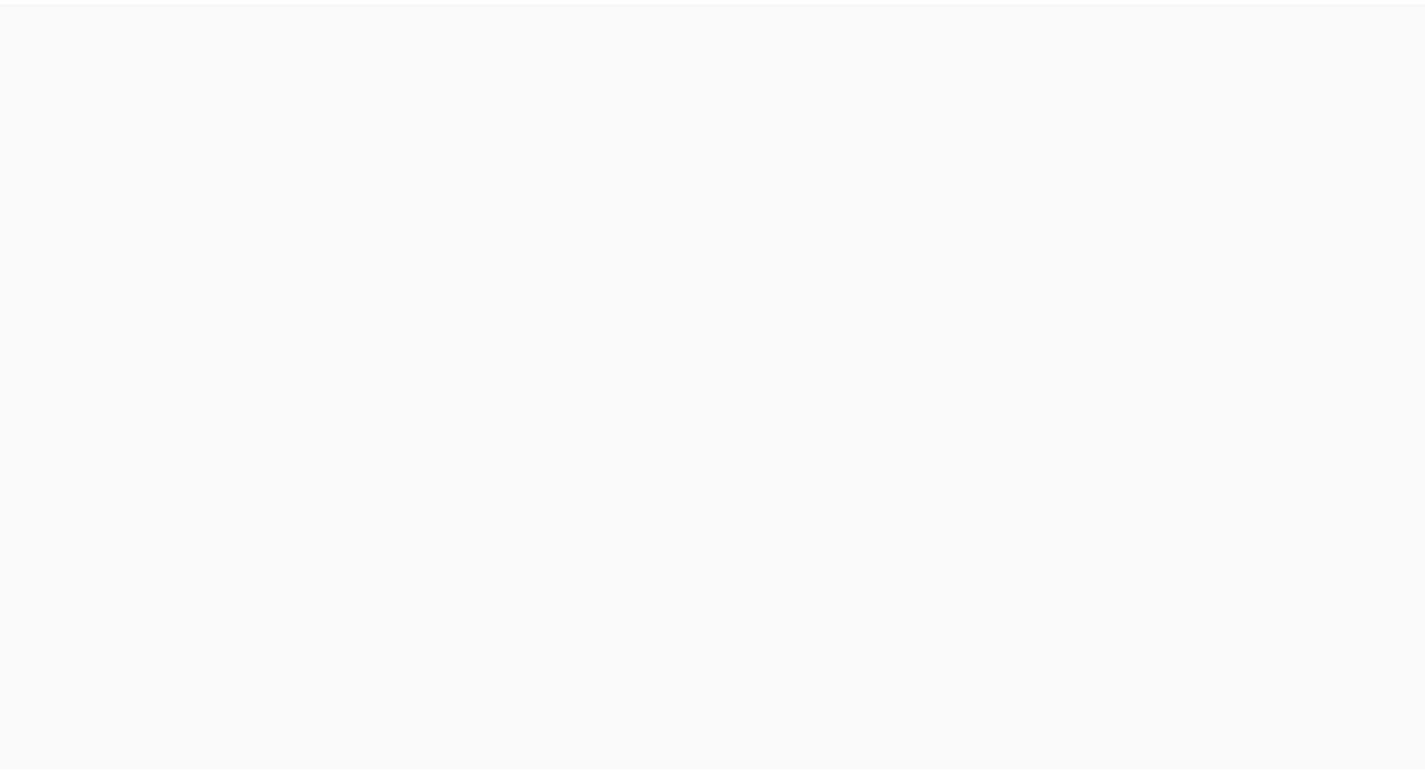 scroll, scrollTop: 0, scrollLeft: 0, axis: both 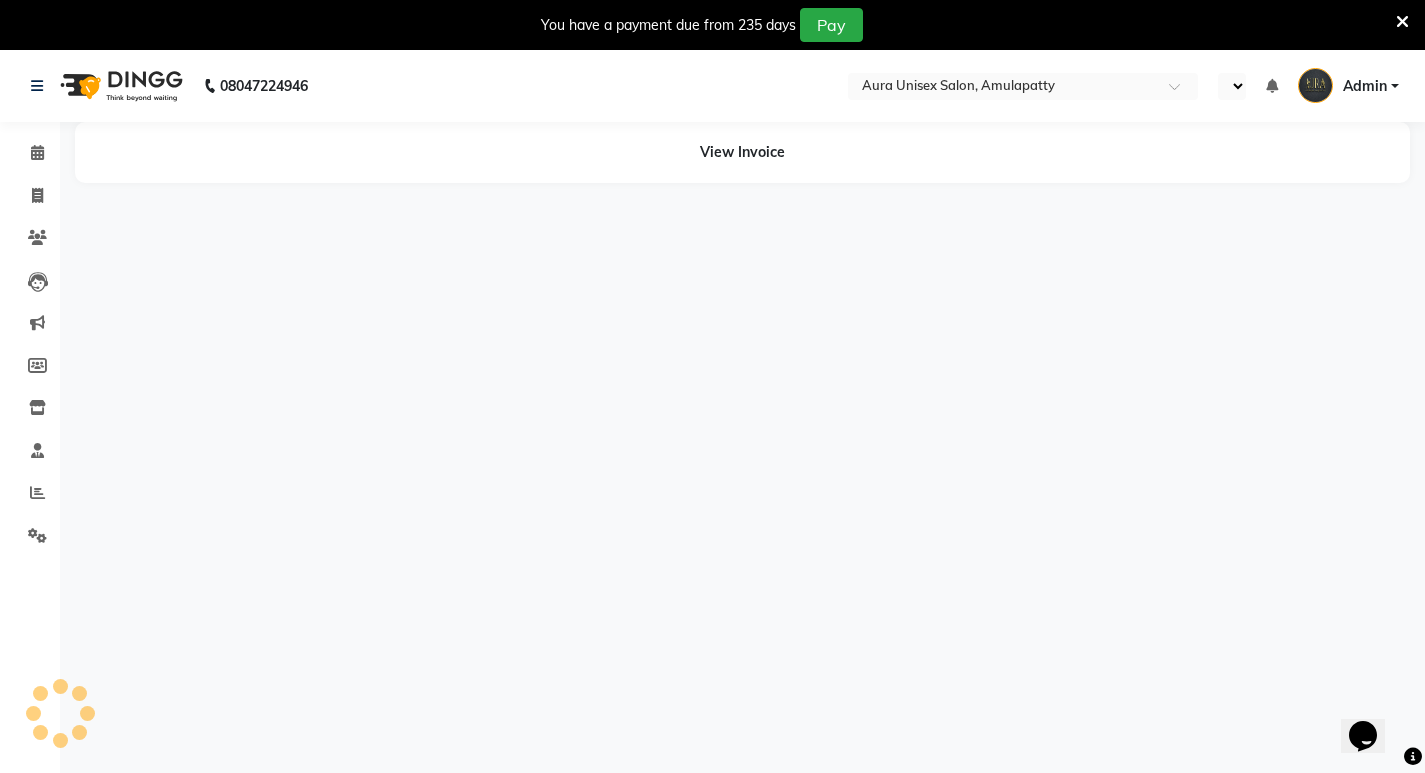 select on "en" 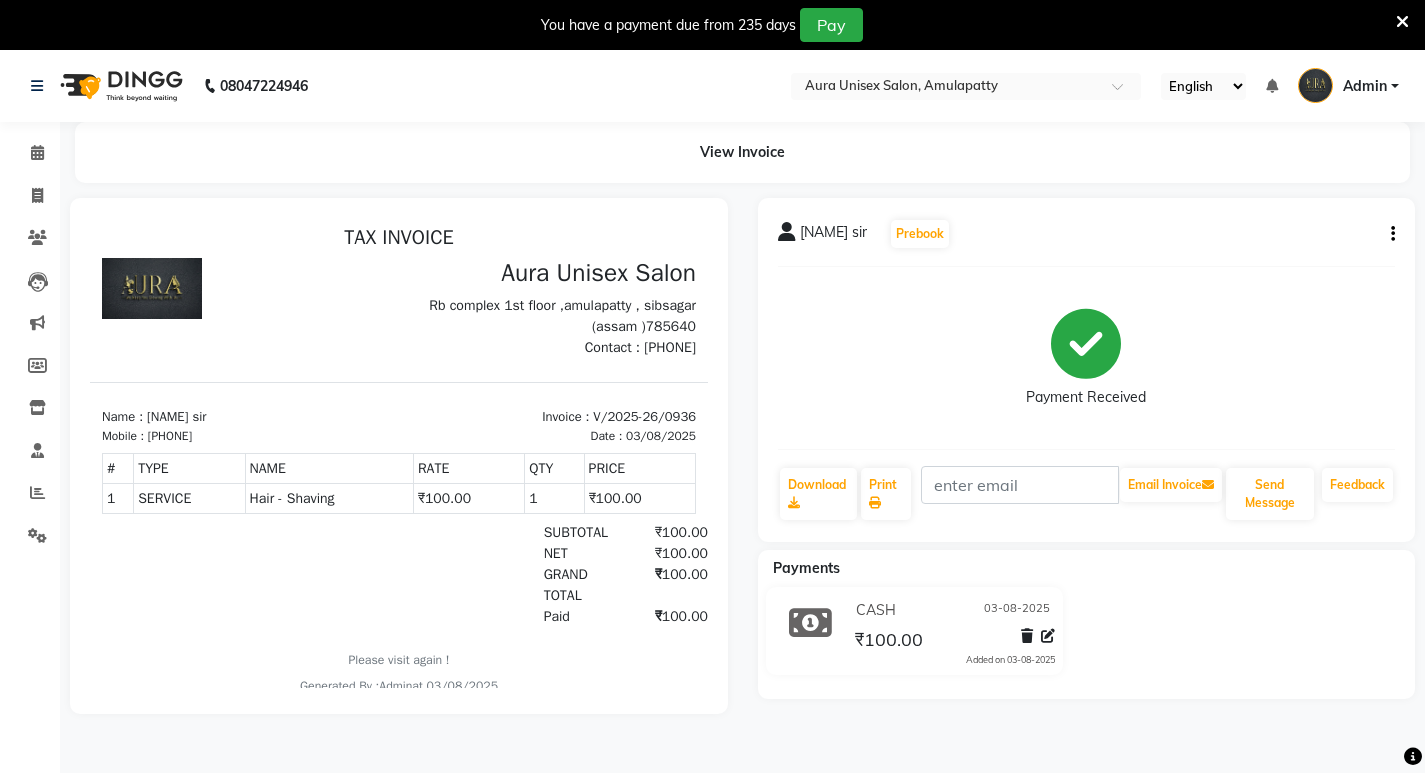 scroll, scrollTop: 0, scrollLeft: 0, axis: both 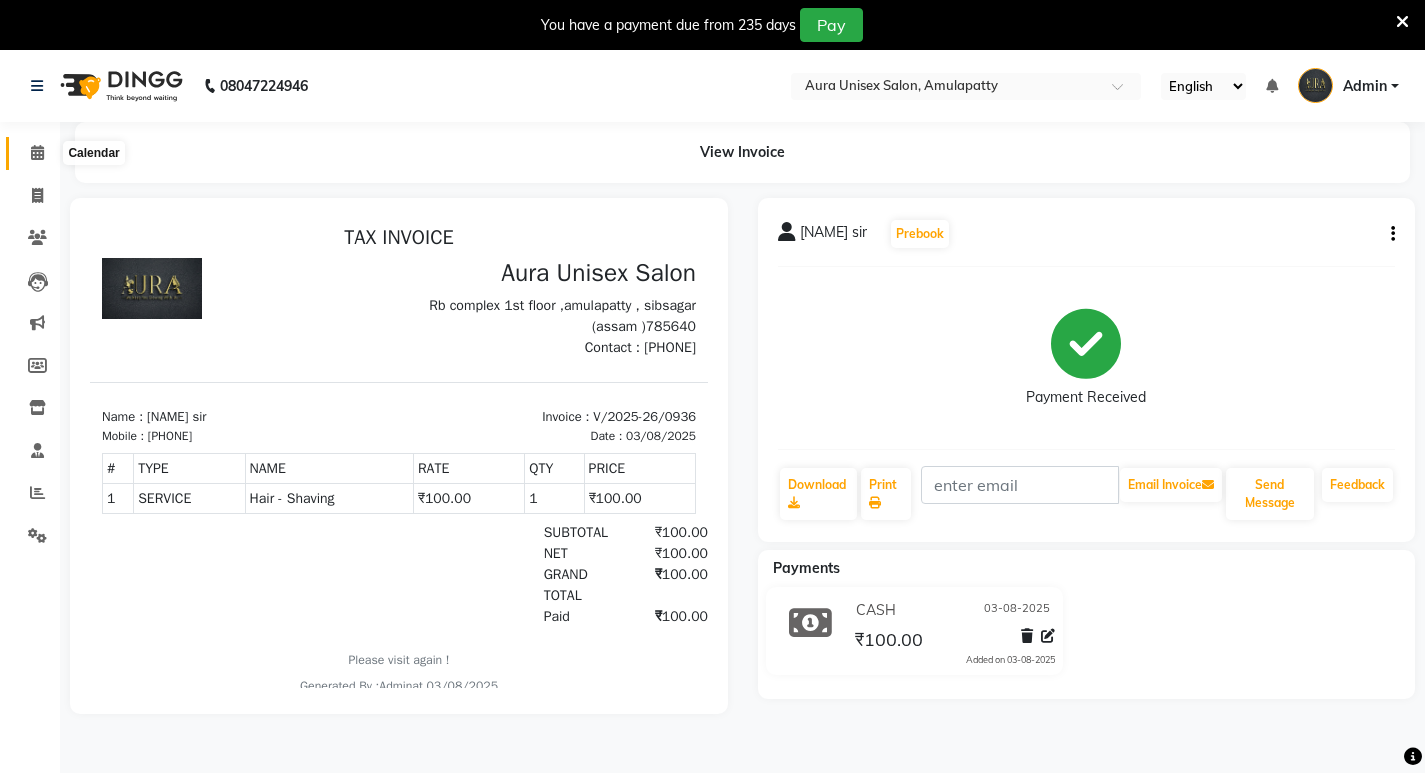 click 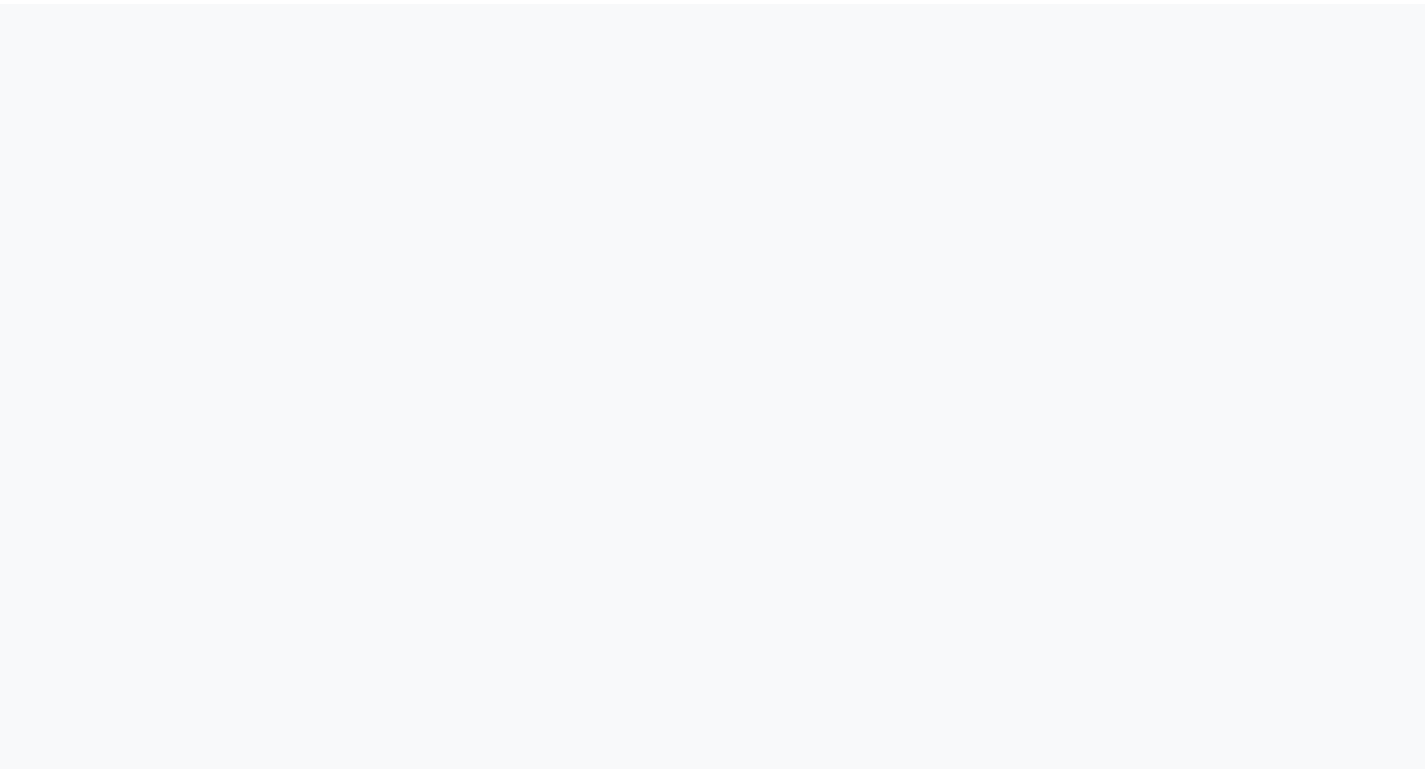scroll, scrollTop: 0, scrollLeft: 0, axis: both 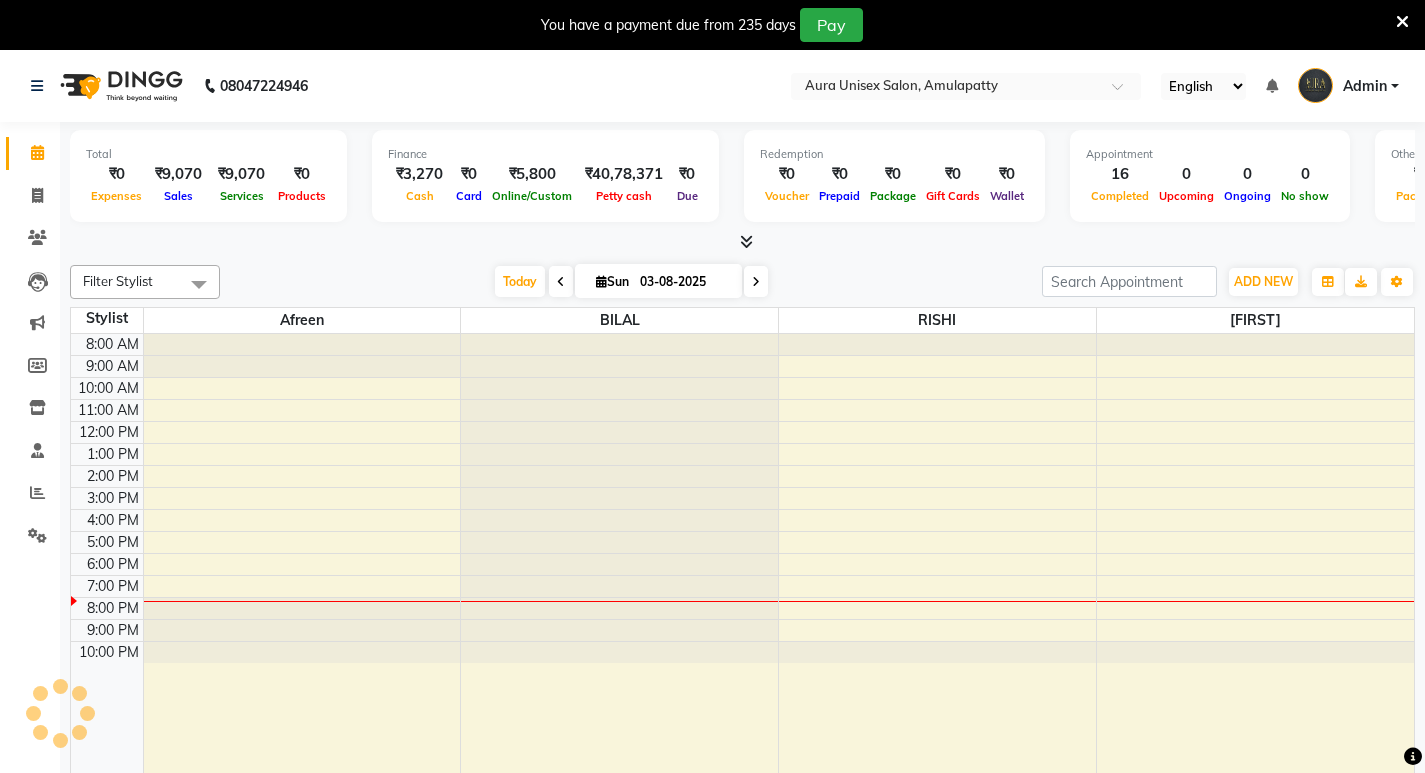 select on "en" 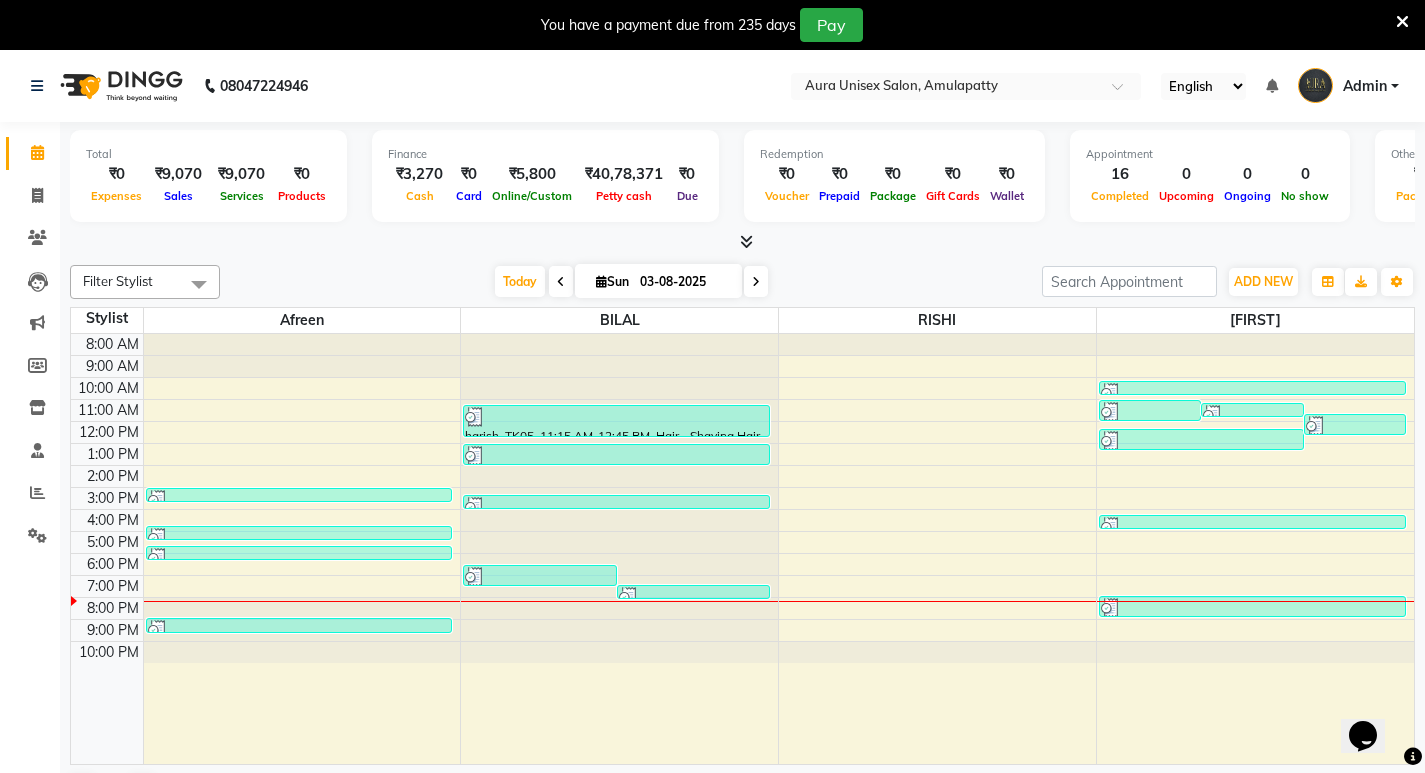 scroll, scrollTop: 0, scrollLeft: 0, axis: both 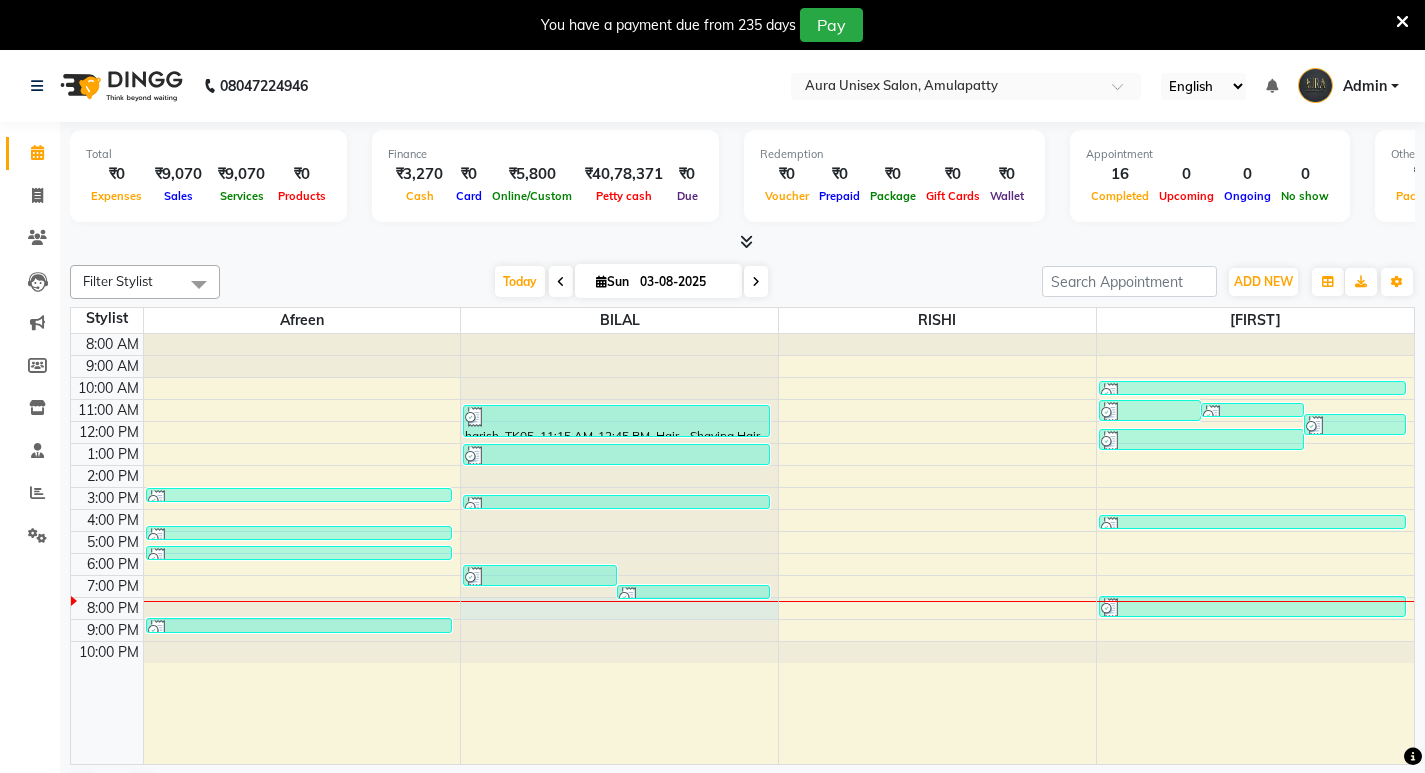 click at bounding box center (619, 334) 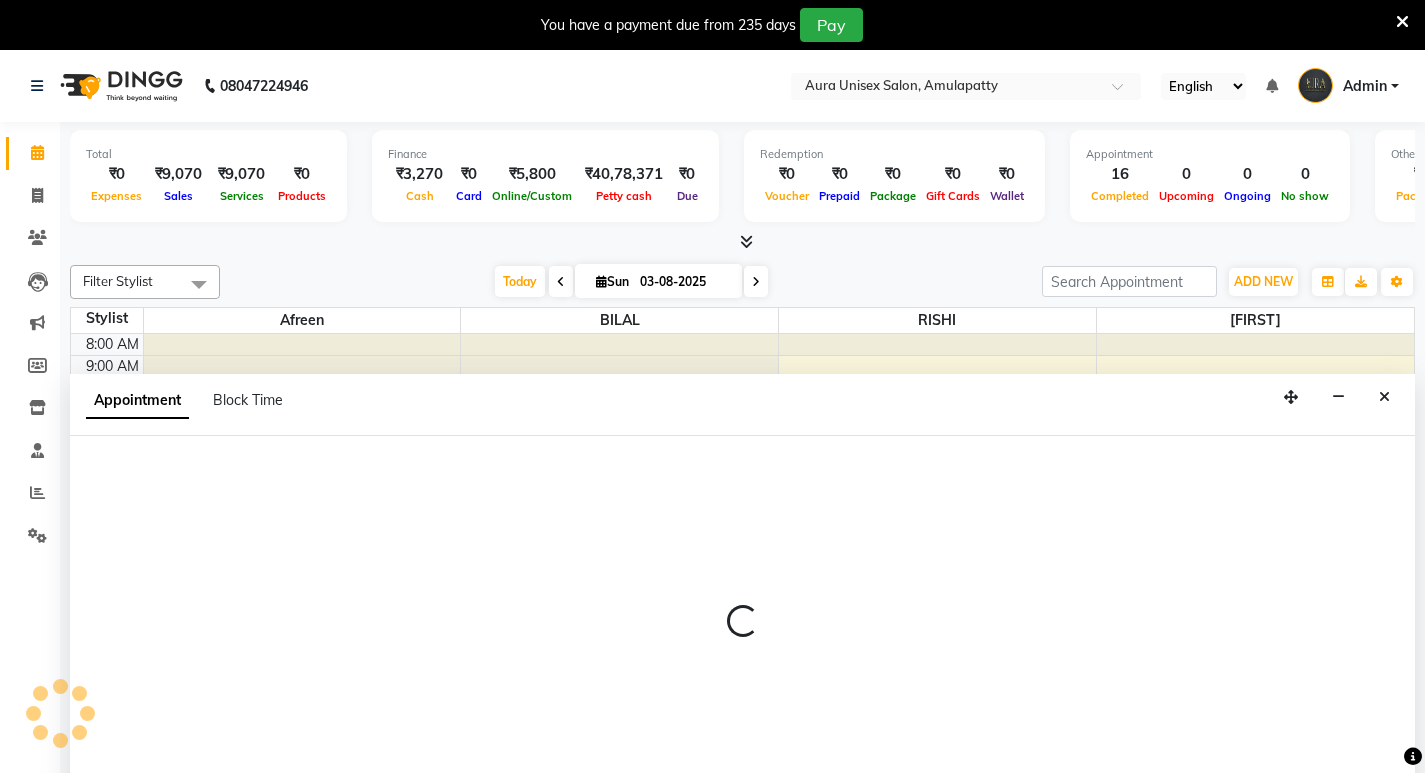 scroll, scrollTop: 51, scrollLeft: 0, axis: vertical 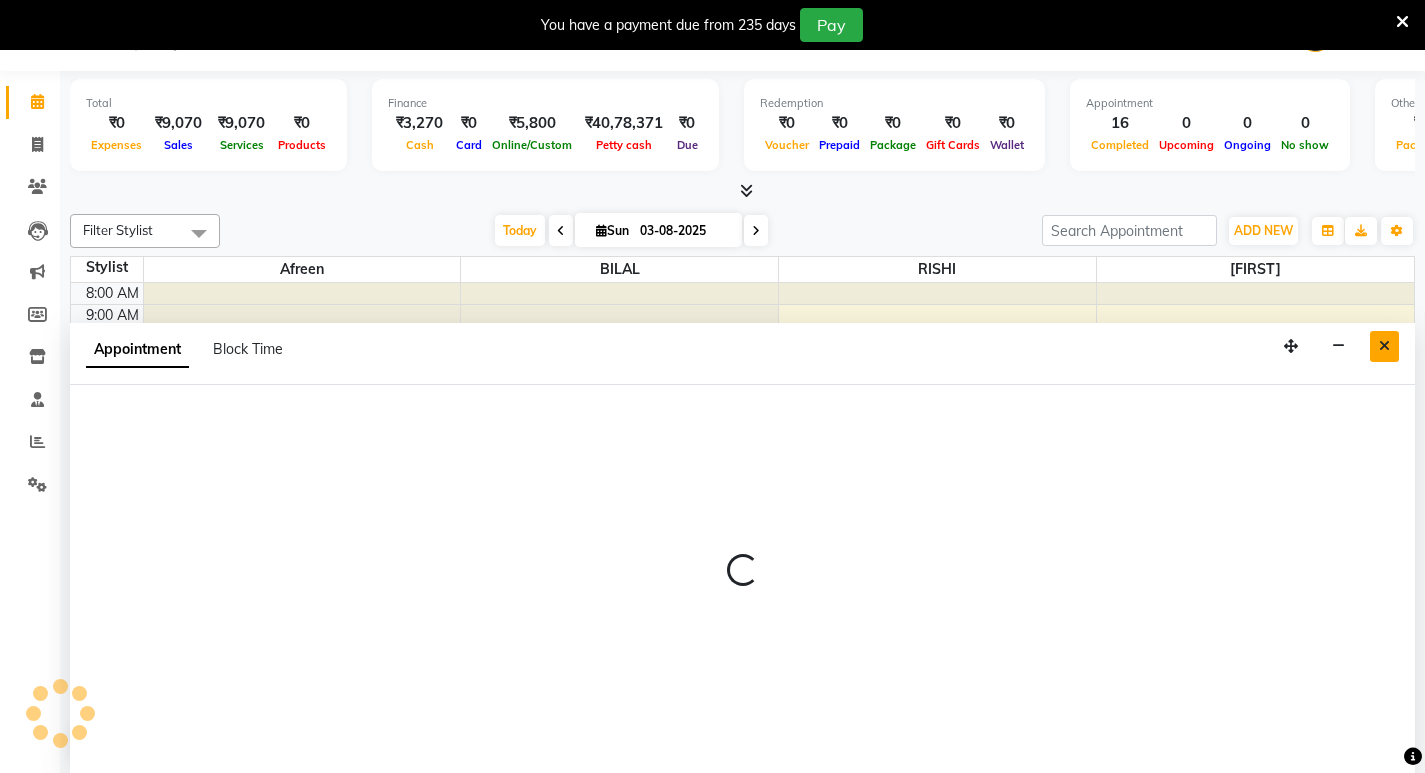 click at bounding box center [1384, 346] 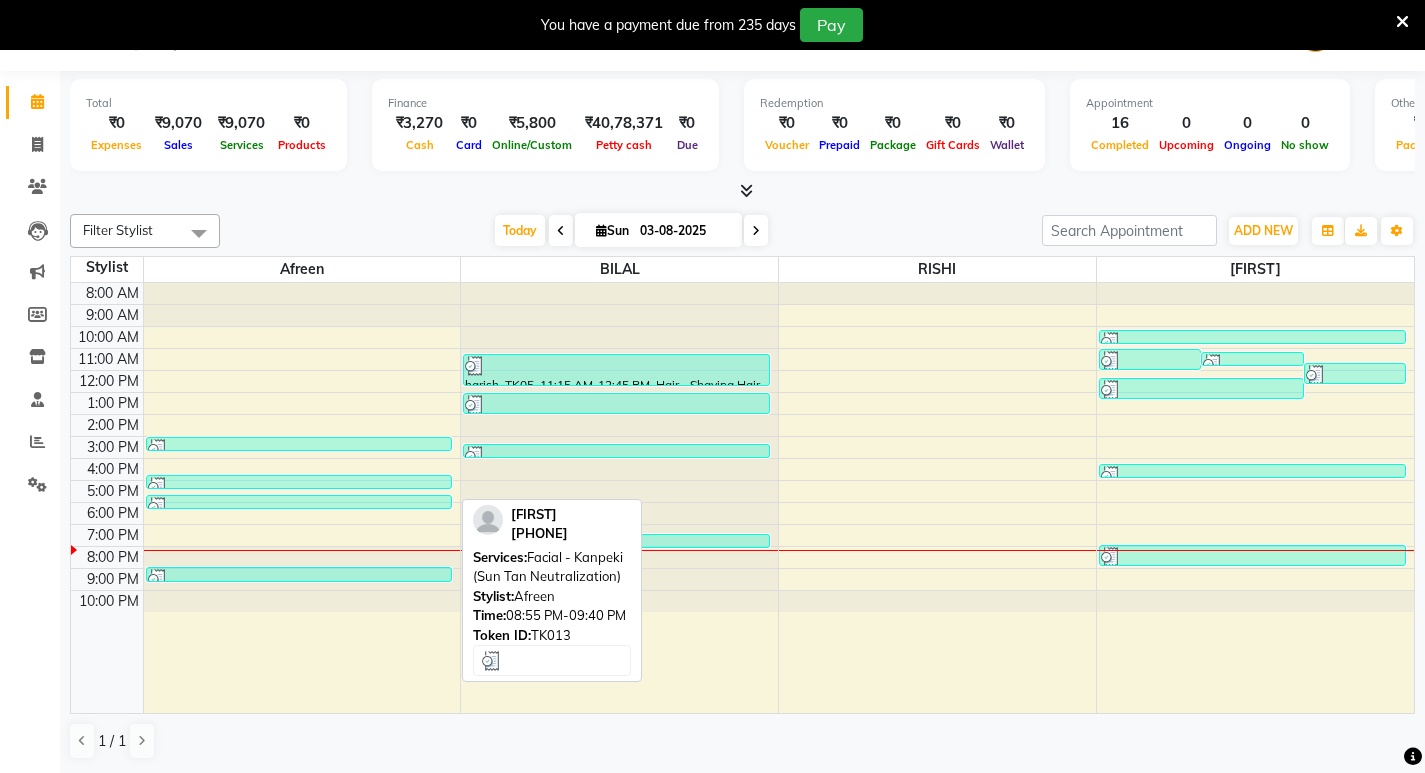 click at bounding box center (299, 579) 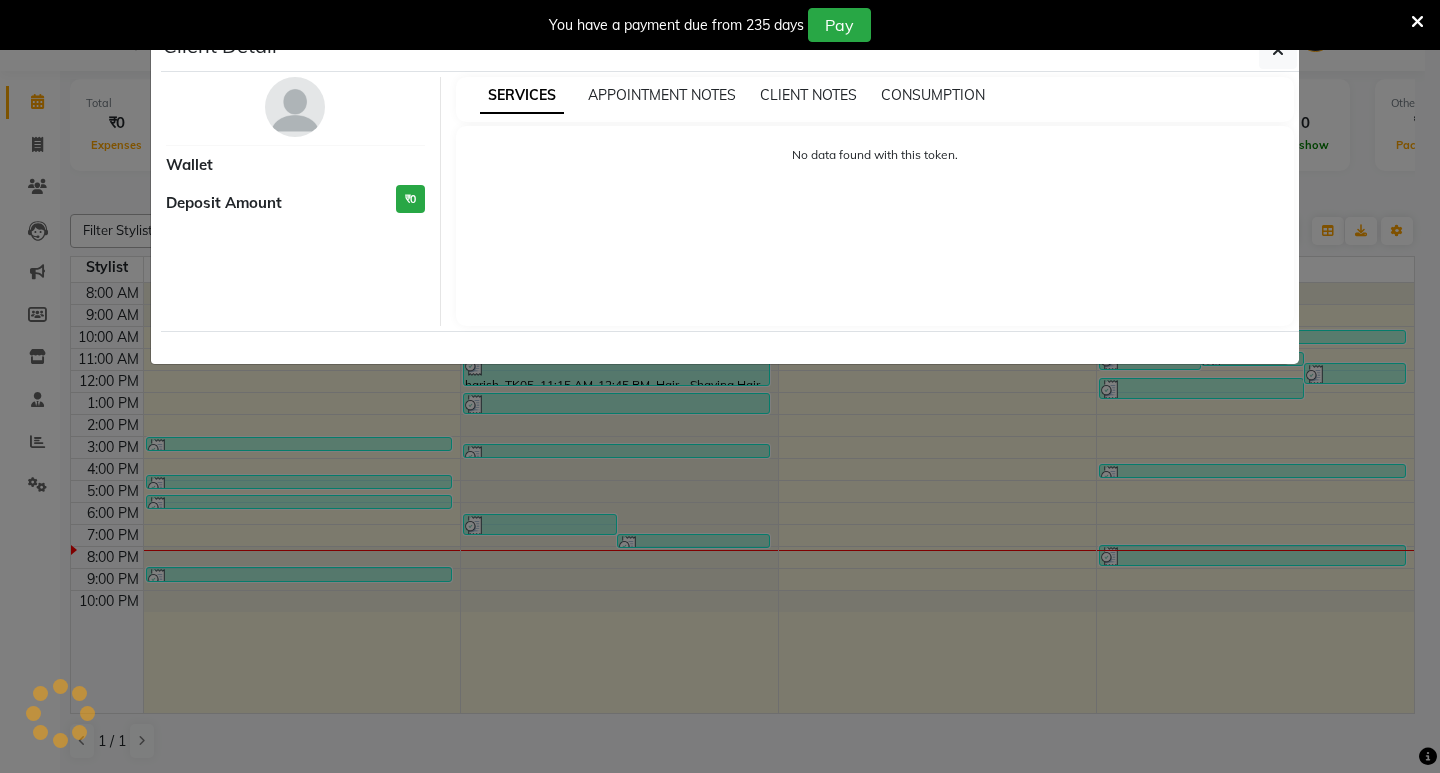 select on "3" 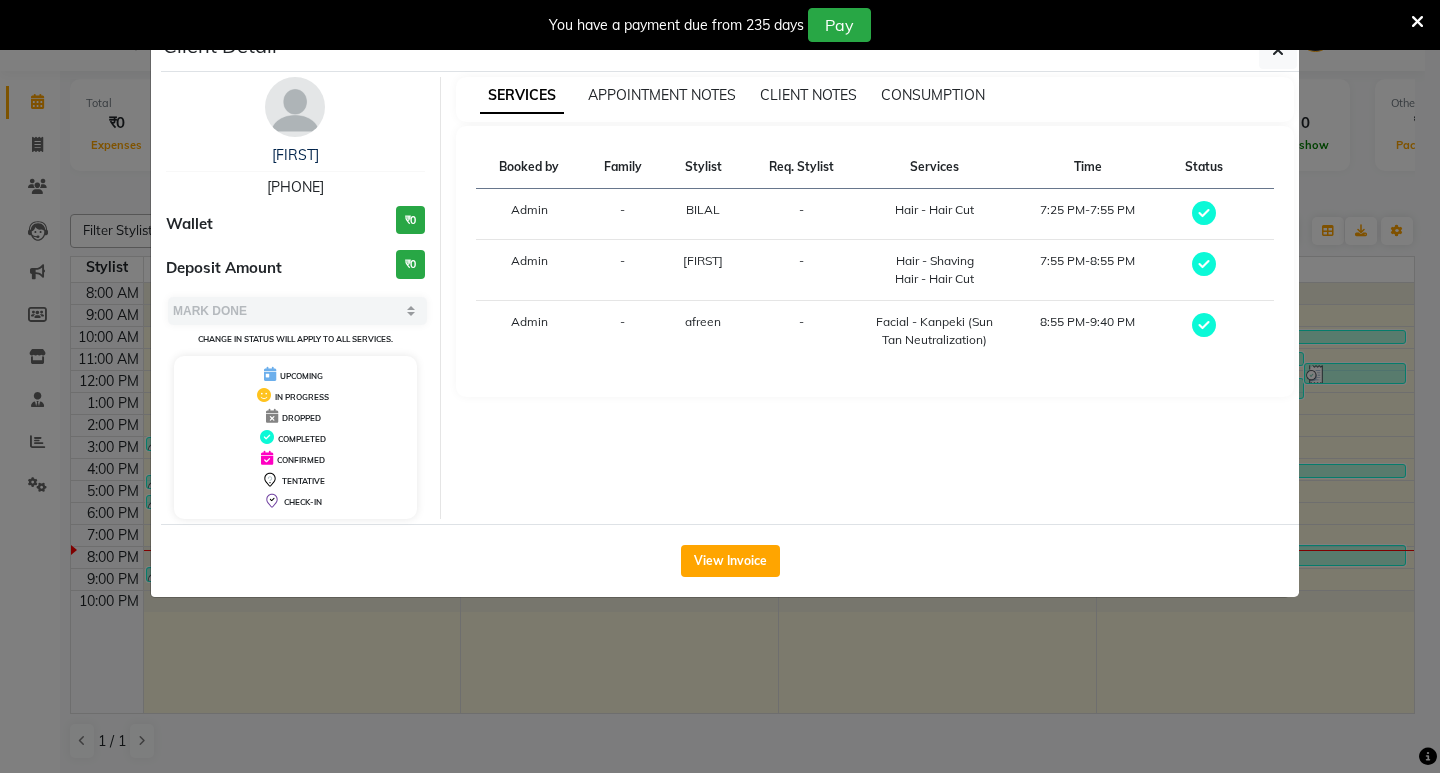 click on "Client Detail  [FIRST]    [PHONE] Wallet ₹0 Deposit Amount  ₹0  Select MARK DONE UPCOMING Change in status will apply to all services. UPCOMING IN PROGRESS DROPPED COMPLETED CONFIRMED TENTATIVE CHECK-IN SERVICES APPOINTMENT NOTES CLIENT NOTES CONSUMPTION Booked by Family Stylist Req. Stylist Services Time Status  Admin  - BILAL -  Hair - Hair Cut   7:25 PM-7:55 PM   Admin  - AFJAL -  Hair - Shaving   Hair - Hair Cut   7:55 PM-8:55 PM   Admin  - afreen -  Facial - Kanpeki (Sun Tan Neutralization)   8:55 PM-9:40 PM   View Invoice" 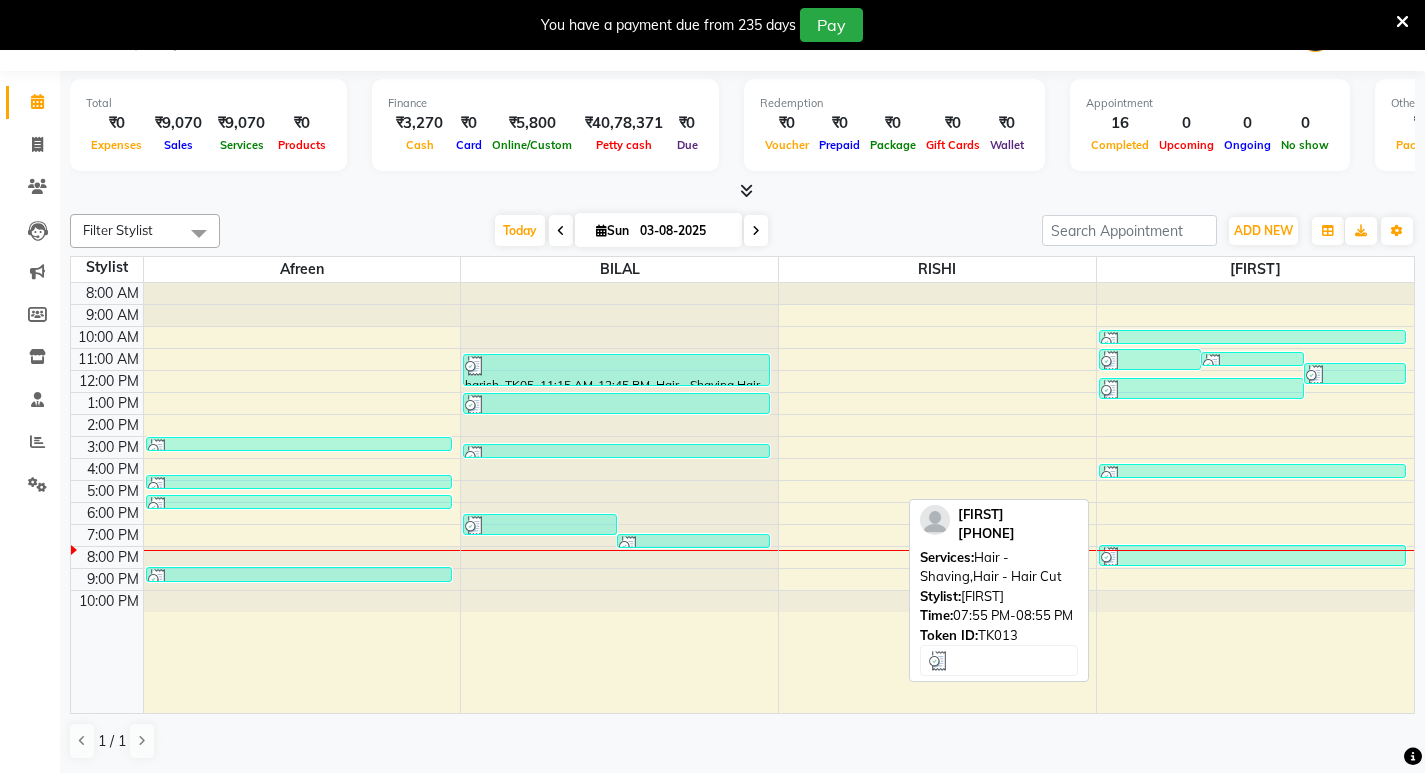 click at bounding box center [1252, 557] 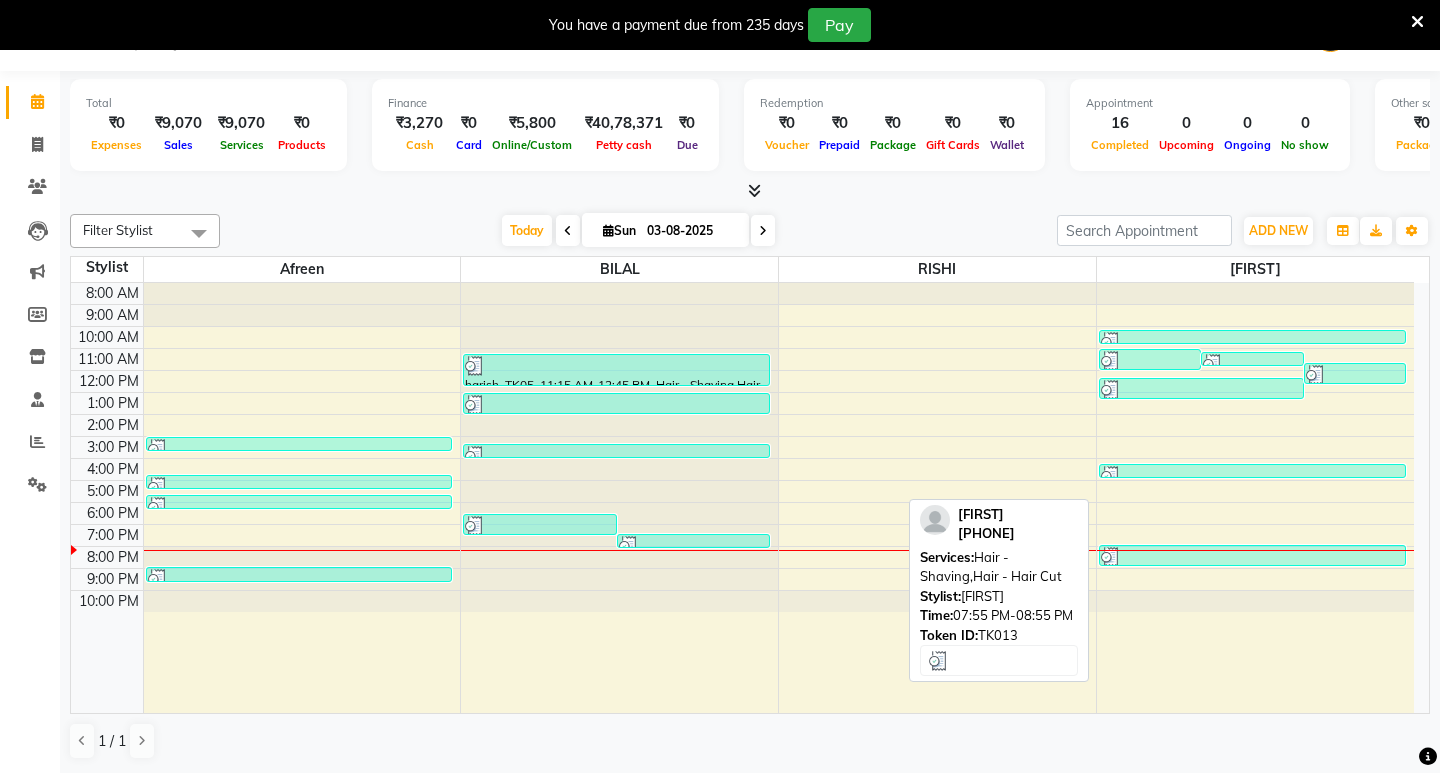 select on "3" 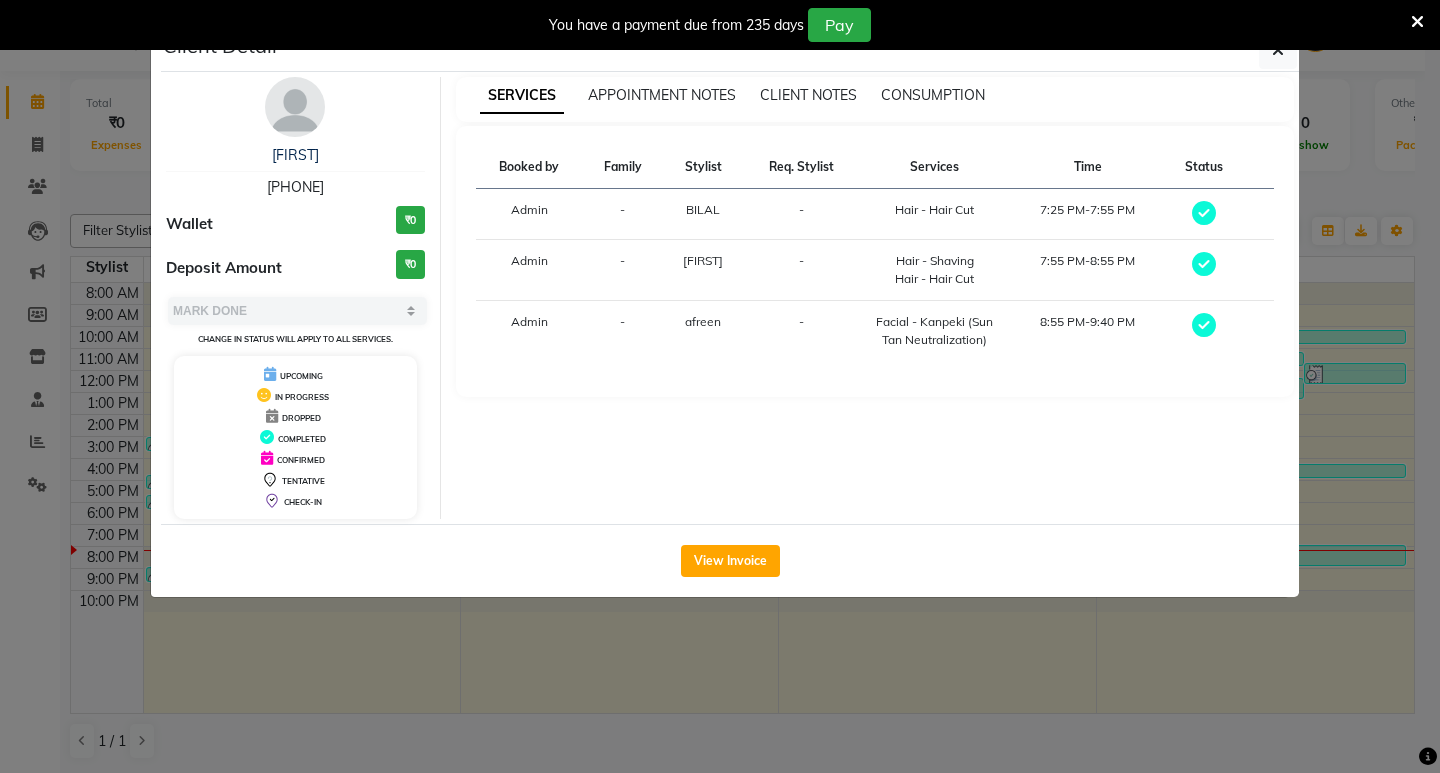 click on "Client Detail  [FIRST]    [PHONE] Wallet ₹0 Deposit Amount  ₹0  Select MARK DONE UPCOMING Change in status will apply to all services. UPCOMING IN PROGRESS DROPPED COMPLETED CONFIRMED TENTATIVE CHECK-IN SERVICES APPOINTMENT NOTES CLIENT NOTES CONSUMPTION Booked by Family Stylist Req. Stylist Services Time Status  Admin  - BILAL -  Hair - Hair Cut   7:25 PM-7:55 PM   Admin  - AFJAL -  Hair - Shaving   Hair - Hair Cut   7:55 PM-8:55 PM   Admin  - afreen -  Facial - Kanpeki (Sun Tan Neutralization)   8:55 PM-9:40 PM   View Invoice" 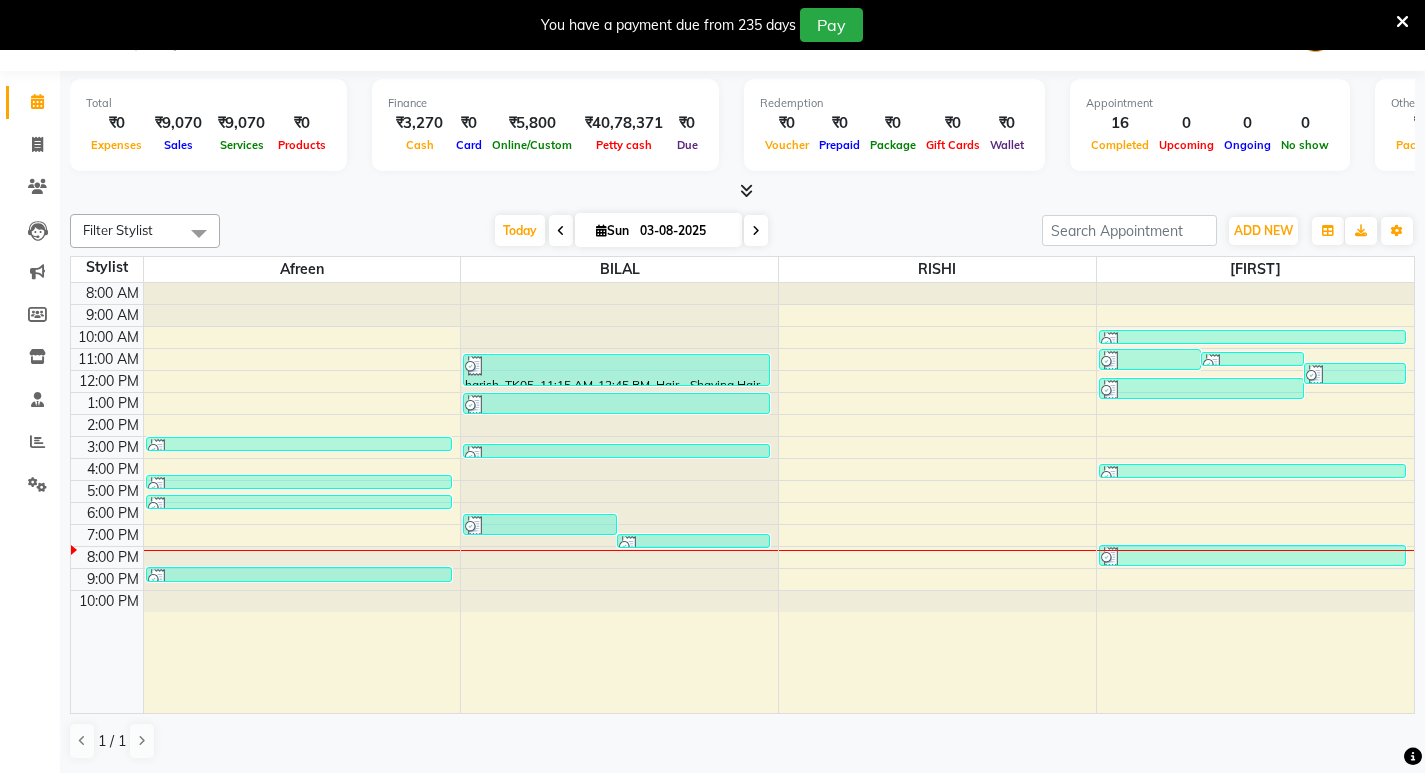 click on "8:00 AM 9:00 AM 10:00 AM 11:00 AM 12:00 PM 1:00 PM 2:00 PM 3:00 PM 4:00 PM 5:00 PM 6:00 PM 7:00 PM 8:00 PM 9:00 PM 10:00 PM     [FIRST] [LAST], TK08, 03:00 PM-03:30 PM, Hand And Feet - Pedicure (Pedi Pie)     [FIRST], TK10, 04:45 PM-05:00 PM, Skin Others - Threading Eyebrows     [FIRST], TK11, 05:40 PM-06:10 PM, Hair - Head Massage (Kerela Oil)     [FIRST], TK13, 08:55 PM-09:40 PM, Facial - Kanpeki (Sun Tan Neutralization)     [FIRST], TK12, 06:30 PM-07:30 PM, Hair - Hair Cut,Colour (Gent) - Hair Colour     [FIRST], TK13, 07:25 PM-07:55 PM, Hair - Hair Cut     [FIRST], TK05, 11:15 AM-12:45 PM, Hair - Shaving,Hair - Hair Cut,Colour (Gent) - Hair Colour     [FIRST] [LAST], TK07, 01:00 PM-02:00 PM, Hair - Beard,Hair - Hair Cut     [TITLE] [LAST], TK09, 03:20 PM-03:50 PM, Hair - Shaving     [TITLE] [LAST], TK03, 11:00 AM-12:00 PM, Hair - Hair Cut,Colour (Gent) - Hair Colour     [FIRST] [LAST], TK02, 11:10 AM-11:40 AM, Hair - Hair Cut     [FIRST] [LAST], TK04, 11:40 AM-12:40 PM, Hair - Shaving,Hair - Hair Cut" at bounding box center (742, 498) 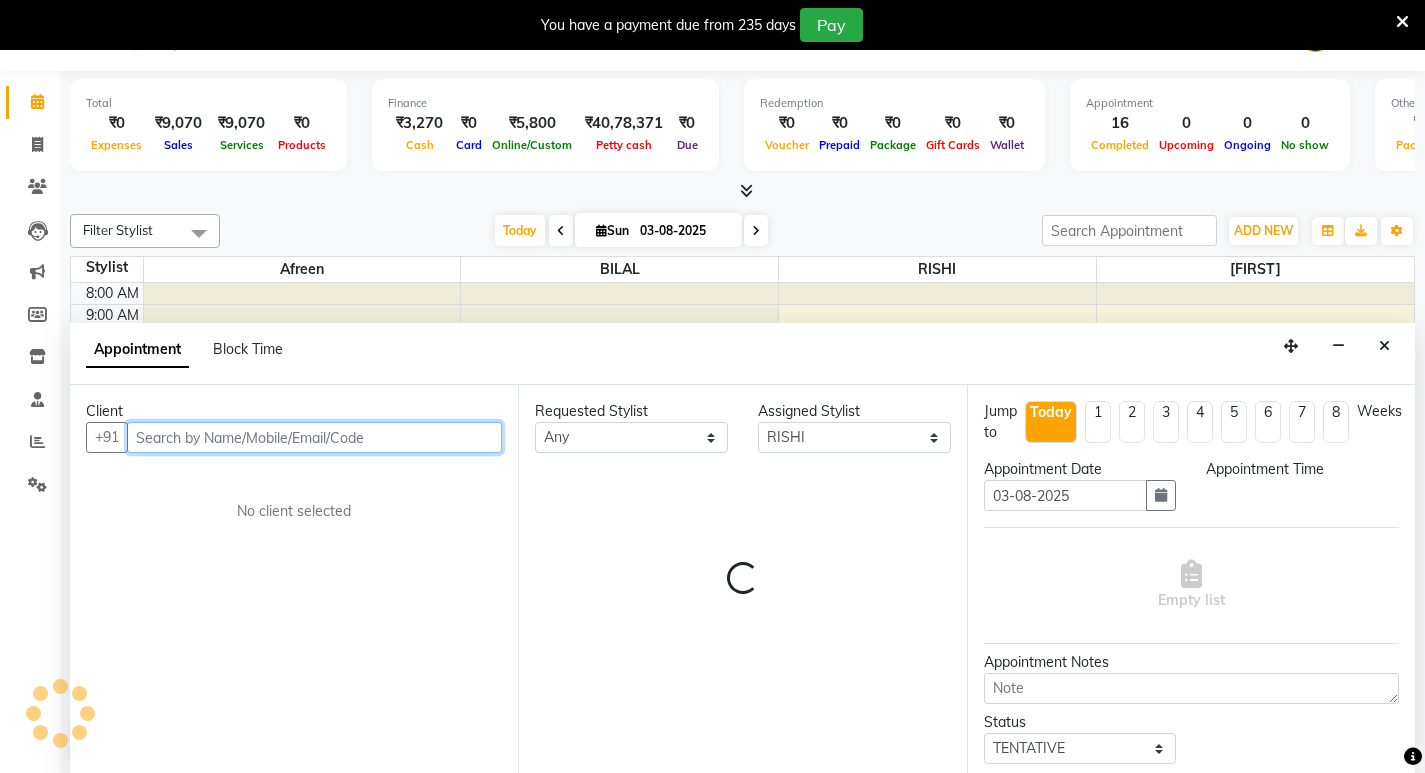 select on "1200" 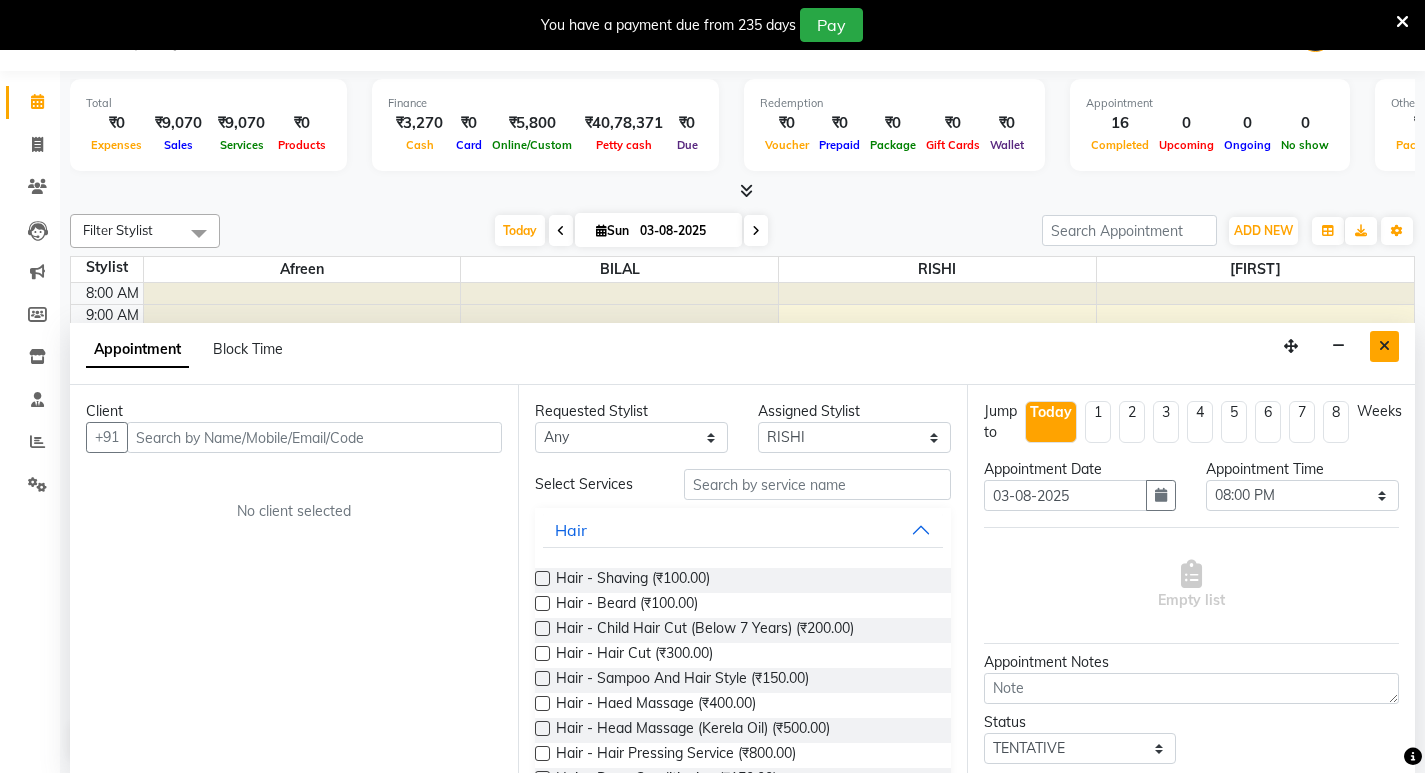click at bounding box center (1384, 346) 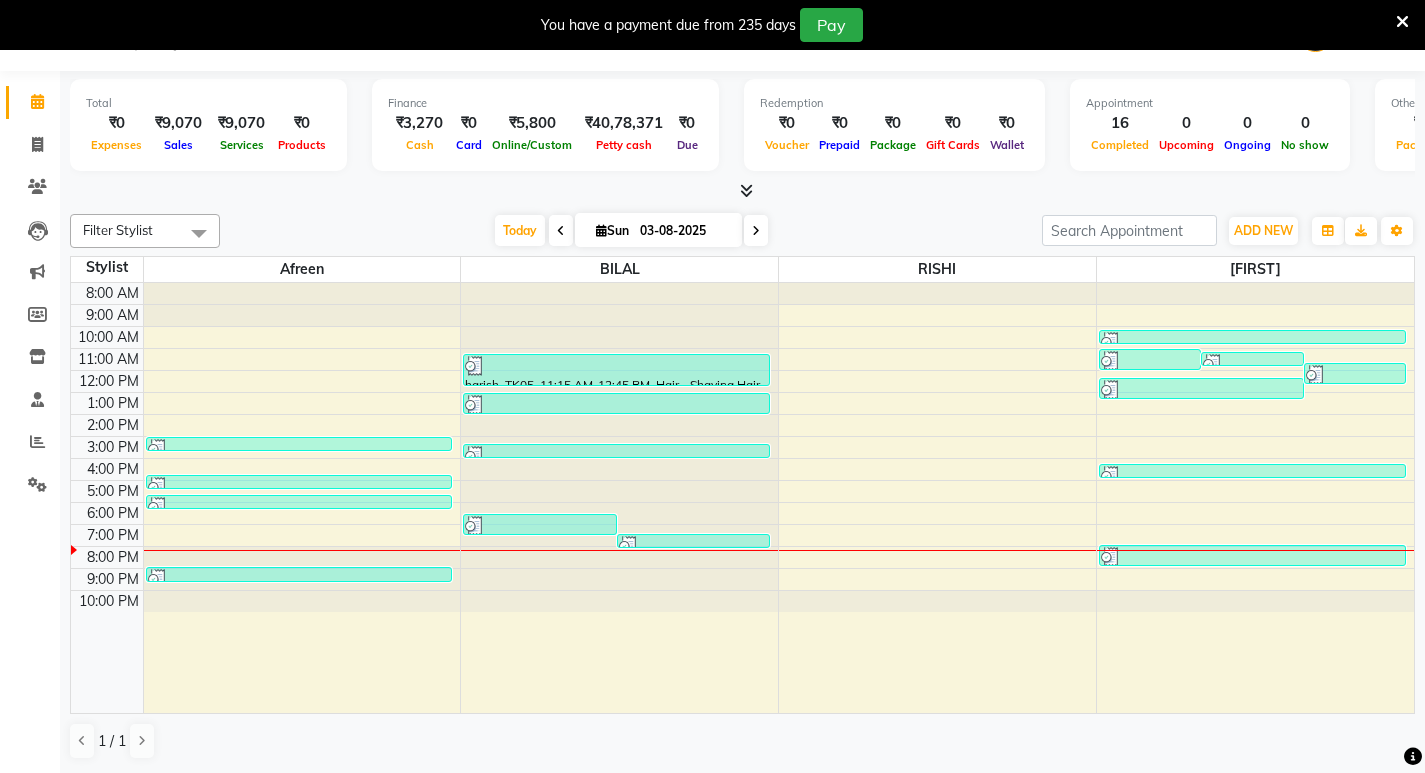 click at bounding box center [74, 550] 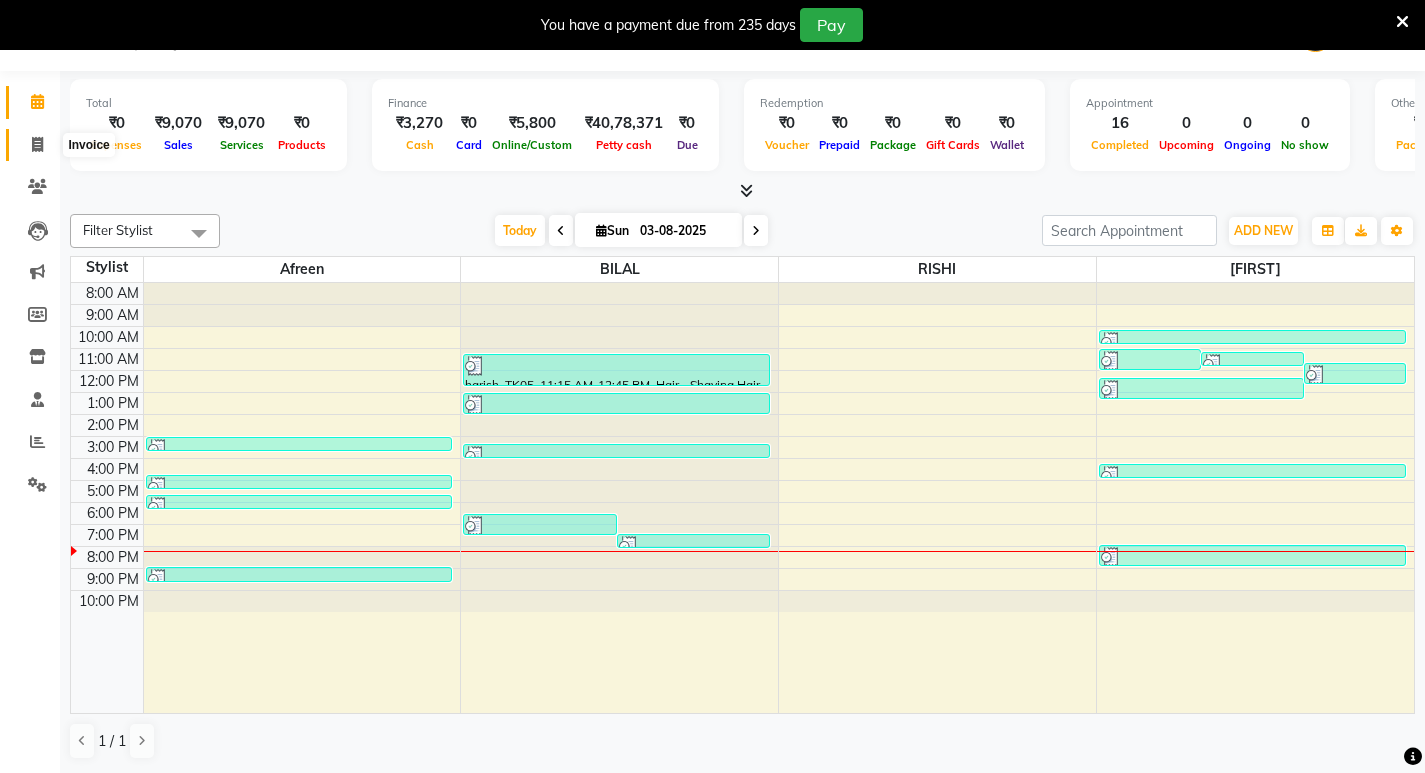click 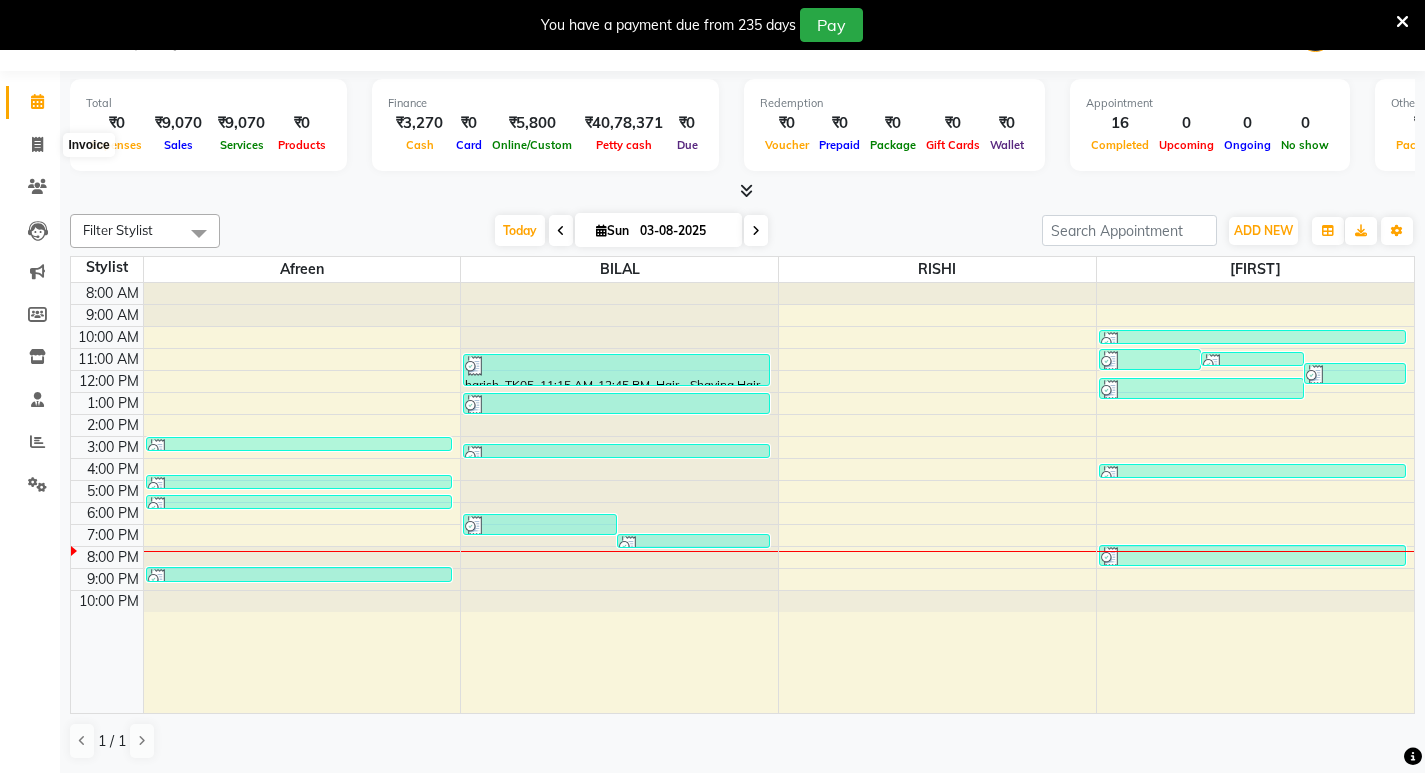 select on "service" 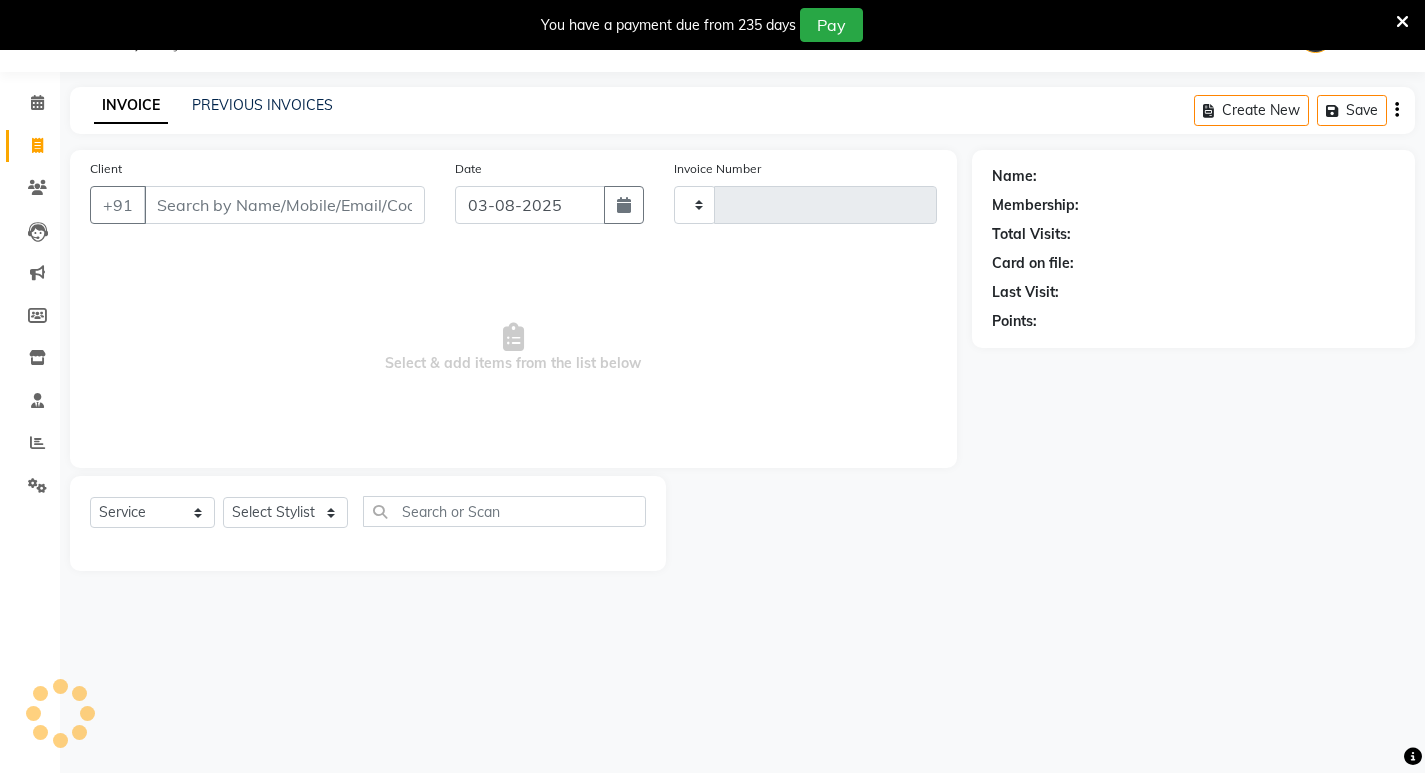 scroll, scrollTop: 50, scrollLeft: 0, axis: vertical 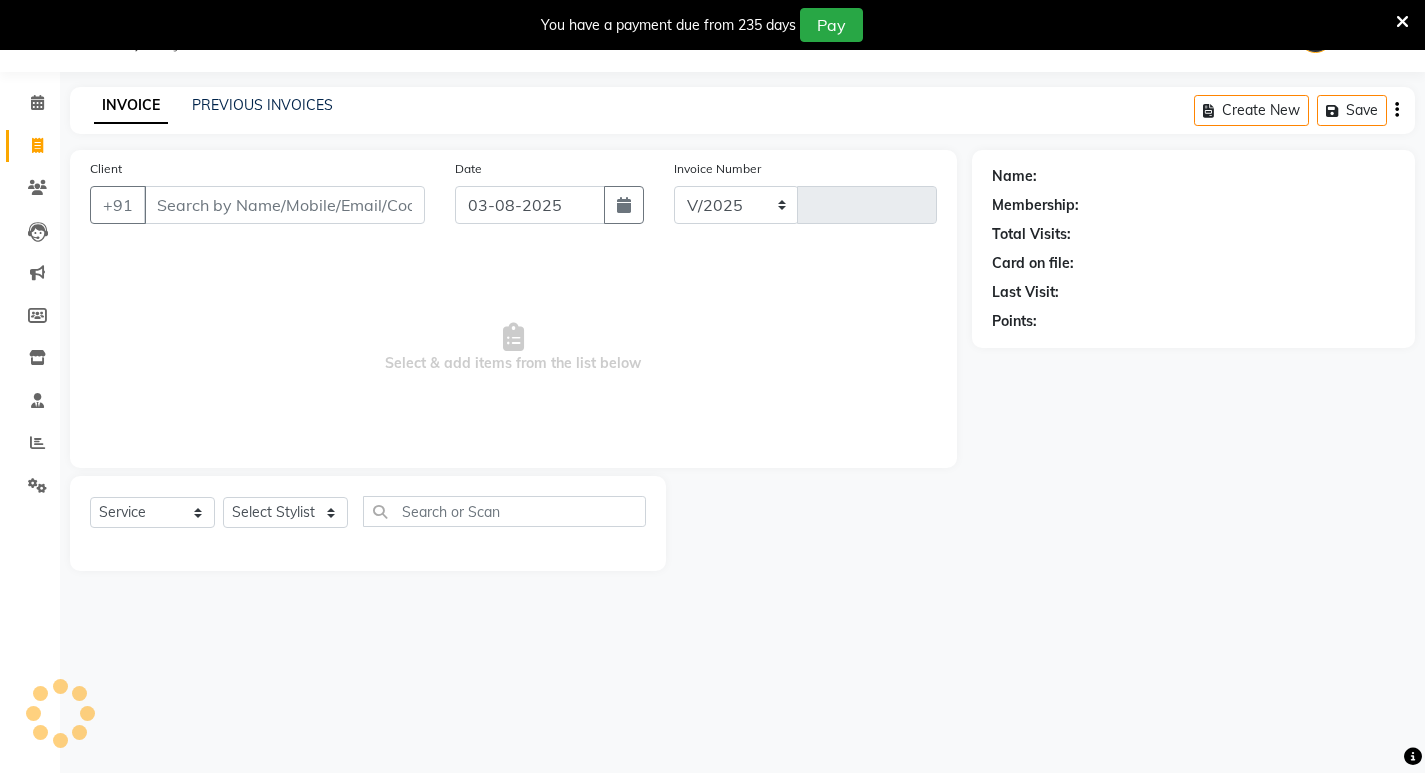 select on "837" 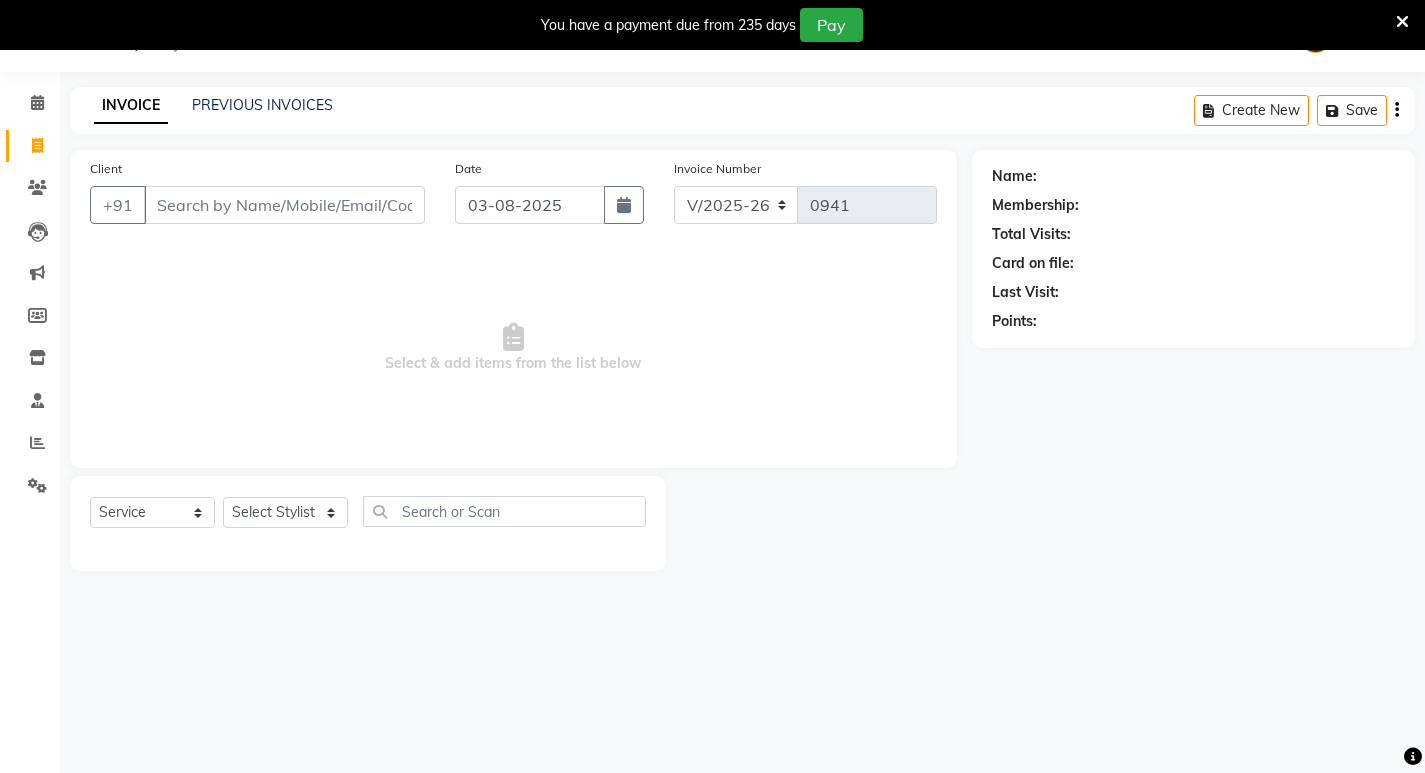 click on "Client" at bounding box center (284, 205) 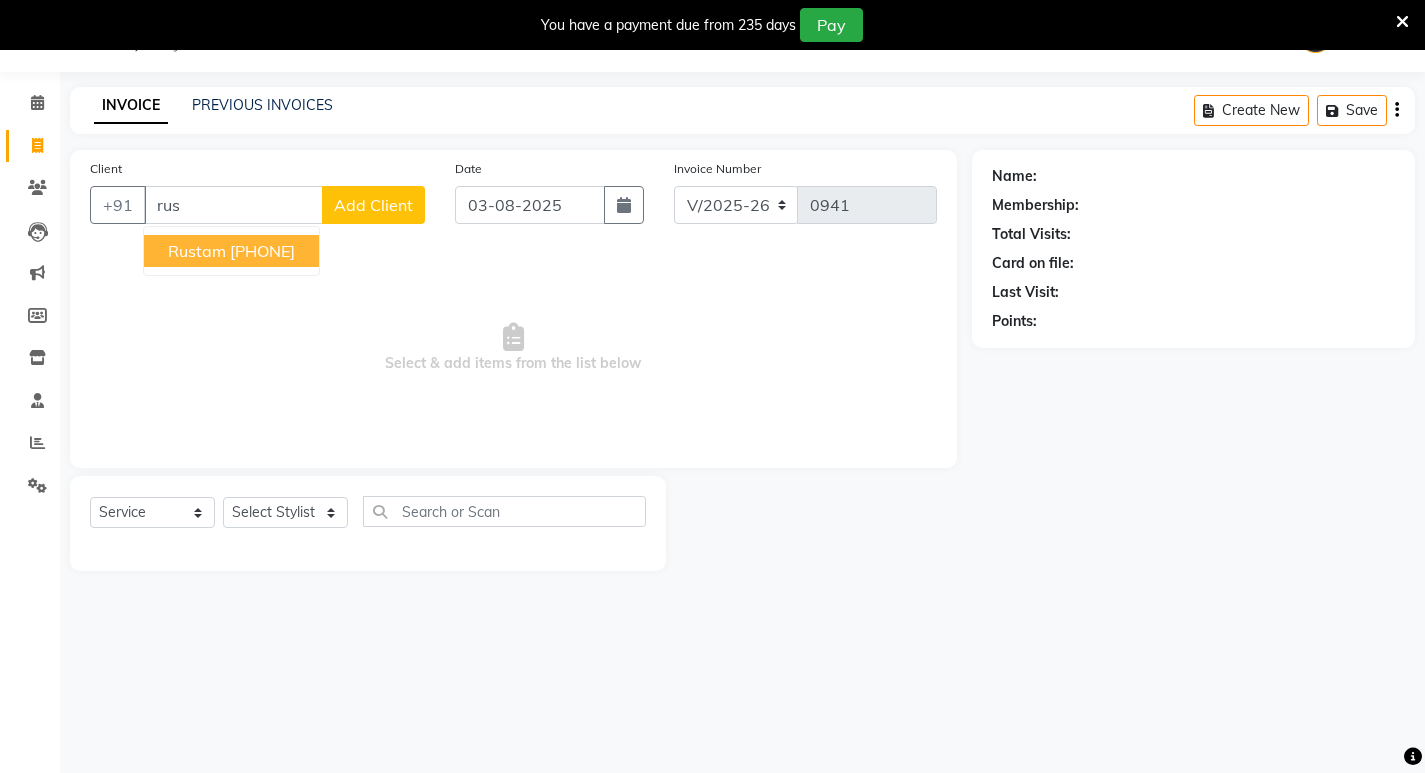 click on "[PHONE]" at bounding box center [262, 251] 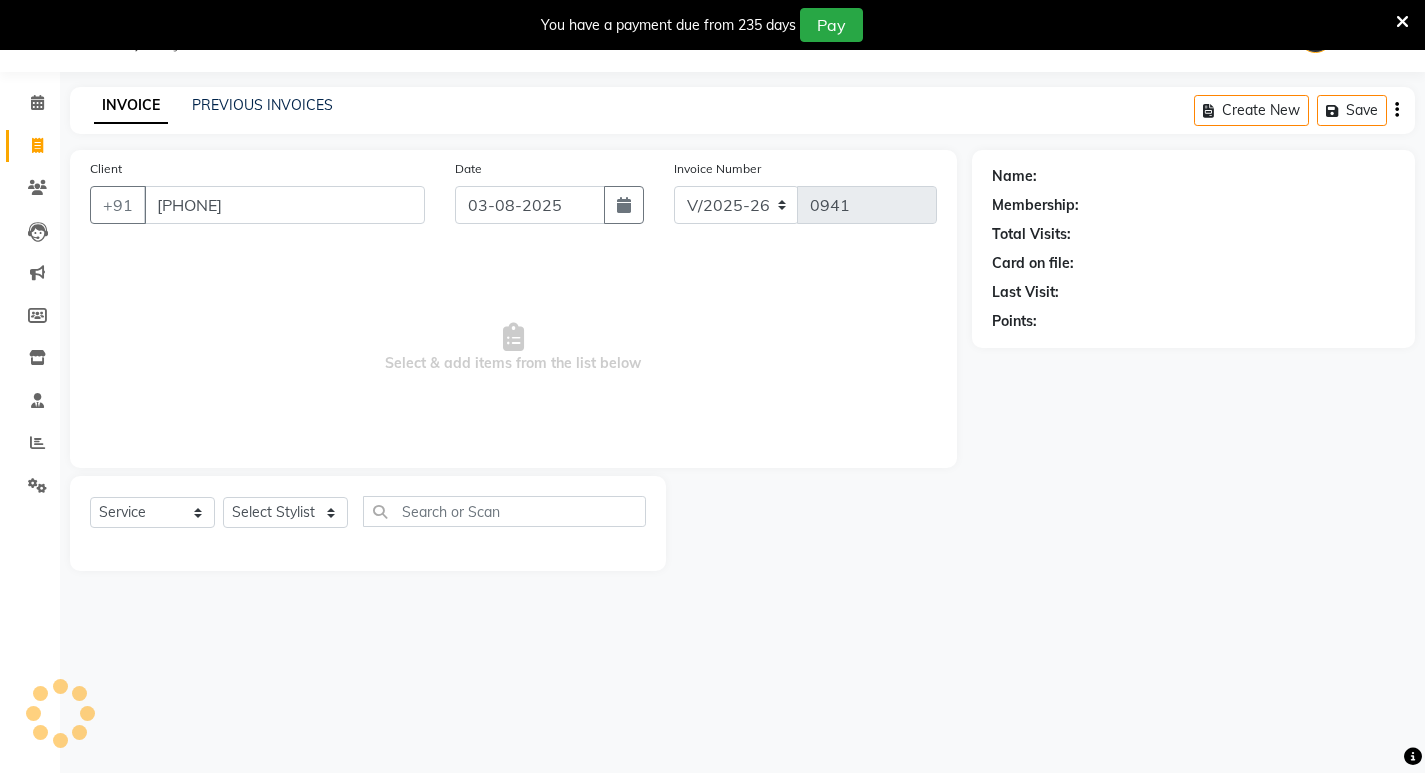 type on "[PHONE]" 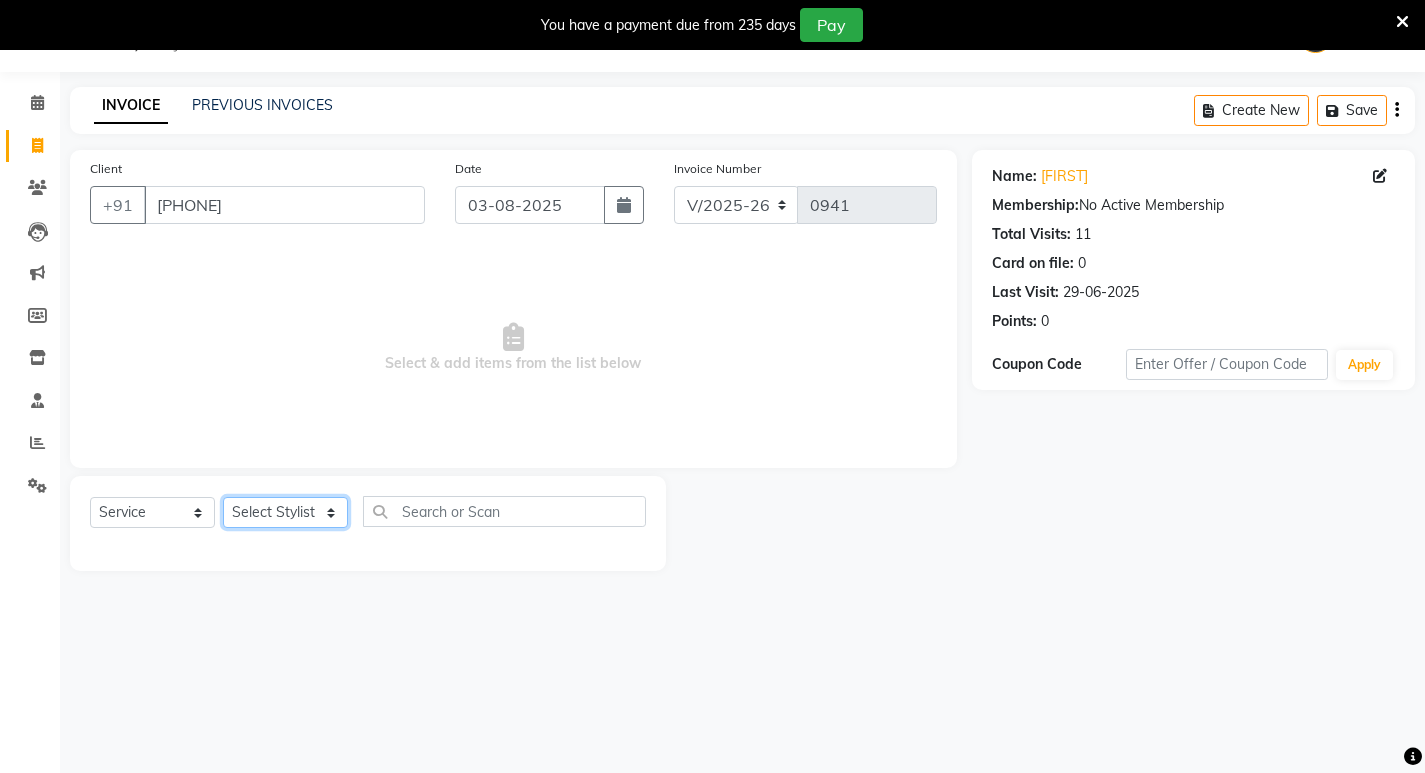 click on "Select Stylist AFJAL afreen BILAL RISHI" 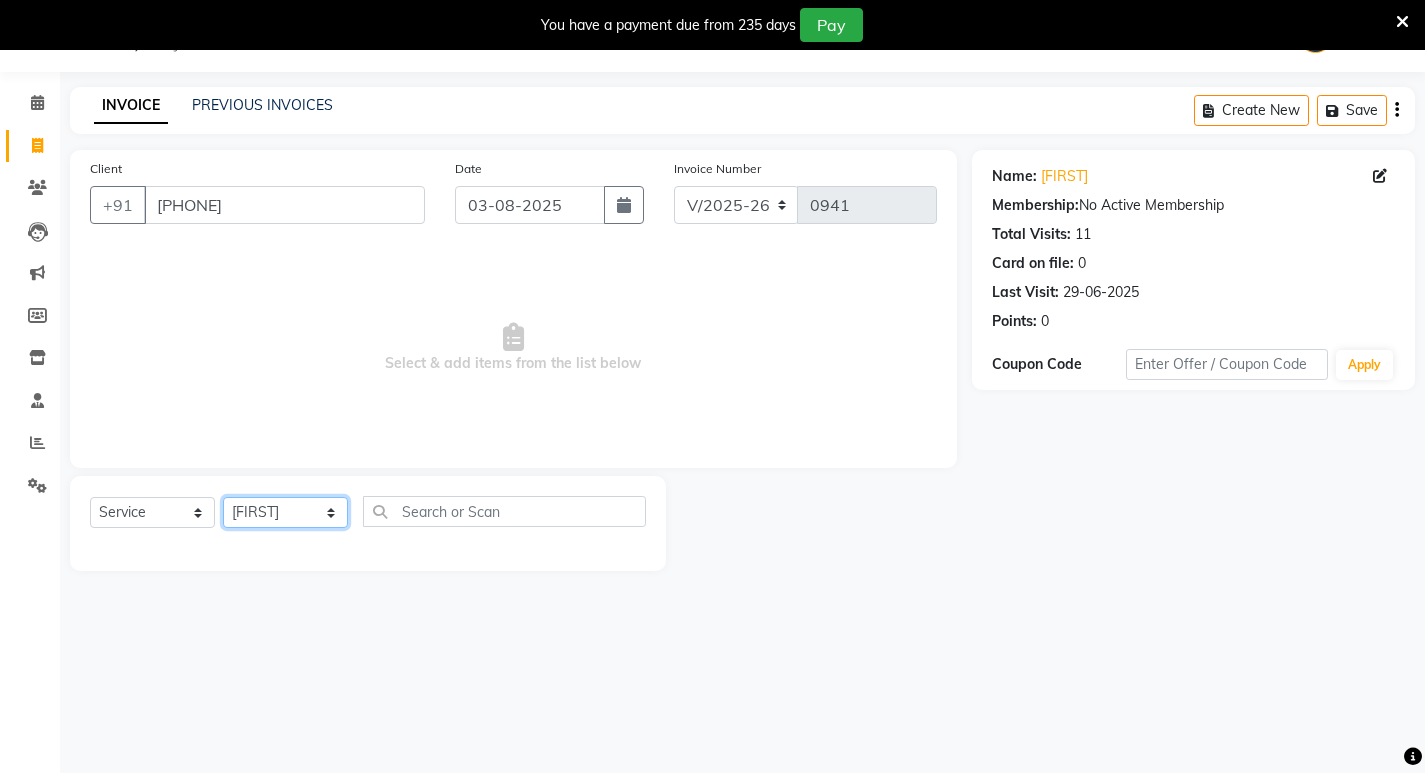 click on "Select Stylist AFJAL afreen BILAL RISHI" 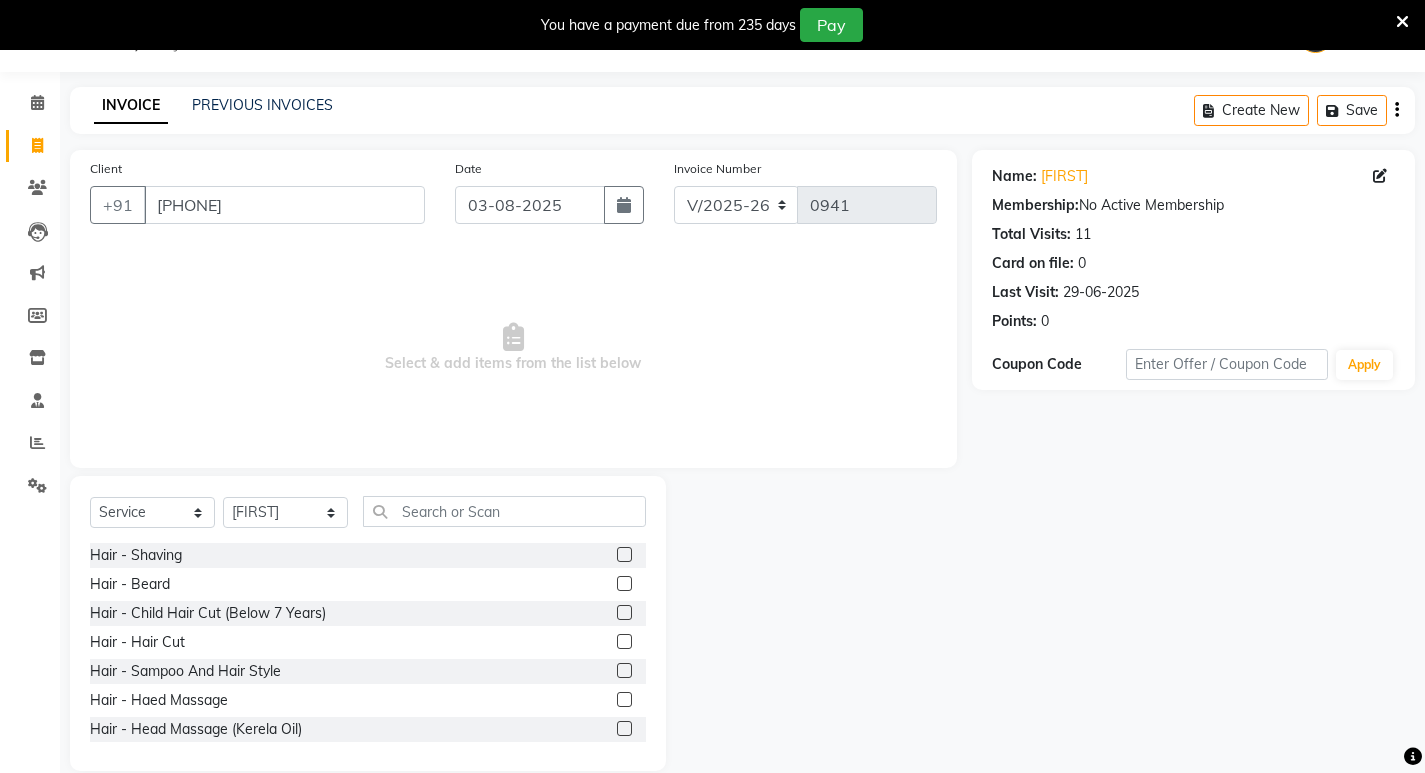 click 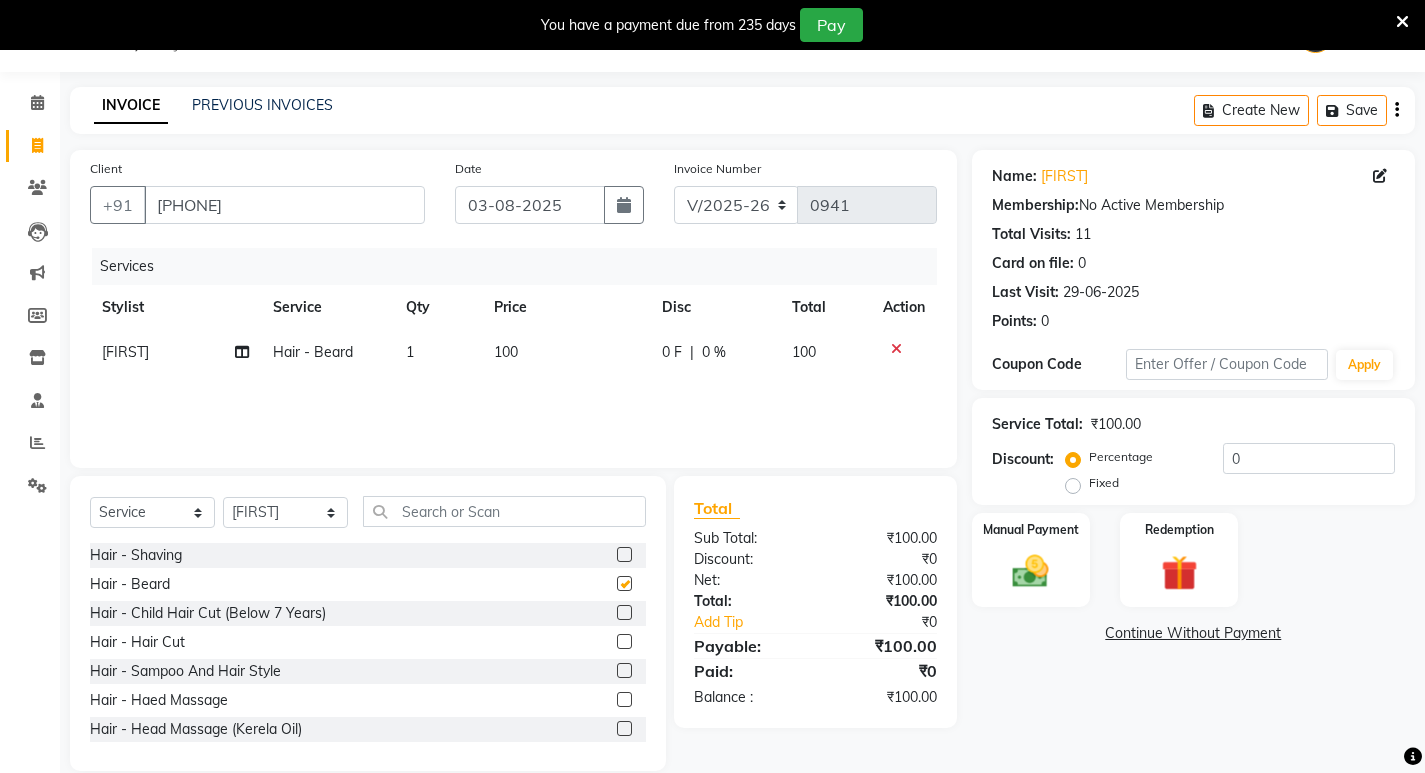 checkbox on "false" 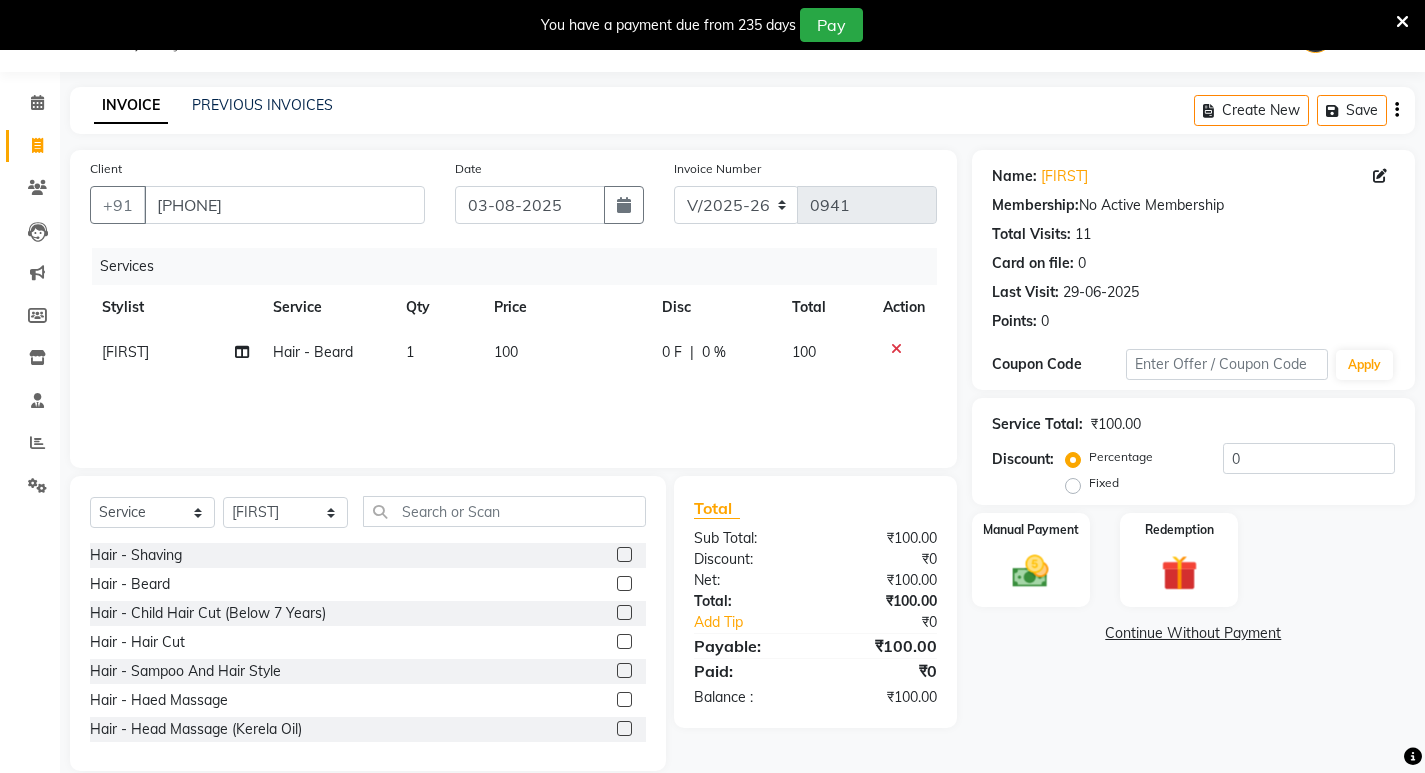click 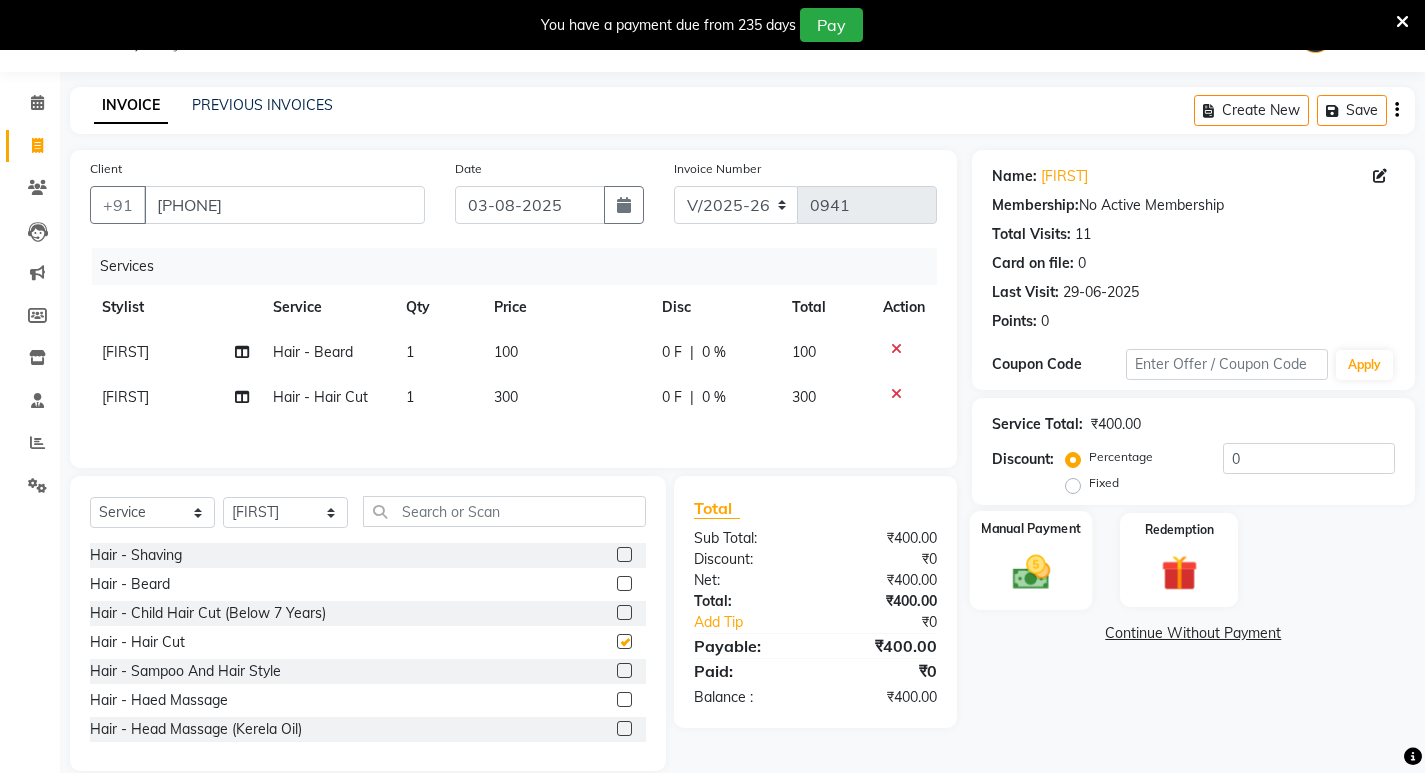 checkbox on "false" 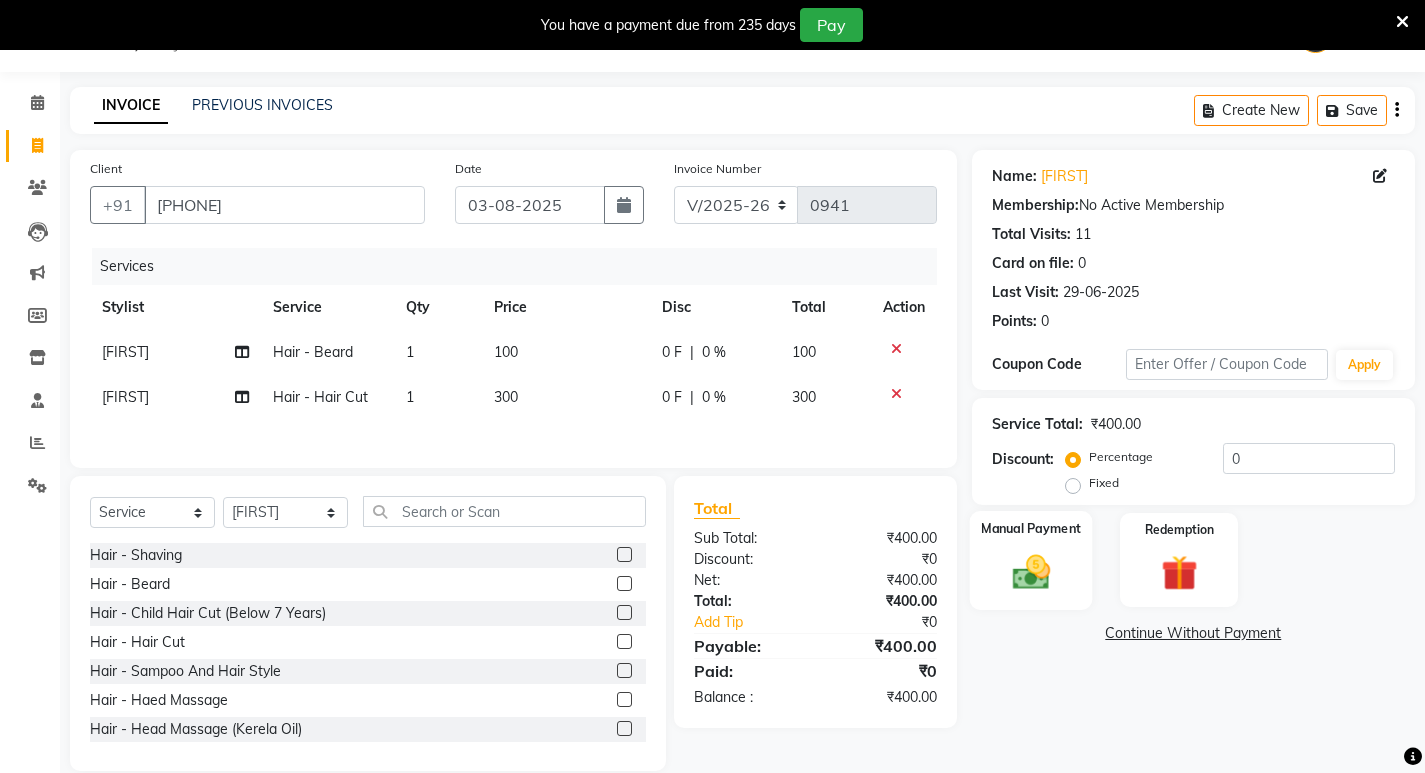 click 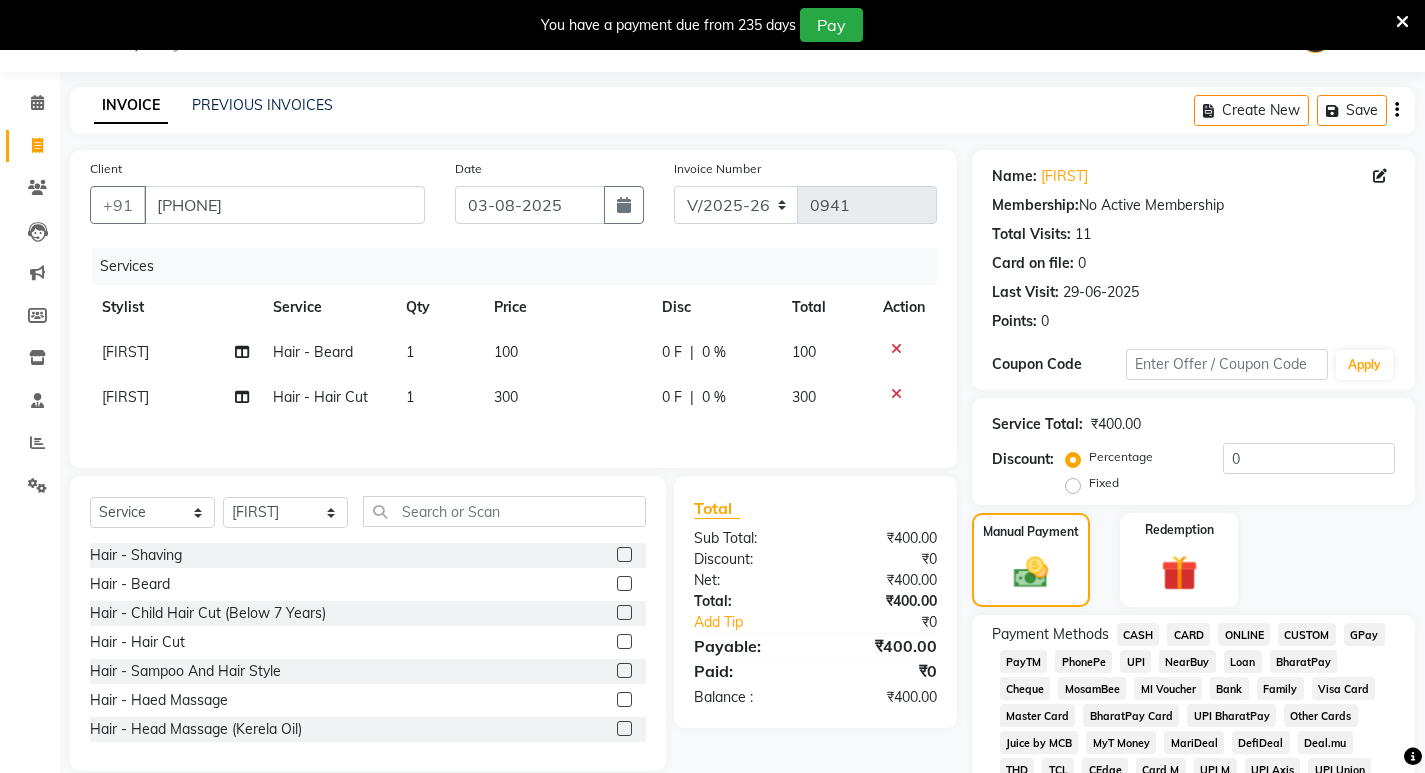 click on "CASH" 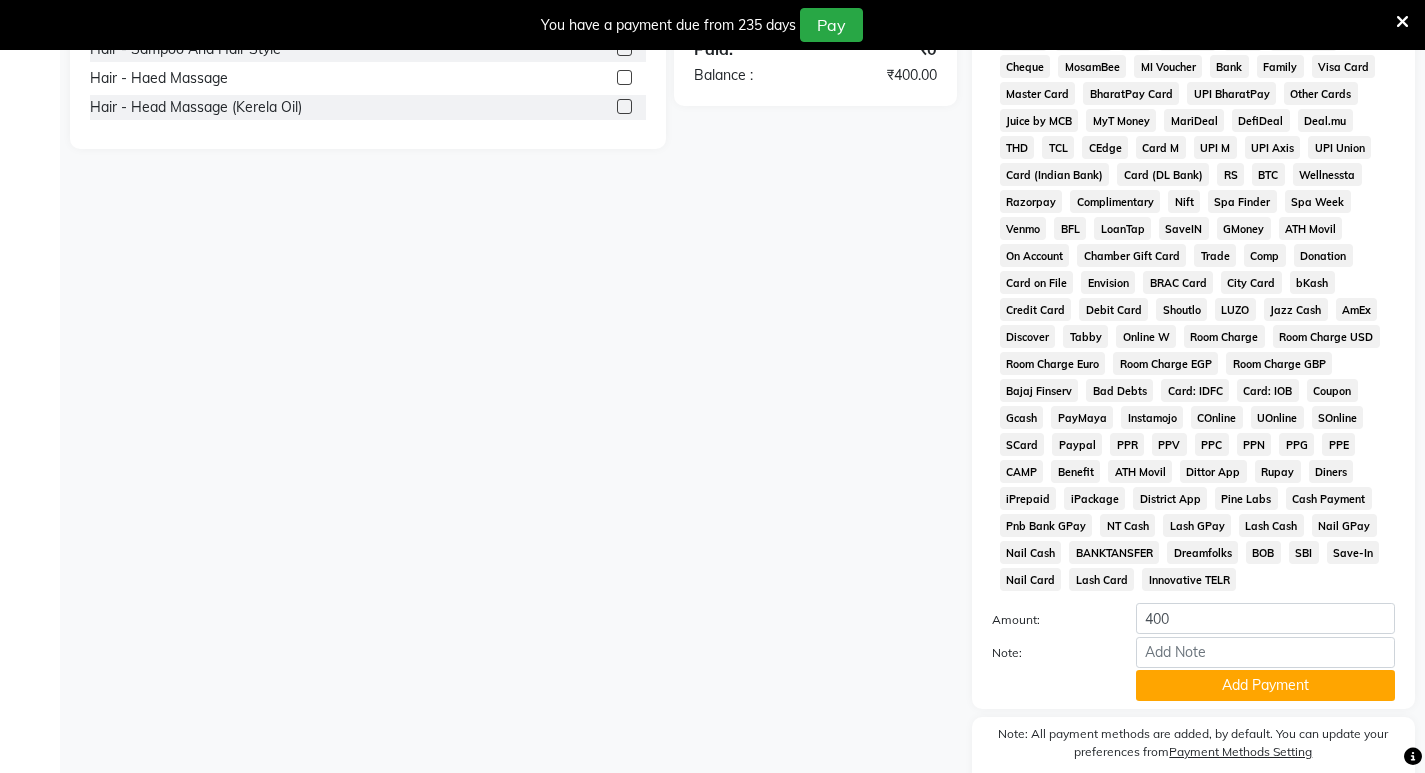 scroll, scrollTop: 750, scrollLeft: 0, axis: vertical 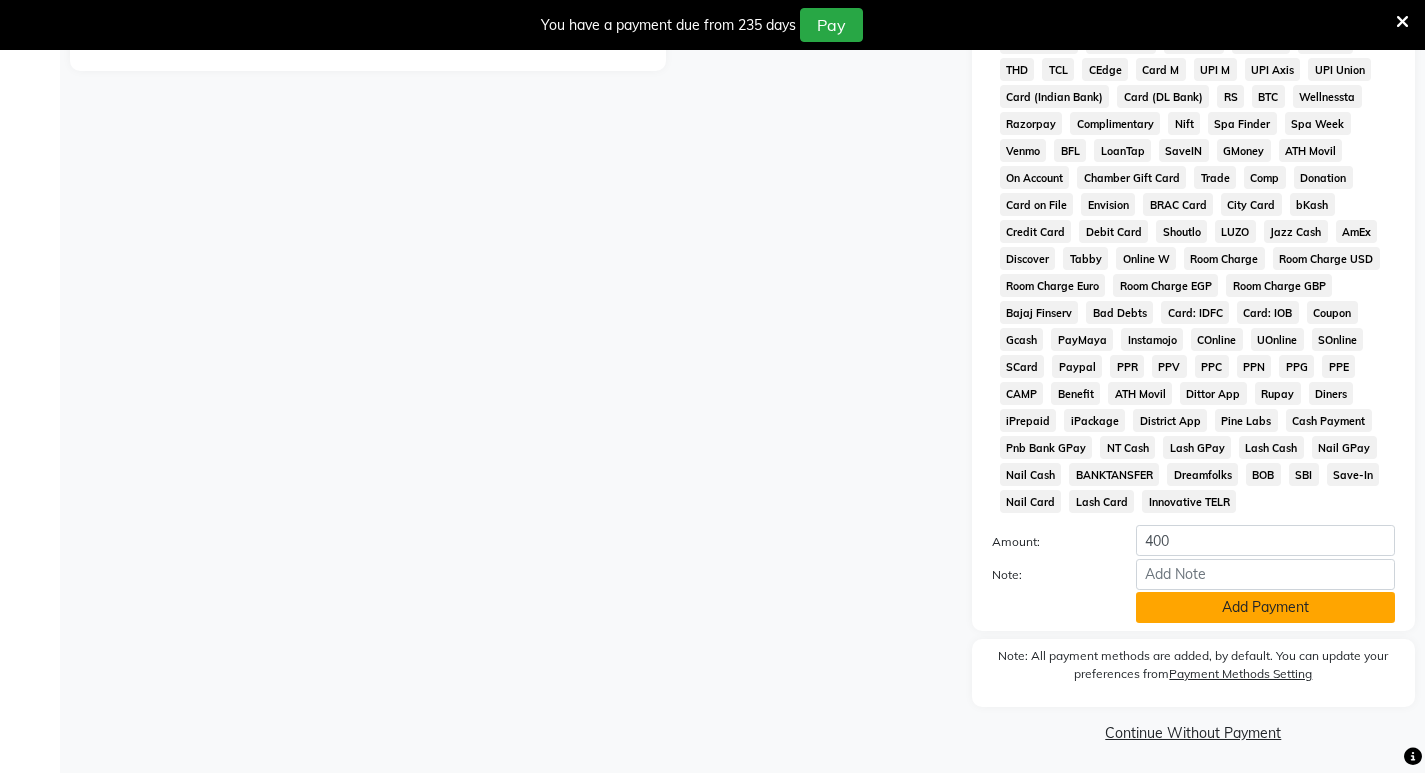 click on "Add Payment" 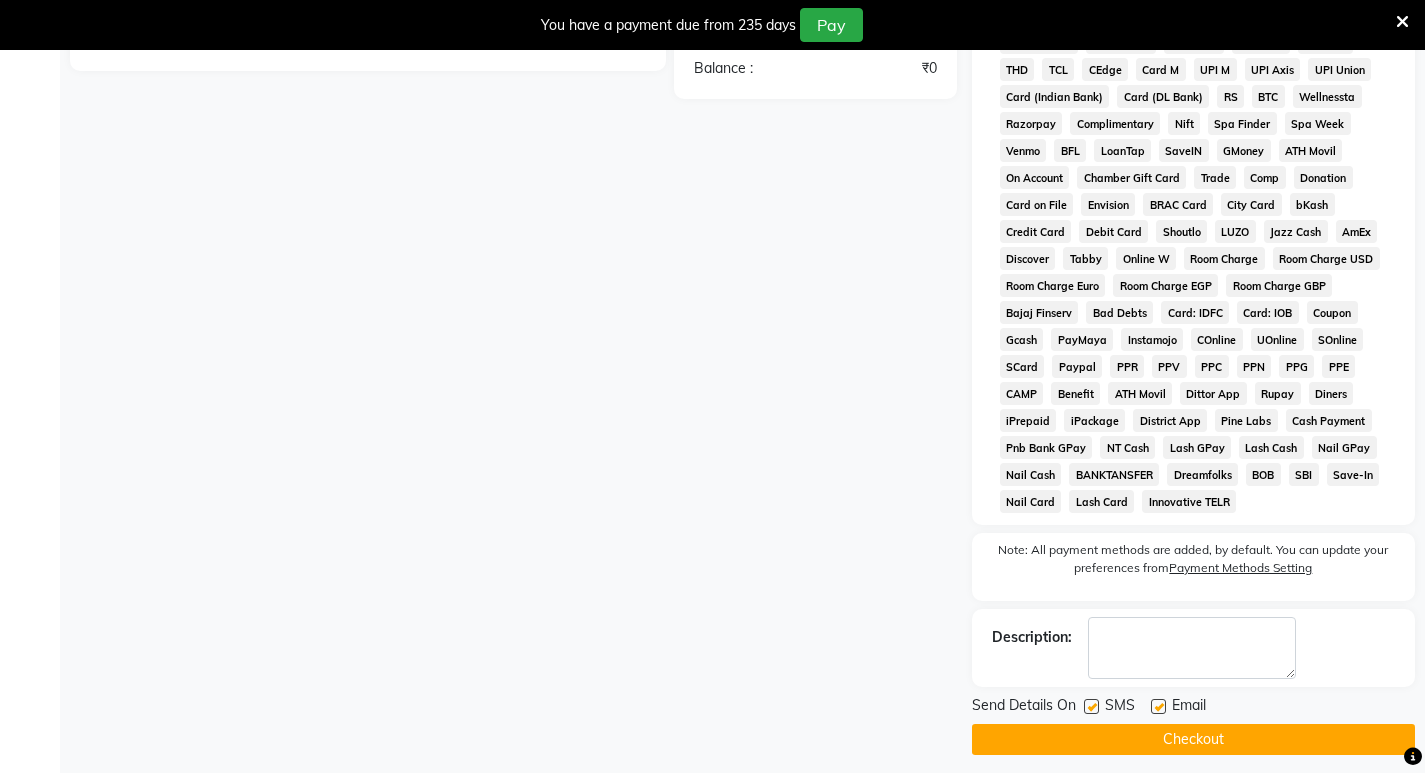 click 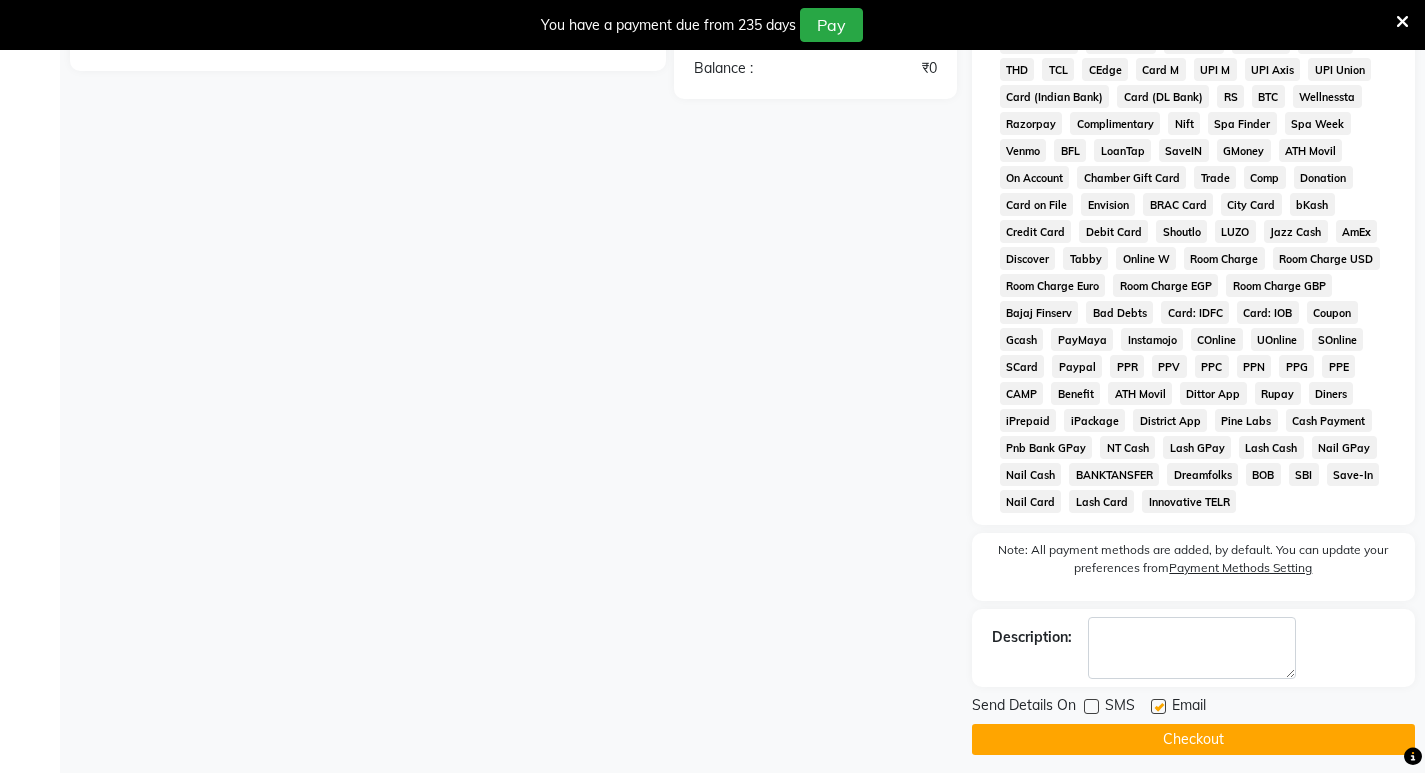 click 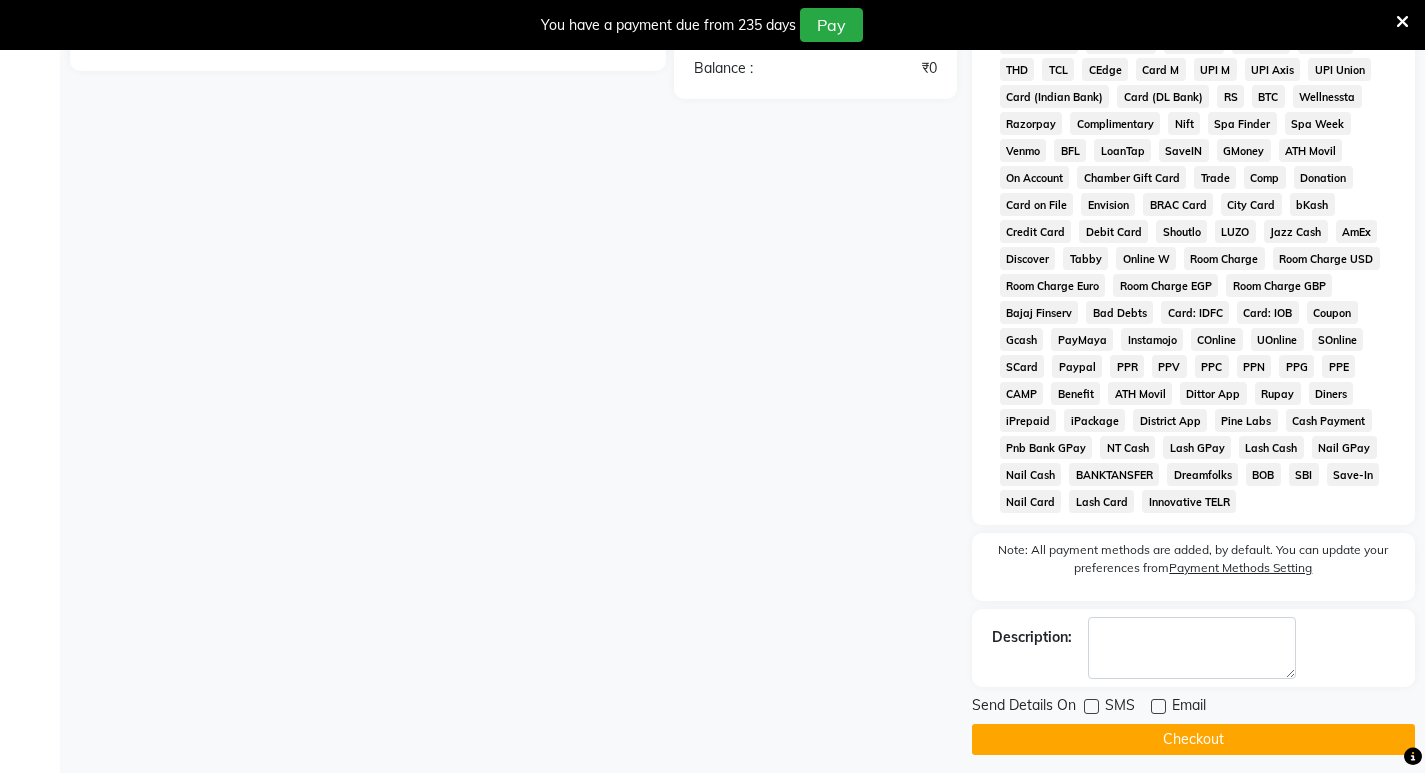 click on "Checkout" 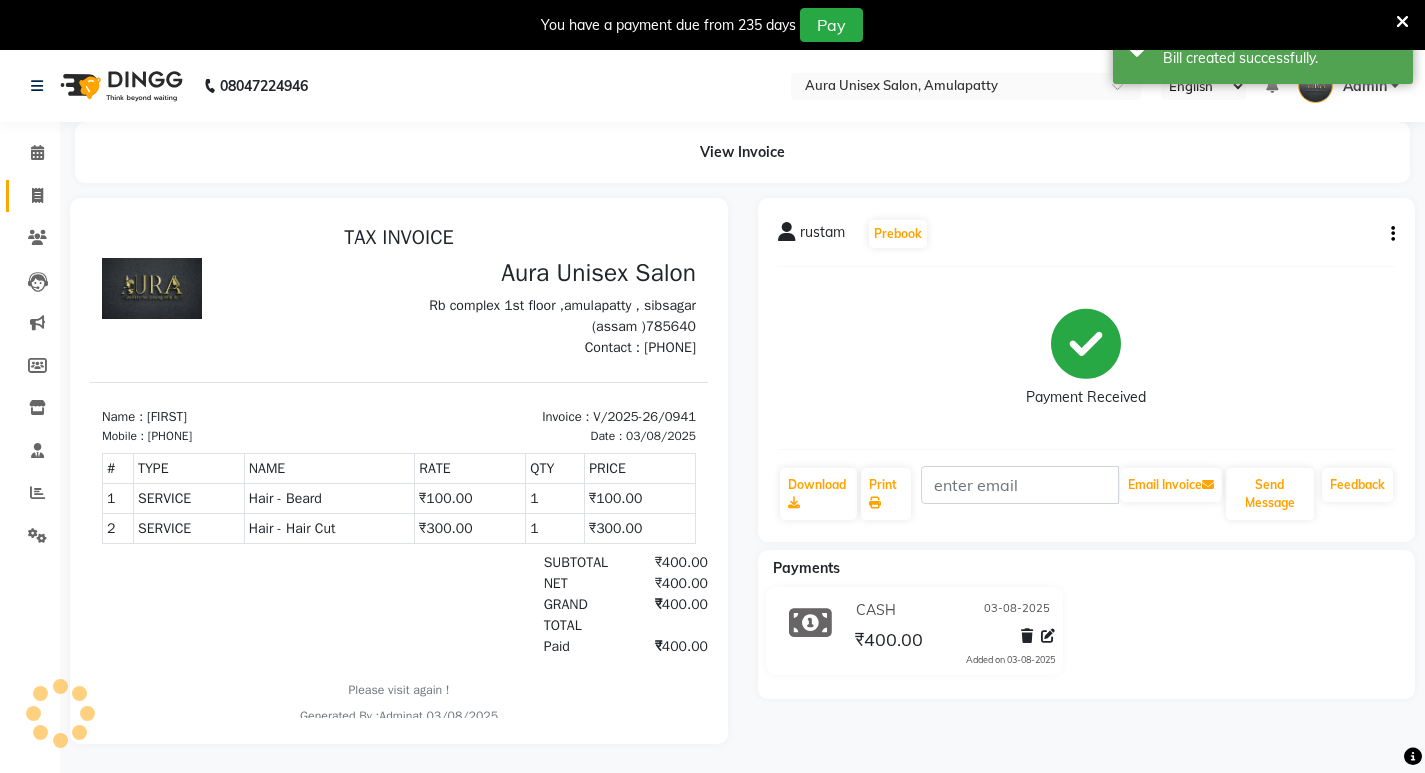 scroll, scrollTop: 0, scrollLeft: 0, axis: both 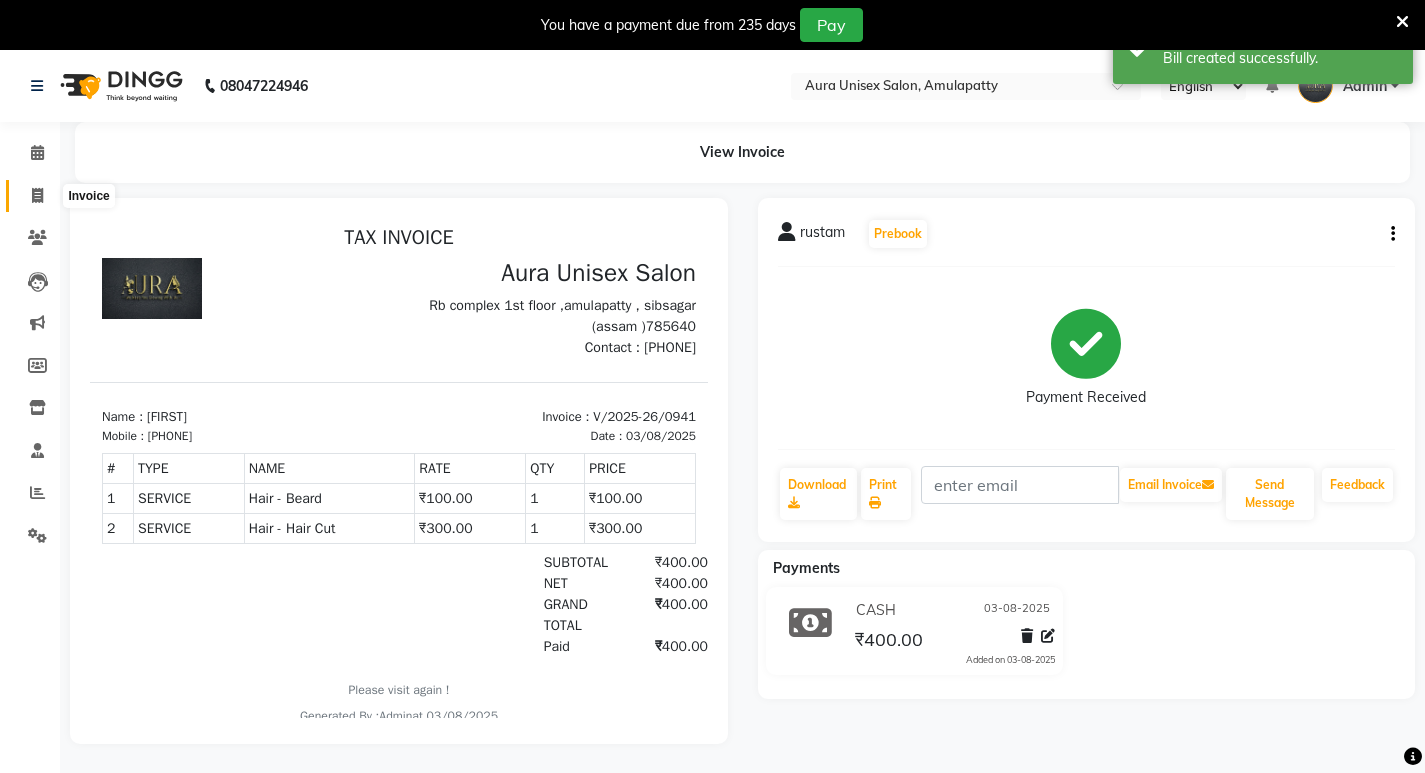 click 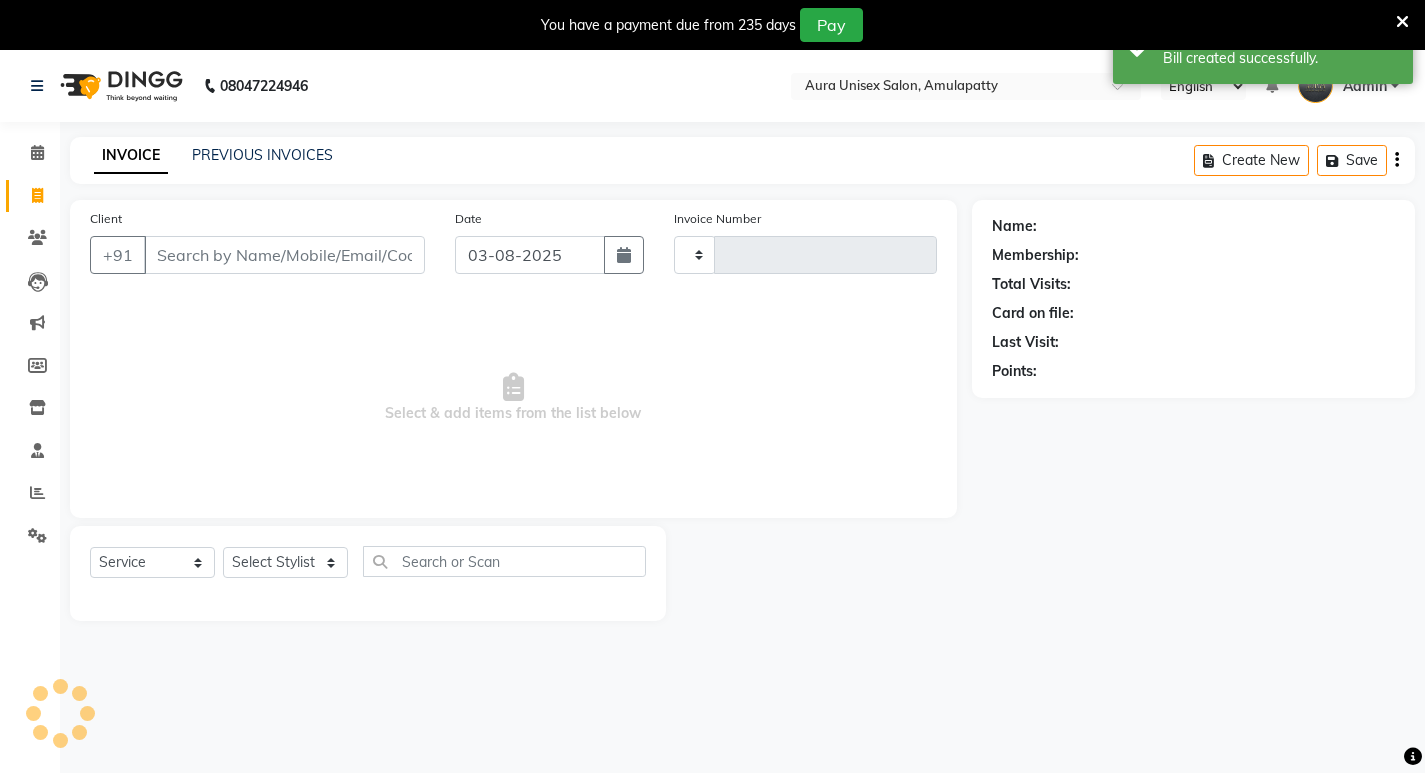 scroll, scrollTop: 50, scrollLeft: 0, axis: vertical 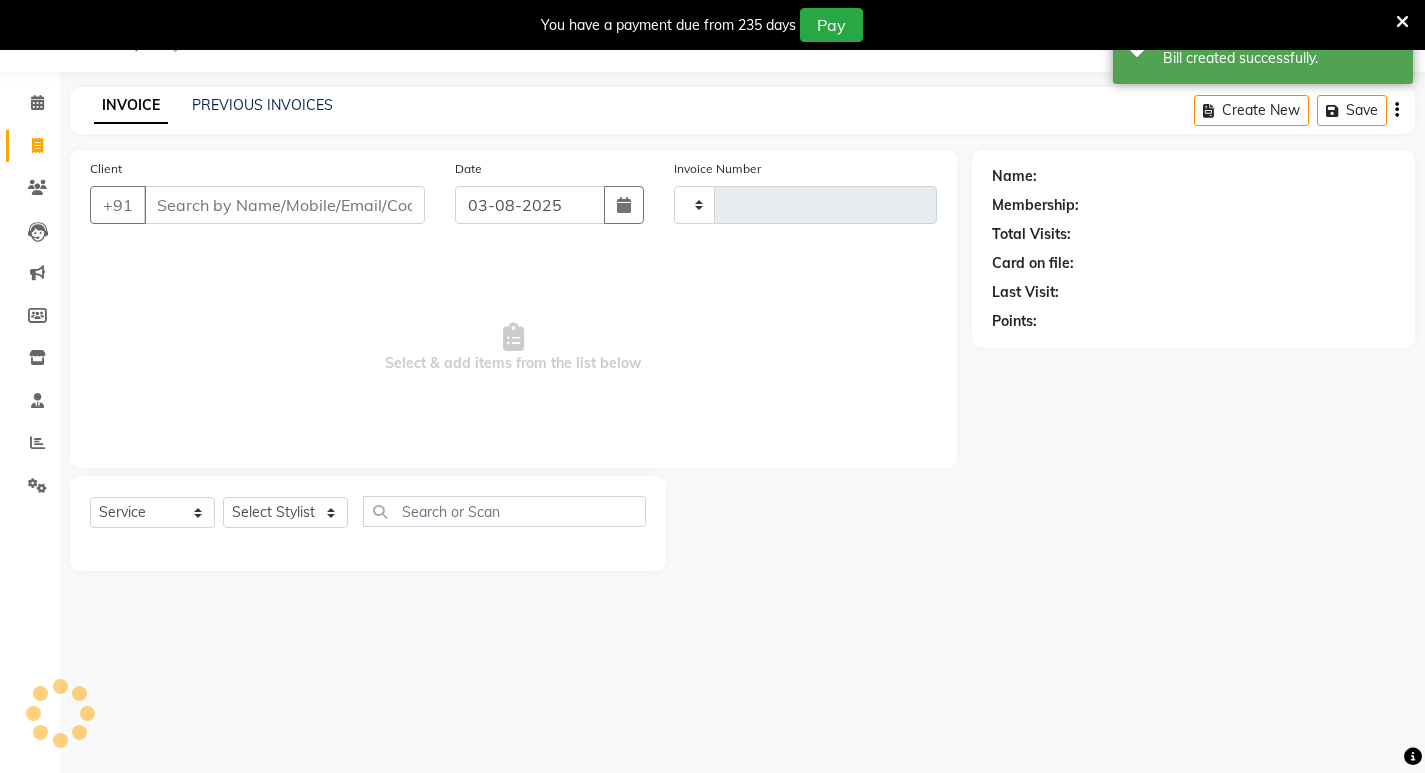 type on "0942" 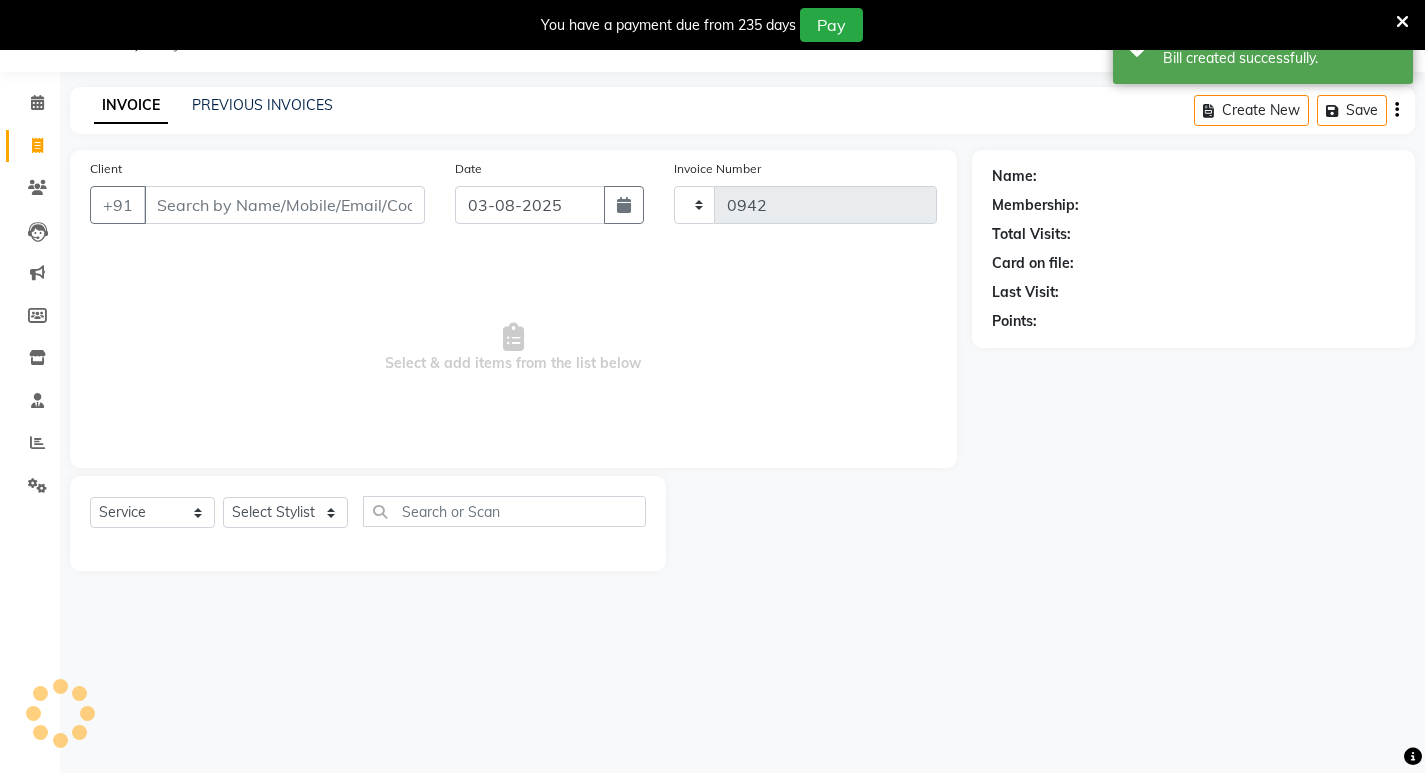 select on "837" 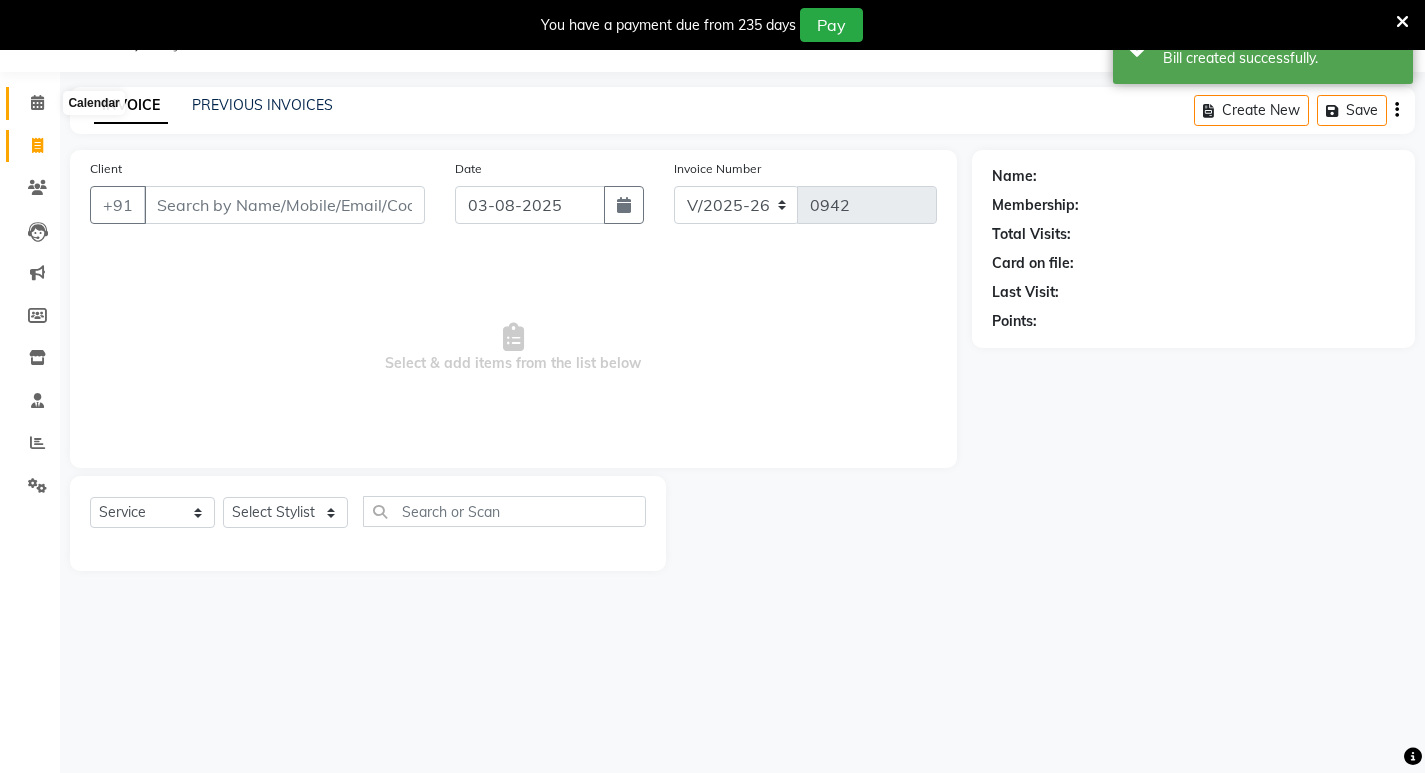 click 